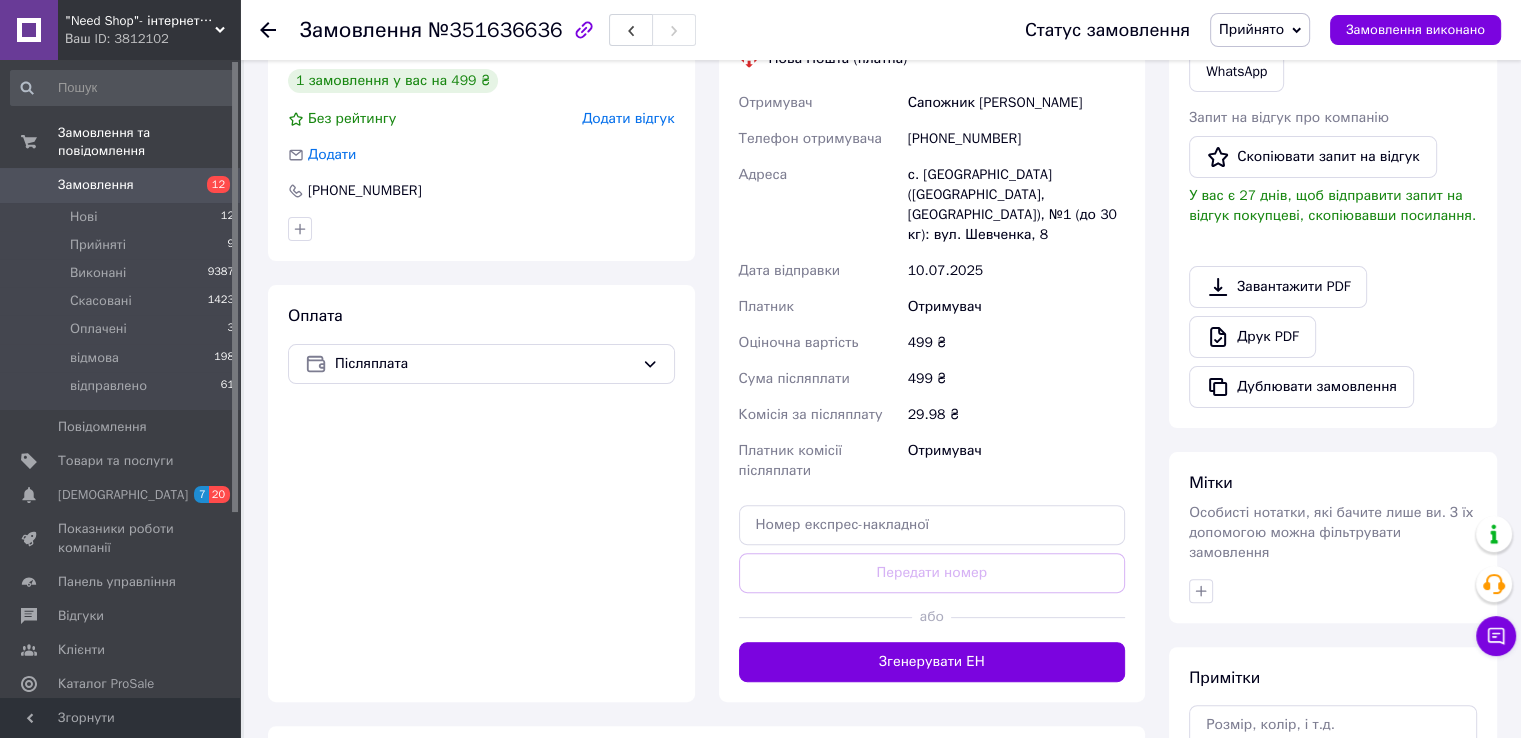 scroll, scrollTop: 489, scrollLeft: 0, axis: vertical 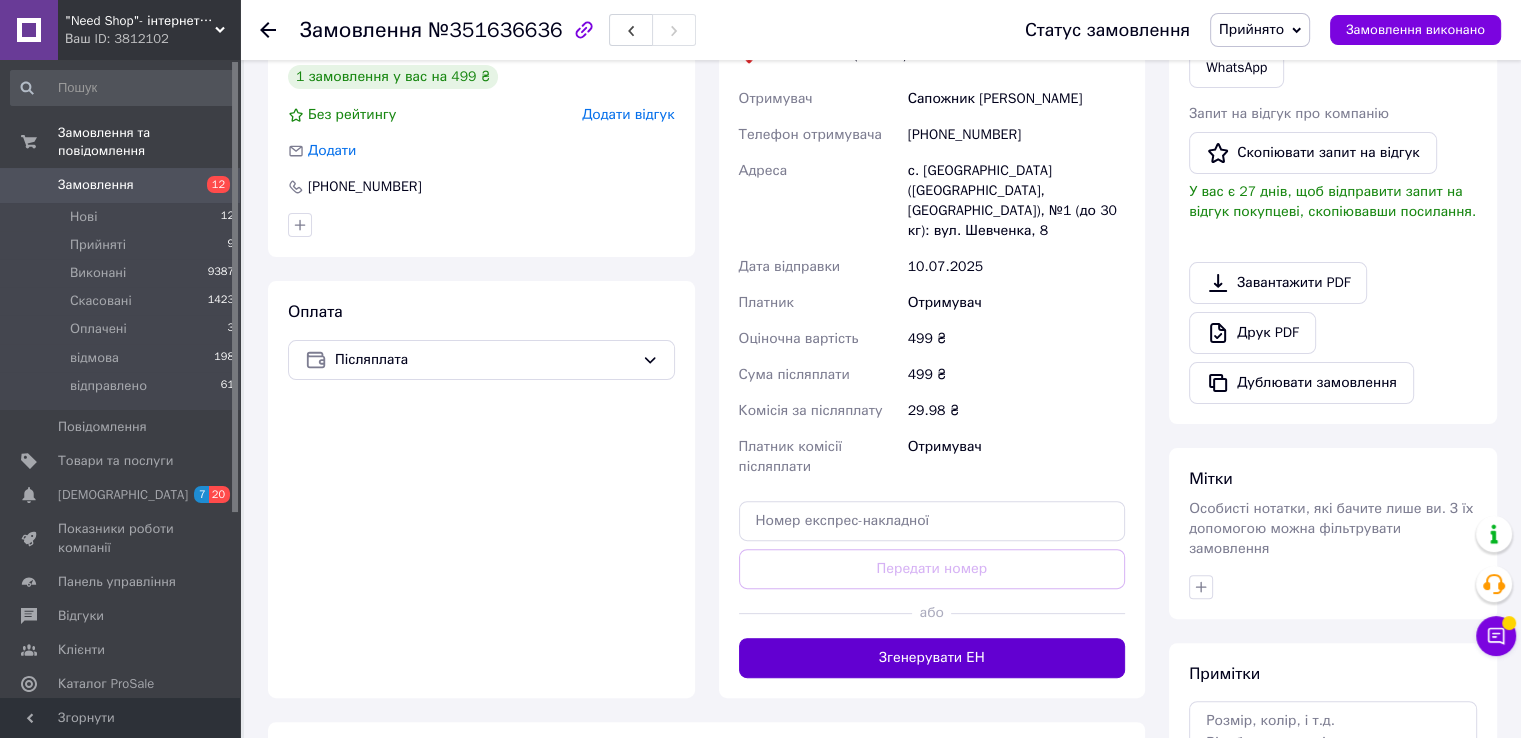click on "Згенерувати ЕН" at bounding box center [932, 658] 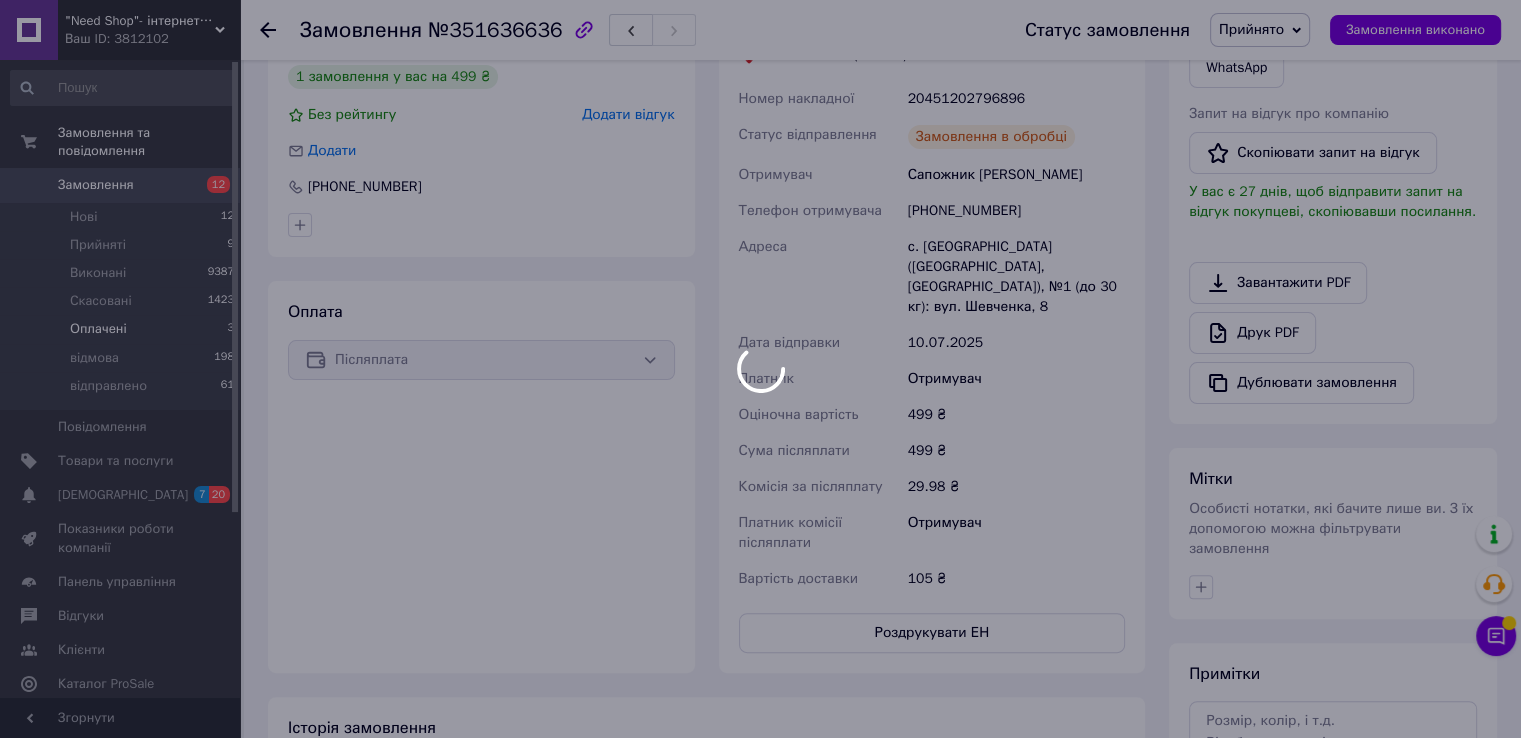 click on "Оплачені" at bounding box center (98, 329) 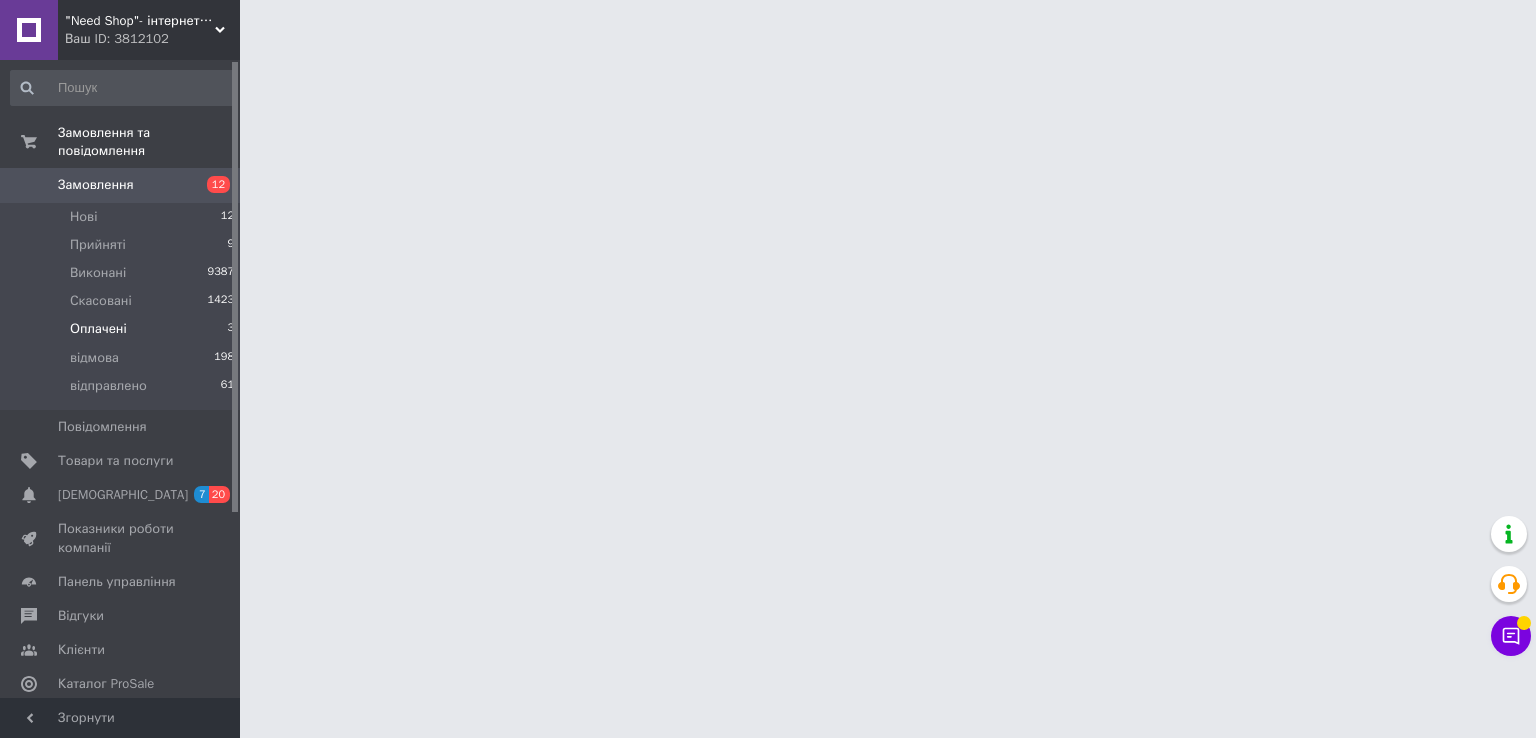 click on "Оплачені" at bounding box center (98, 329) 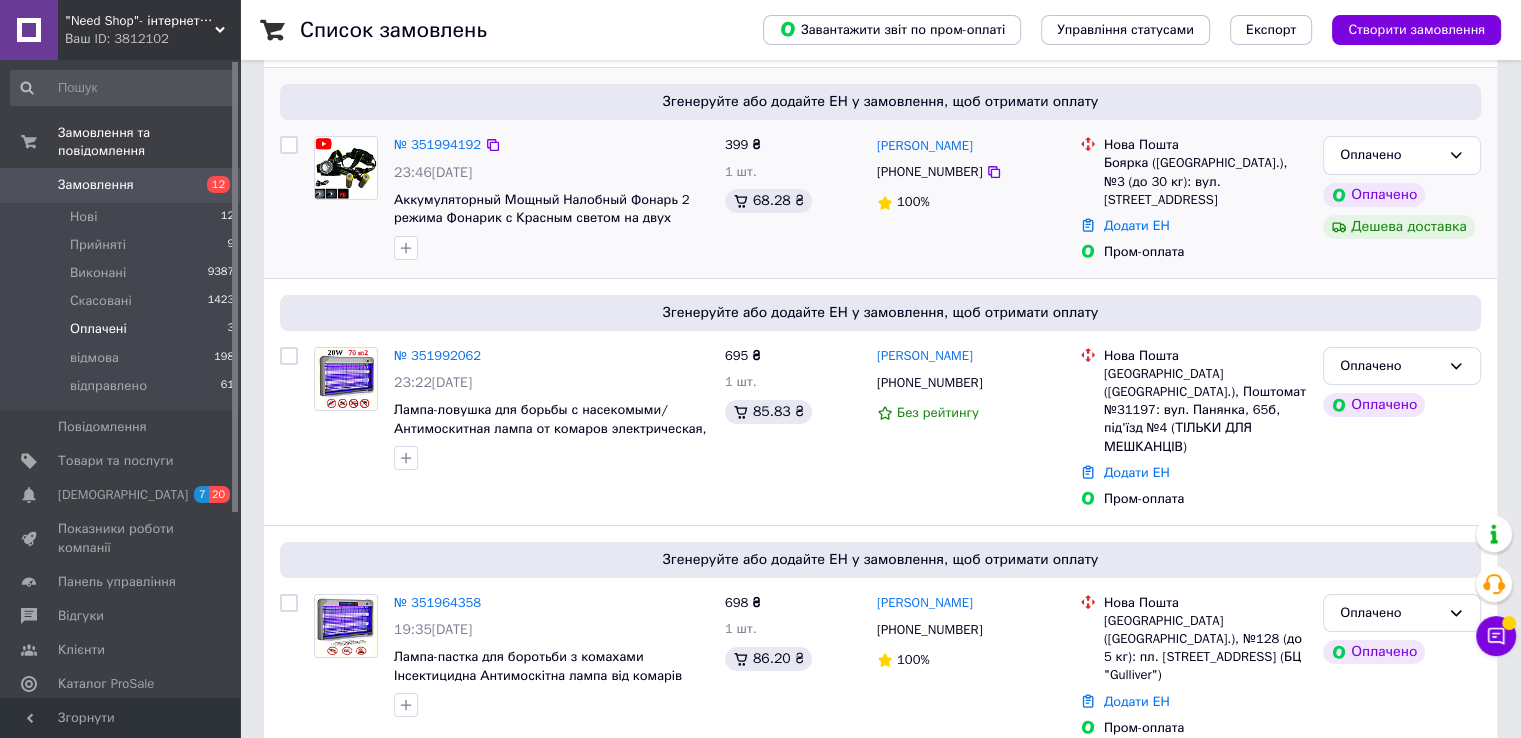 scroll, scrollTop: 0, scrollLeft: 0, axis: both 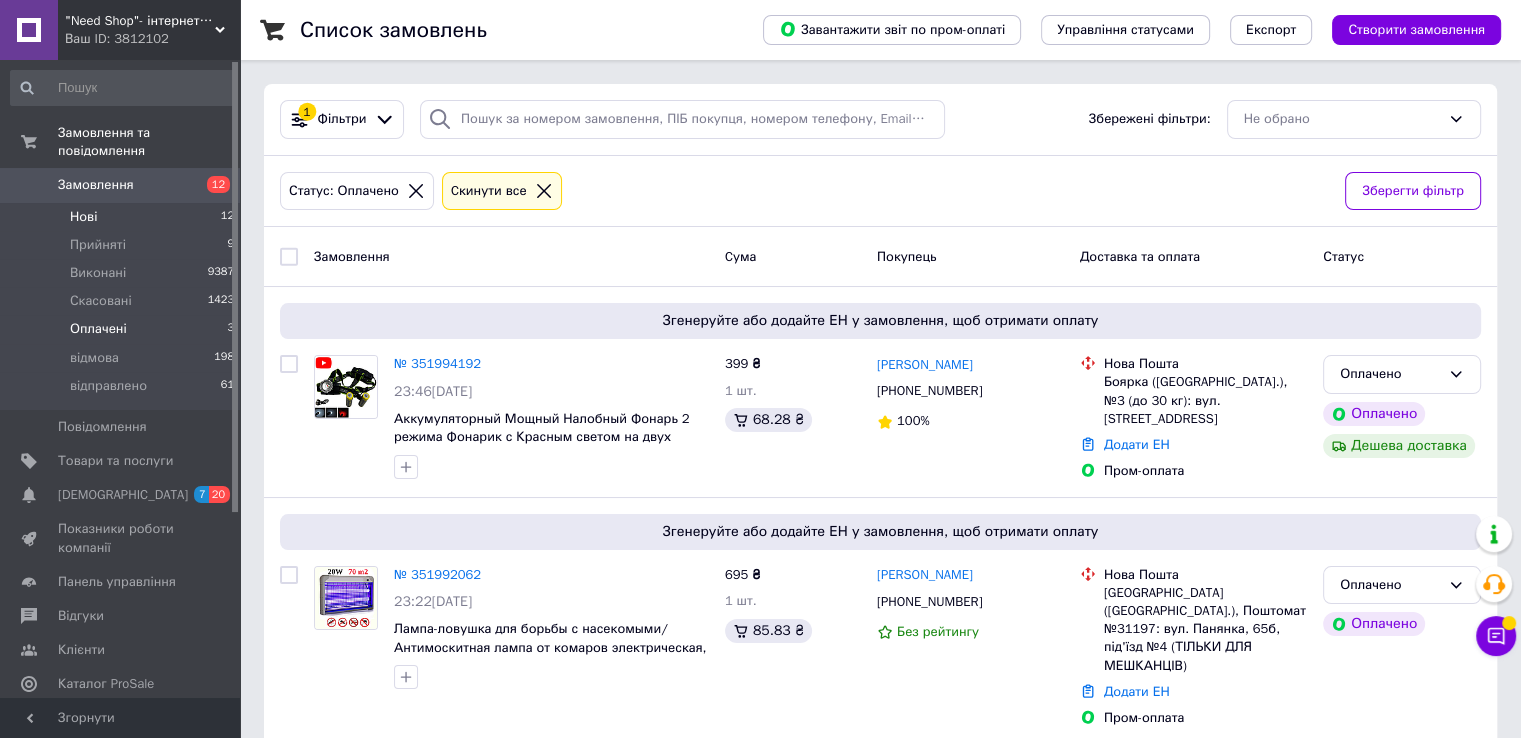click on "Нові" at bounding box center (83, 217) 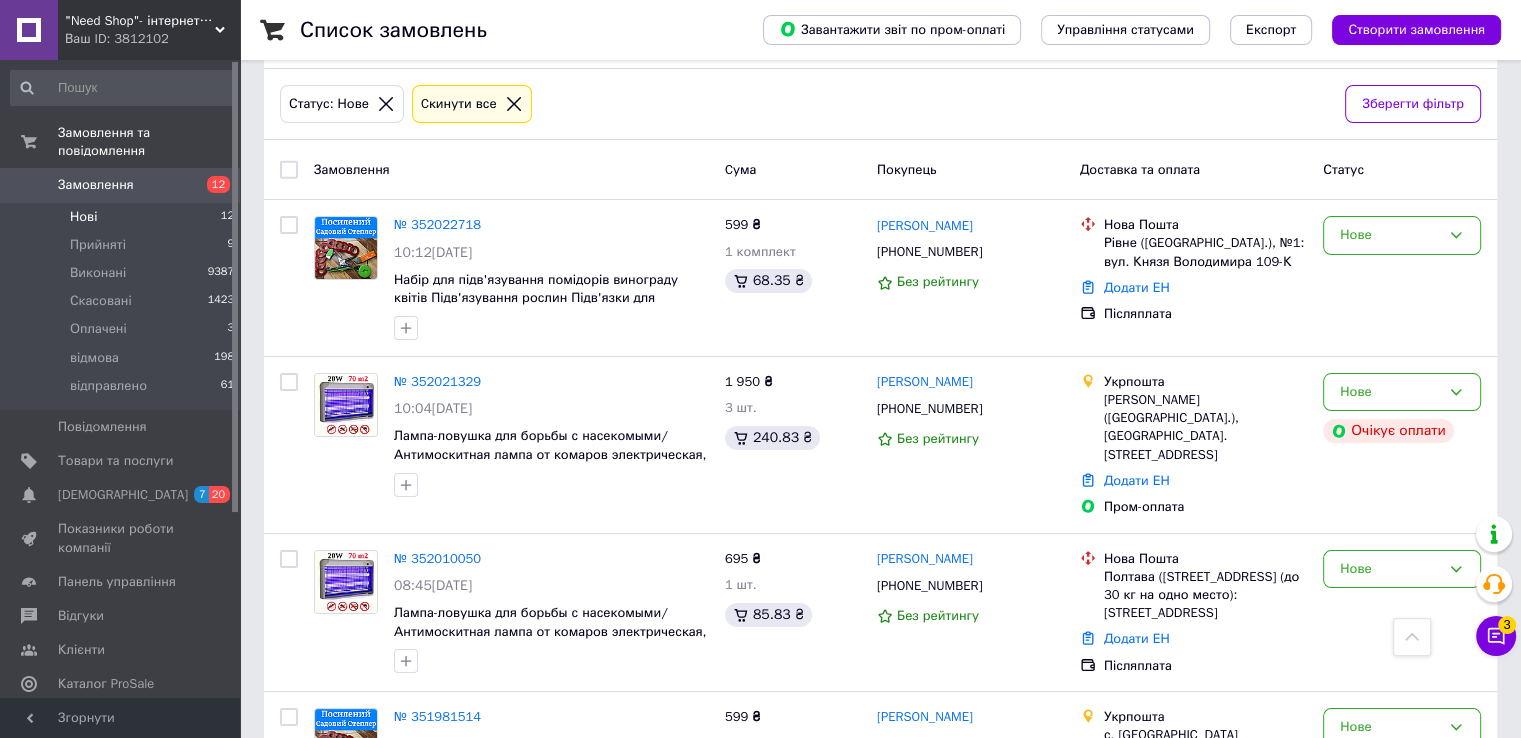scroll, scrollTop: 0, scrollLeft: 0, axis: both 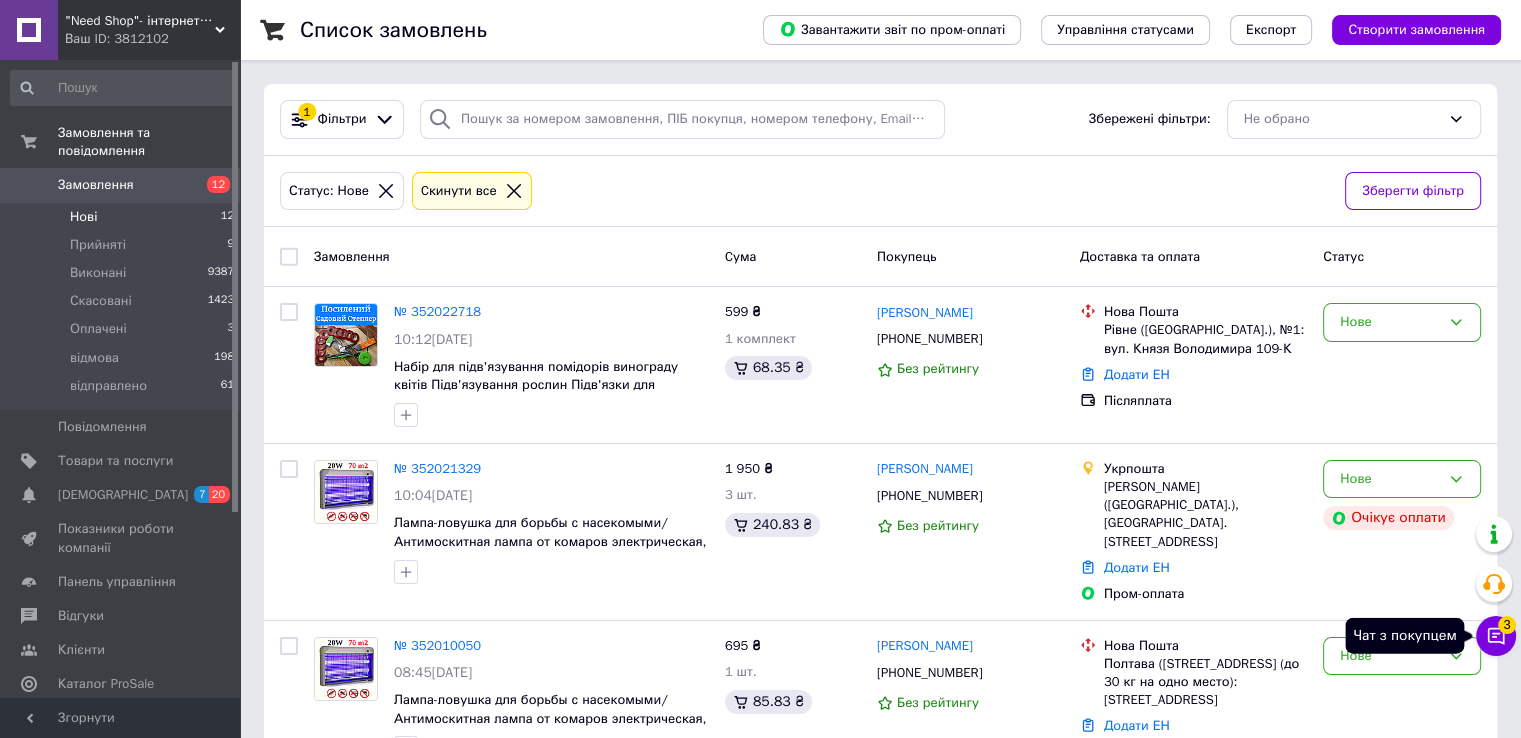 click 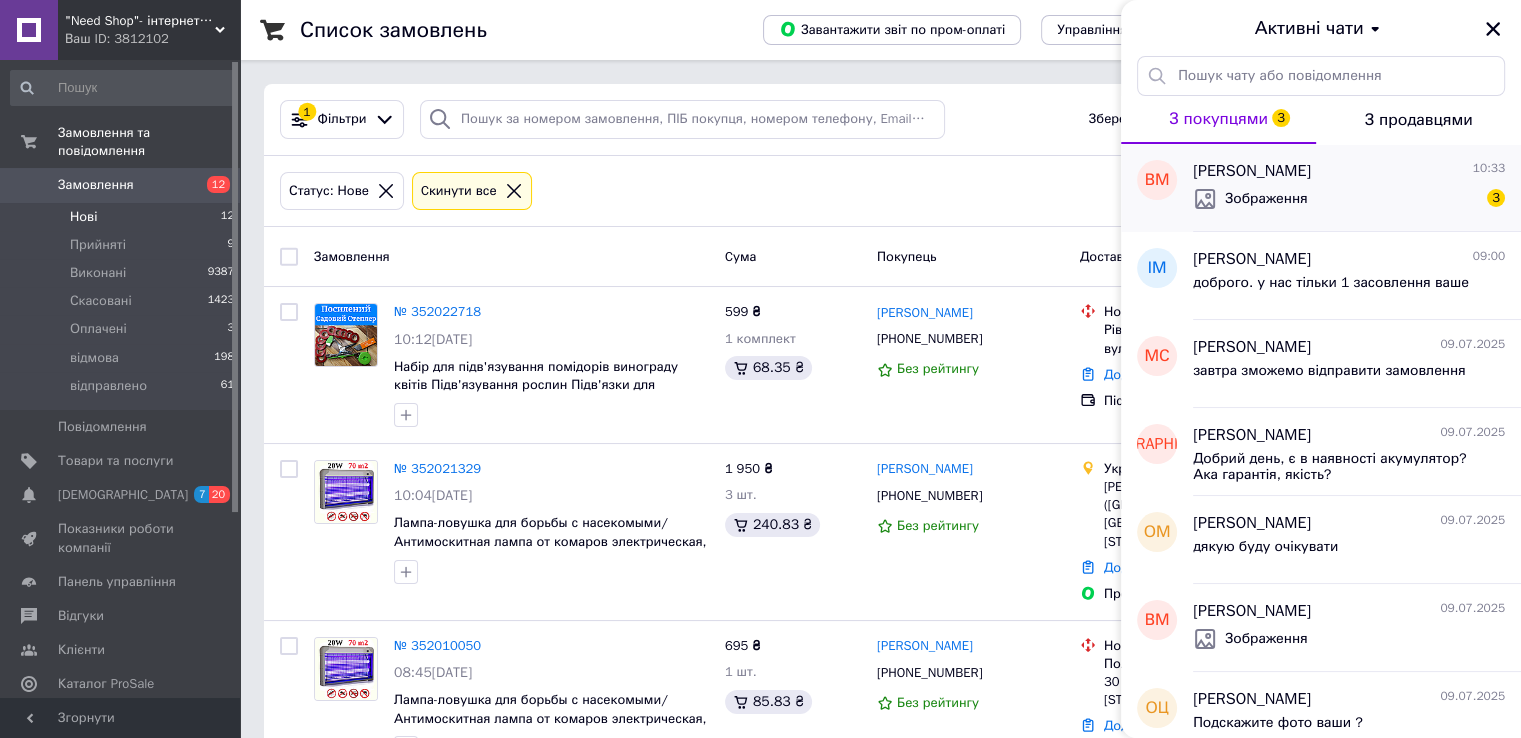 click on "Виталий Музыка 10:33 Зображення 3" at bounding box center (1357, 188) 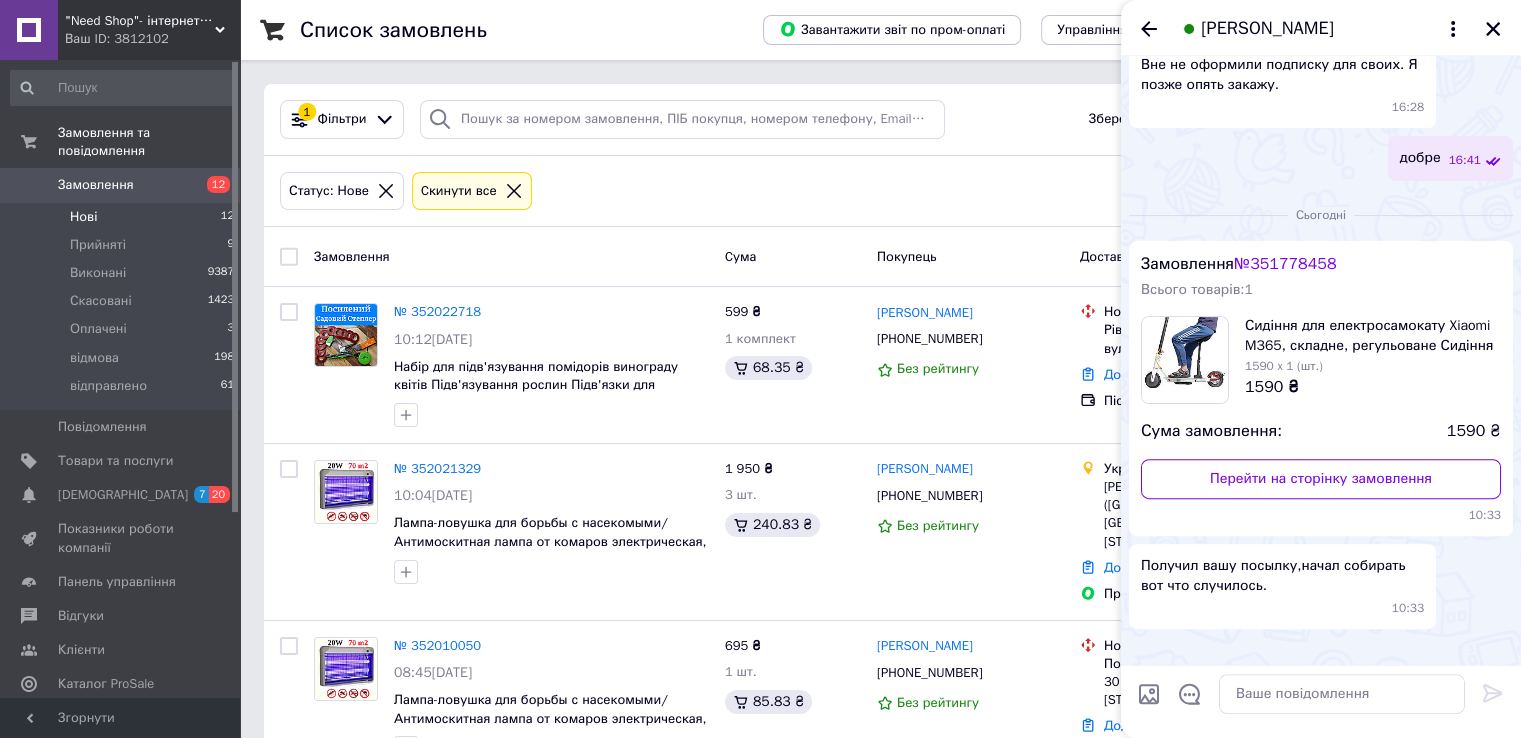 scroll, scrollTop: 781, scrollLeft: 0, axis: vertical 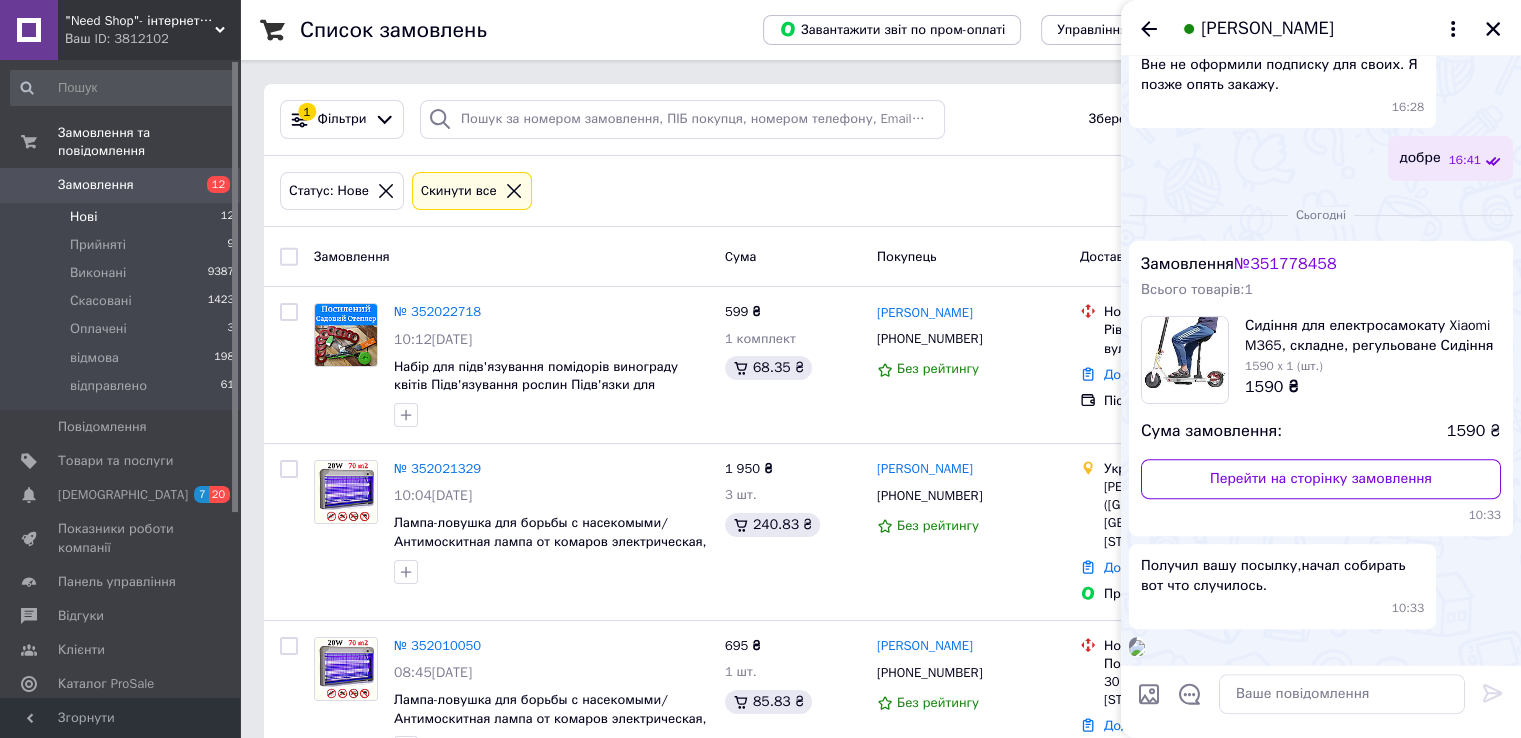 click at bounding box center (1137, 648) 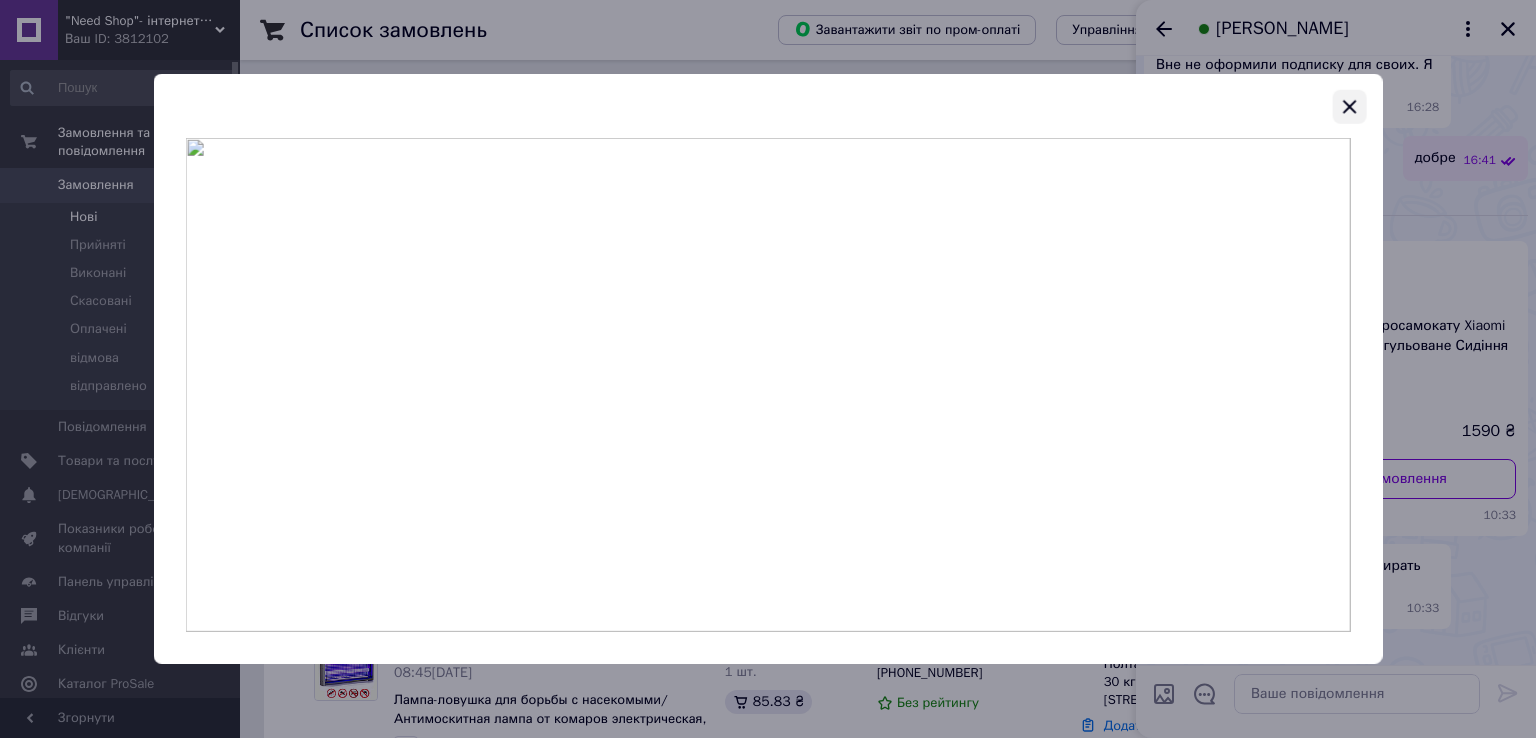 click 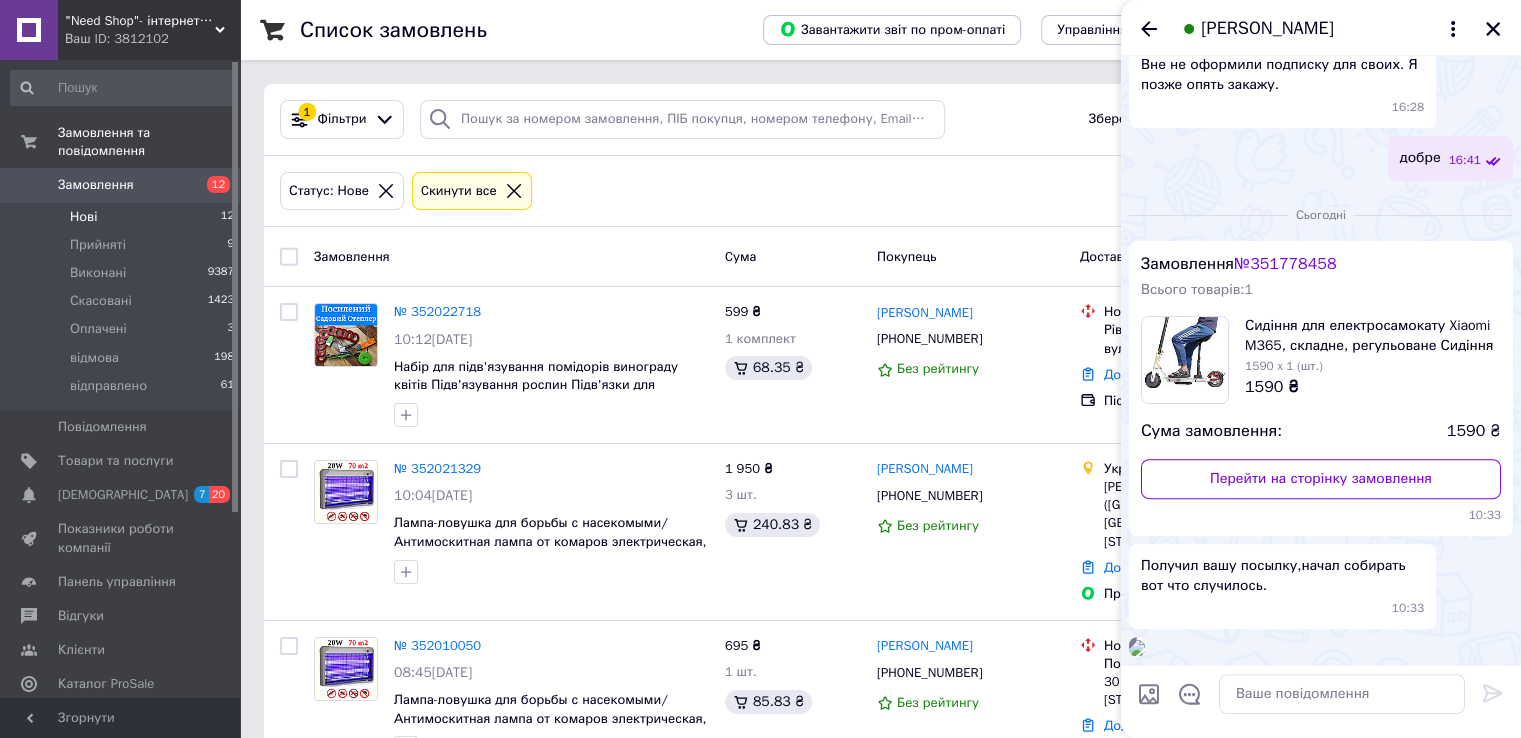 scroll, scrollTop: 781, scrollLeft: 0, axis: vertical 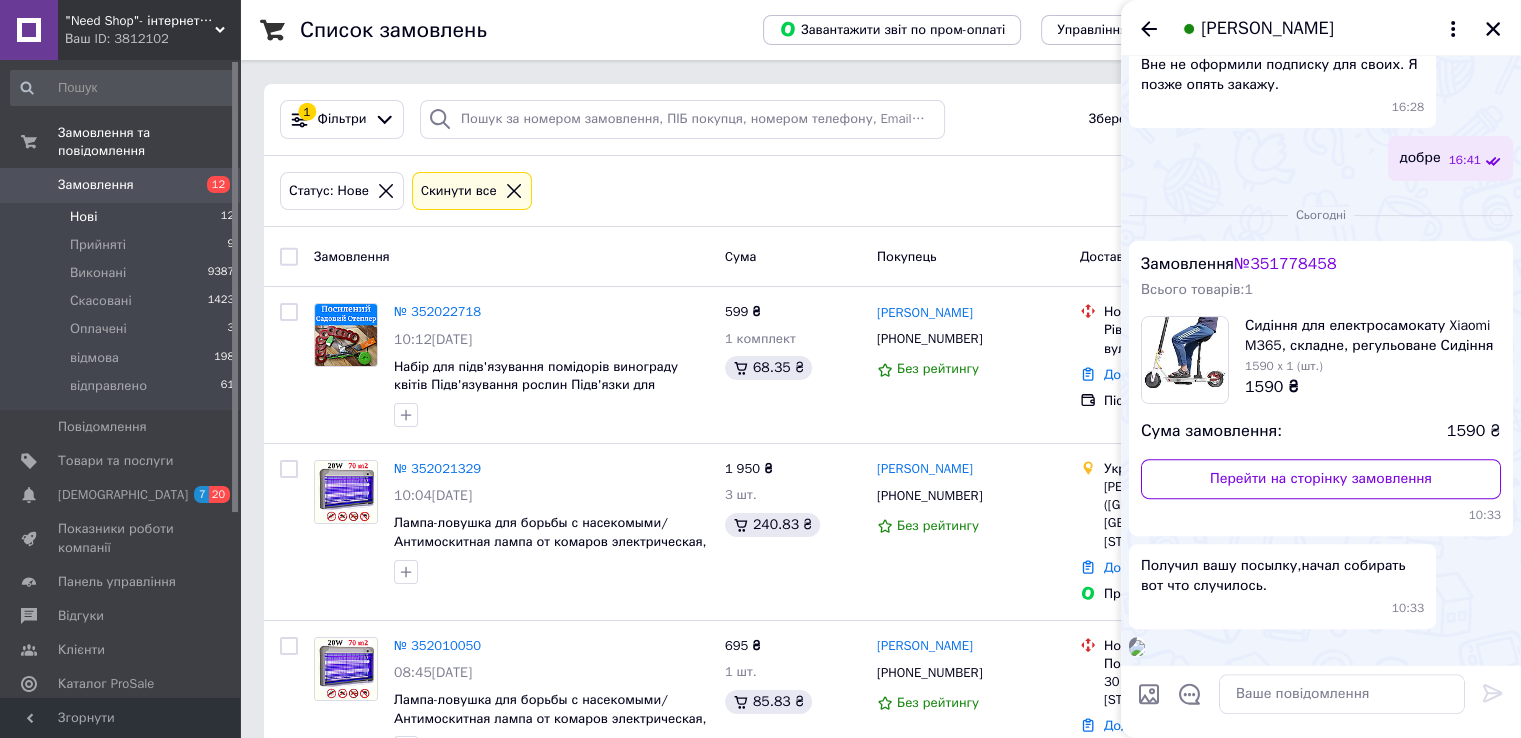 click at bounding box center [1137, 648] 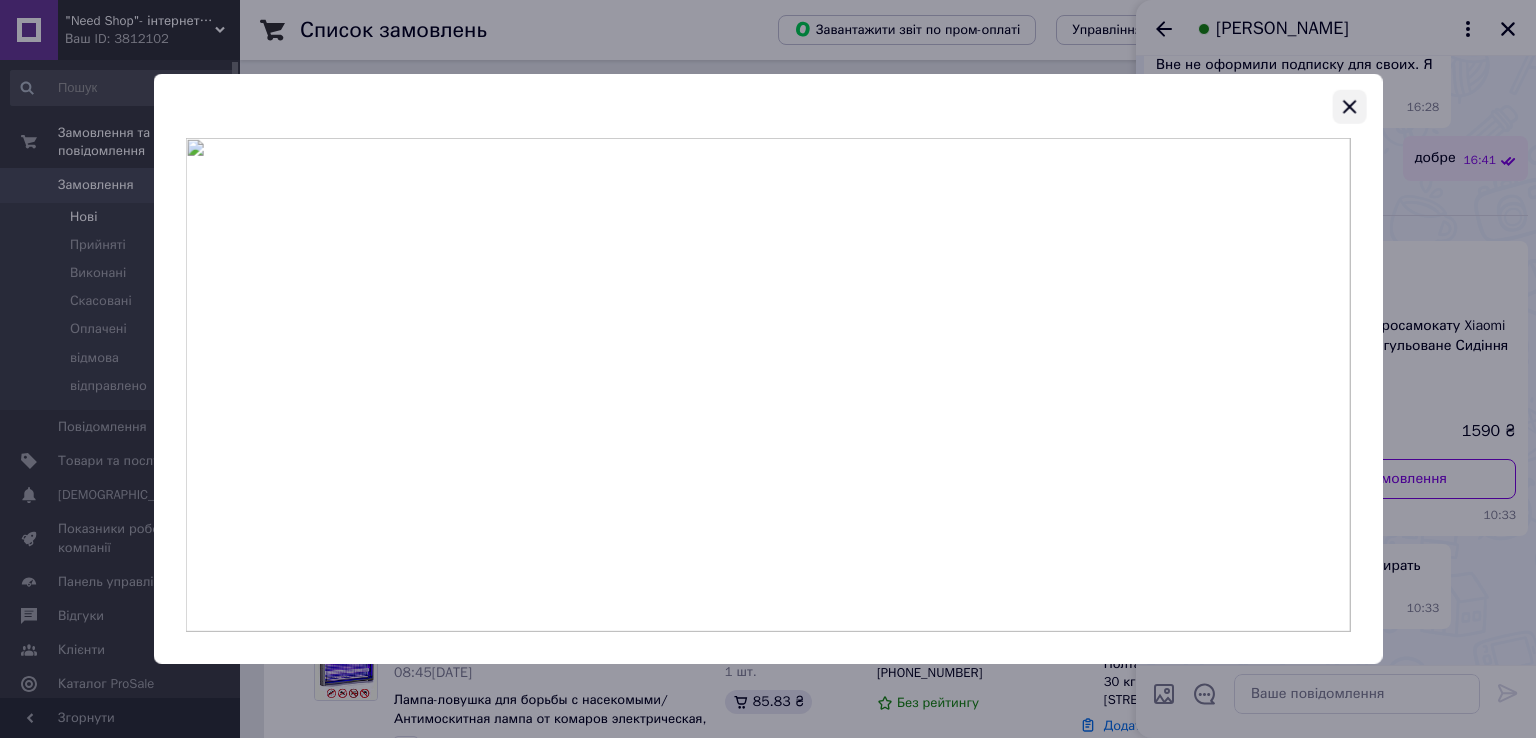click 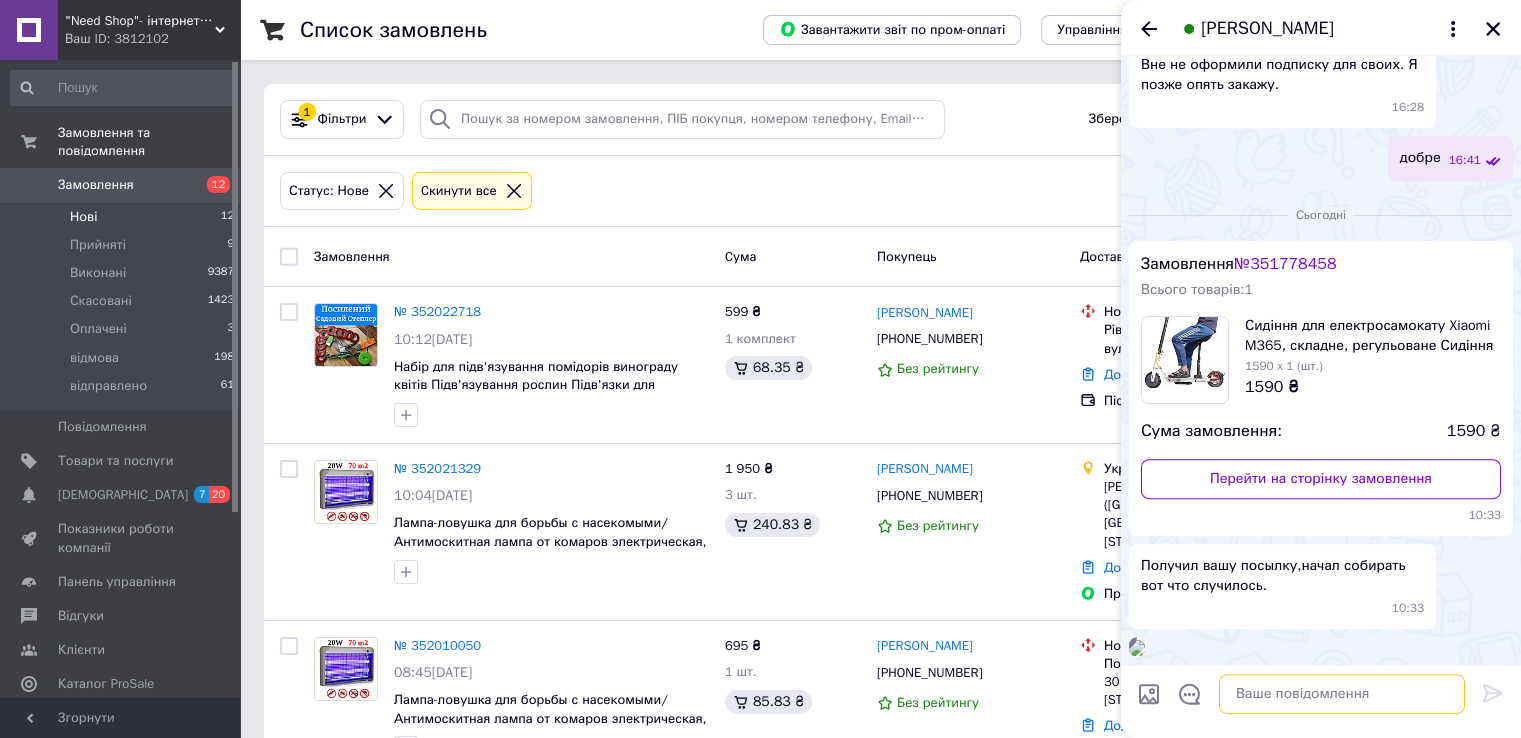 click at bounding box center (1342, 694) 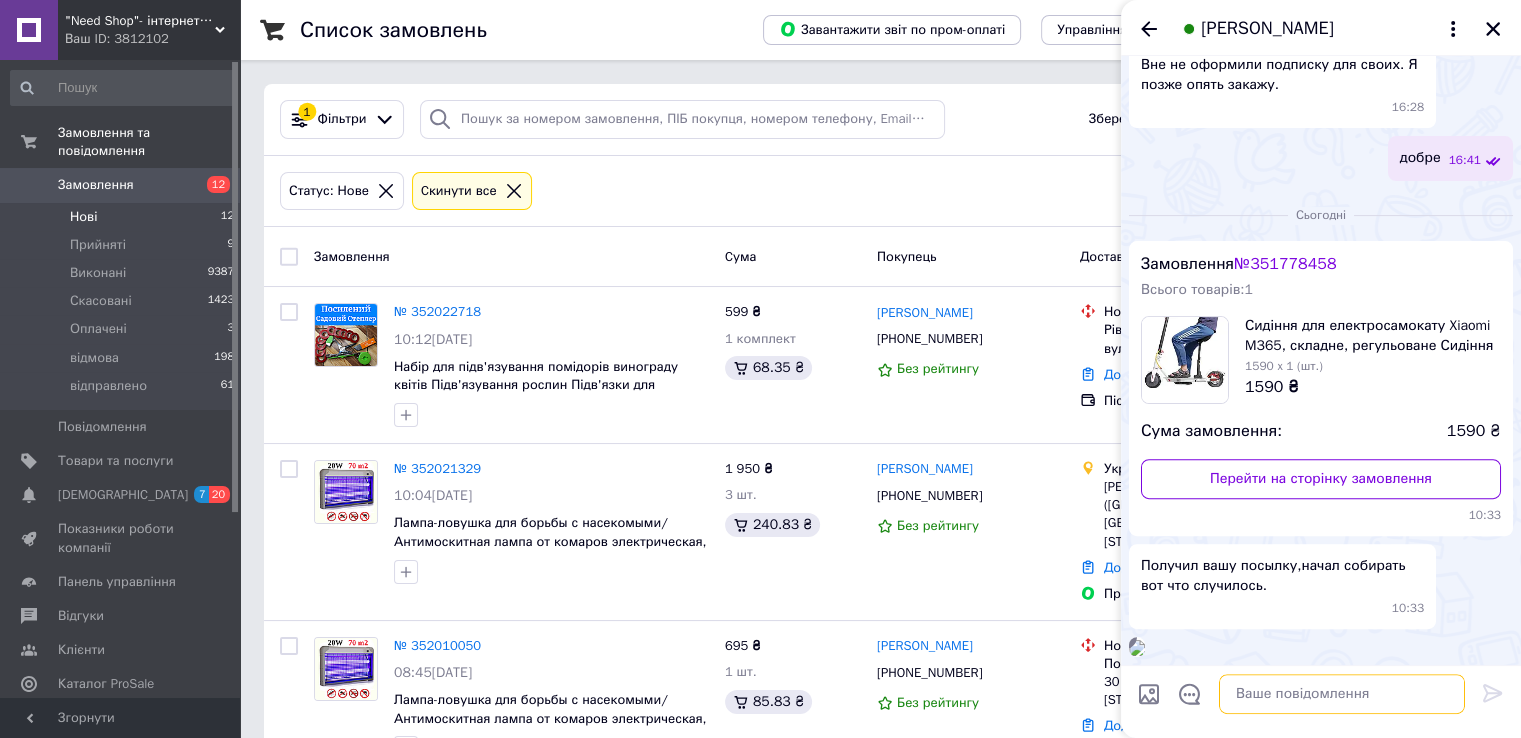 scroll, scrollTop: 773, scrollLeft: 0, axis: vertical 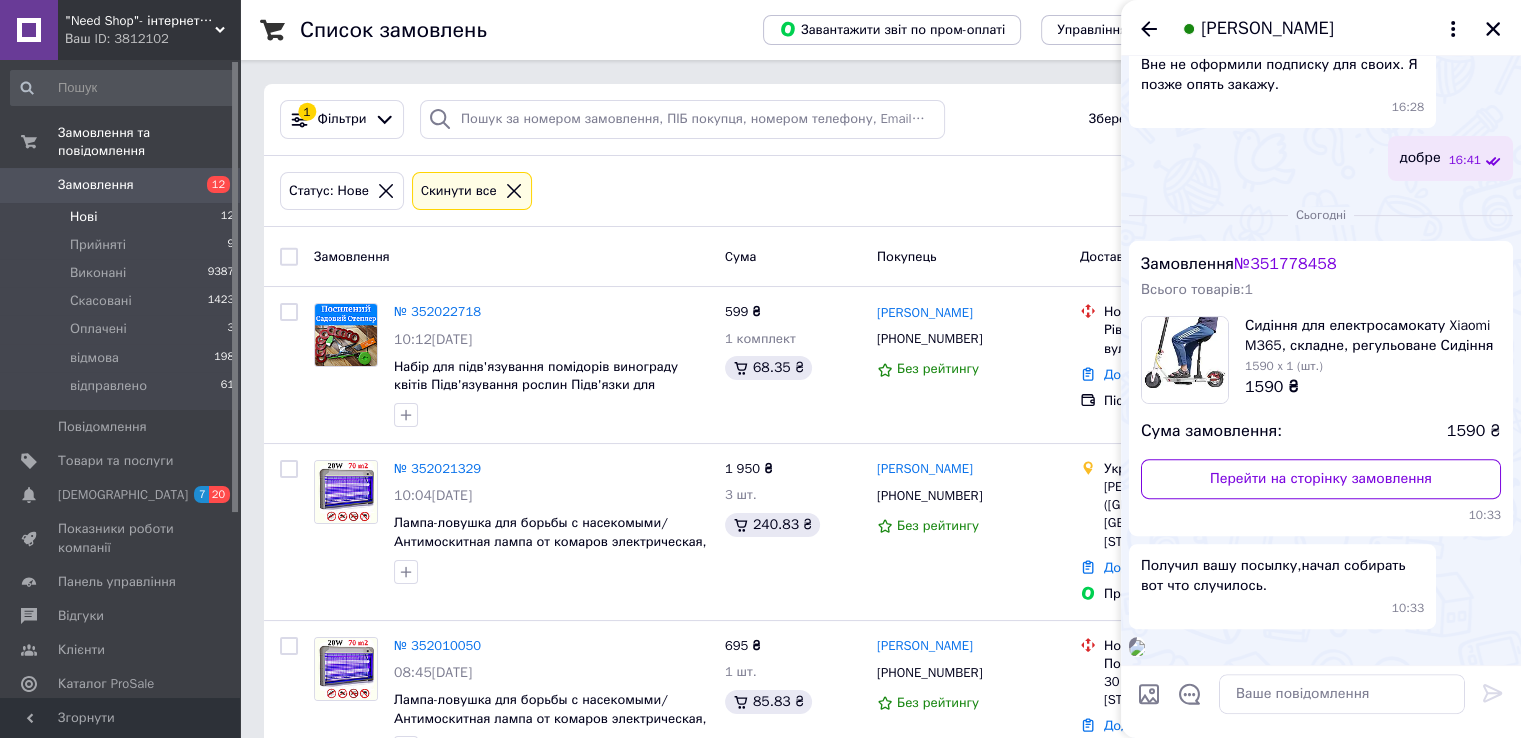 click at bounding box center (1137, 648) 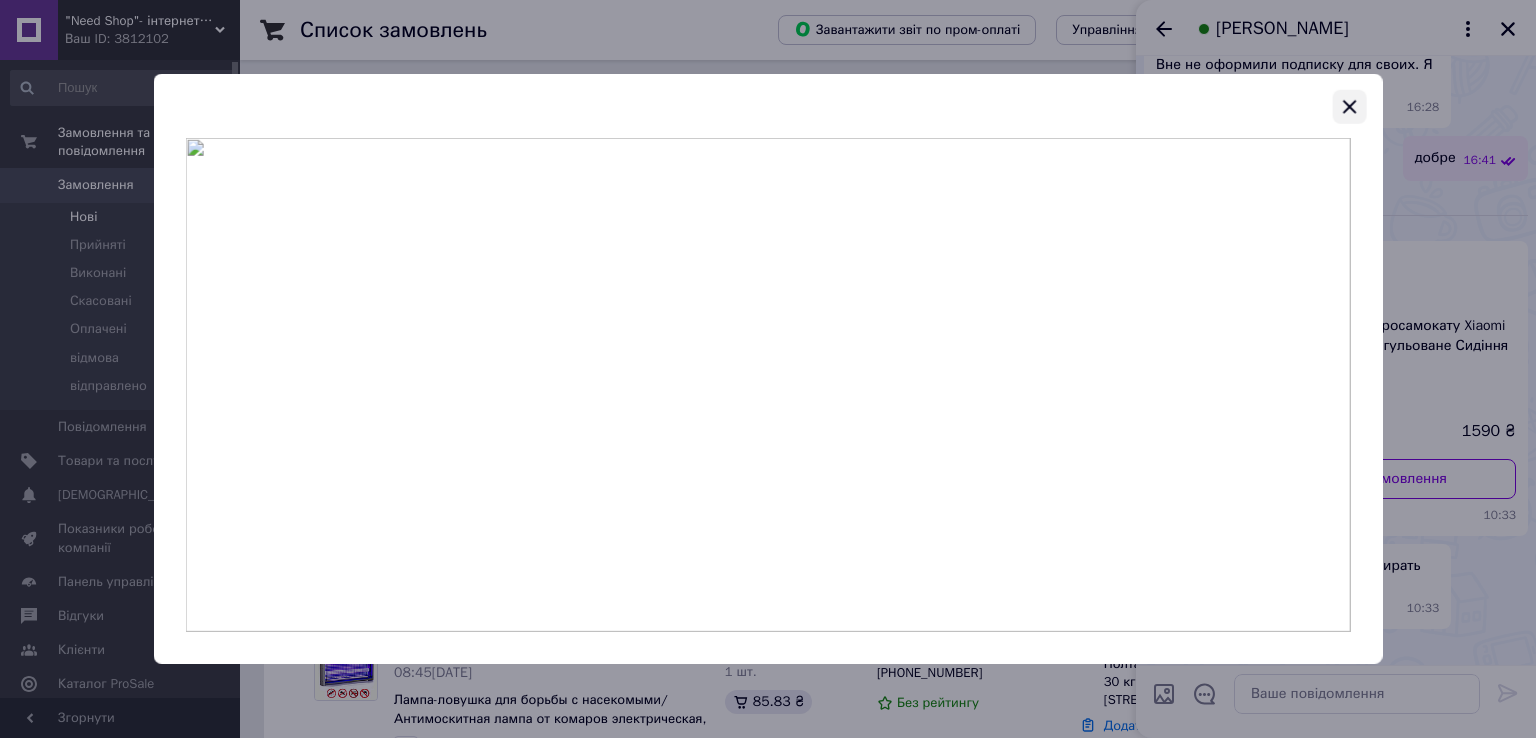 click 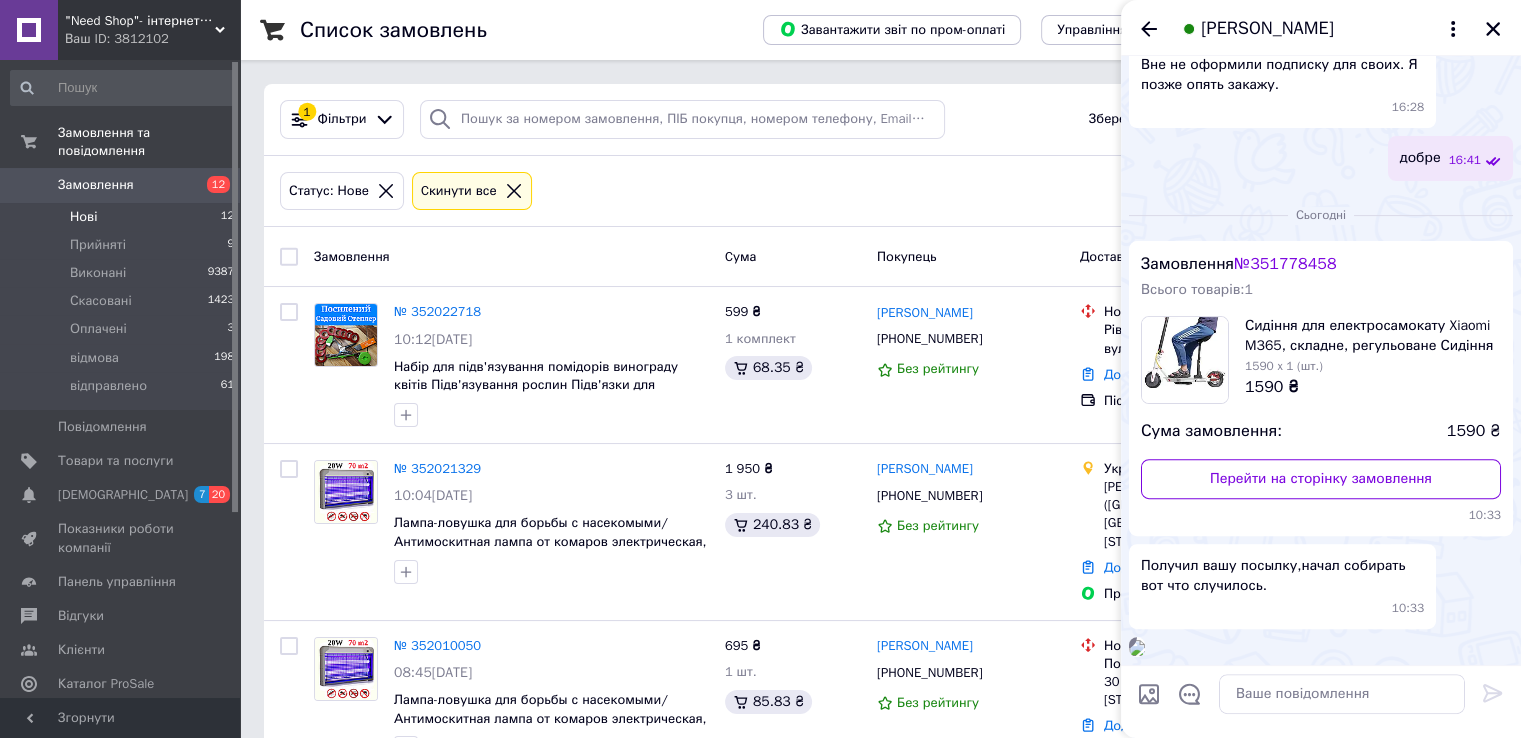 scroll, scrollTop: 781, scrollLeft: 0, axis: vertical 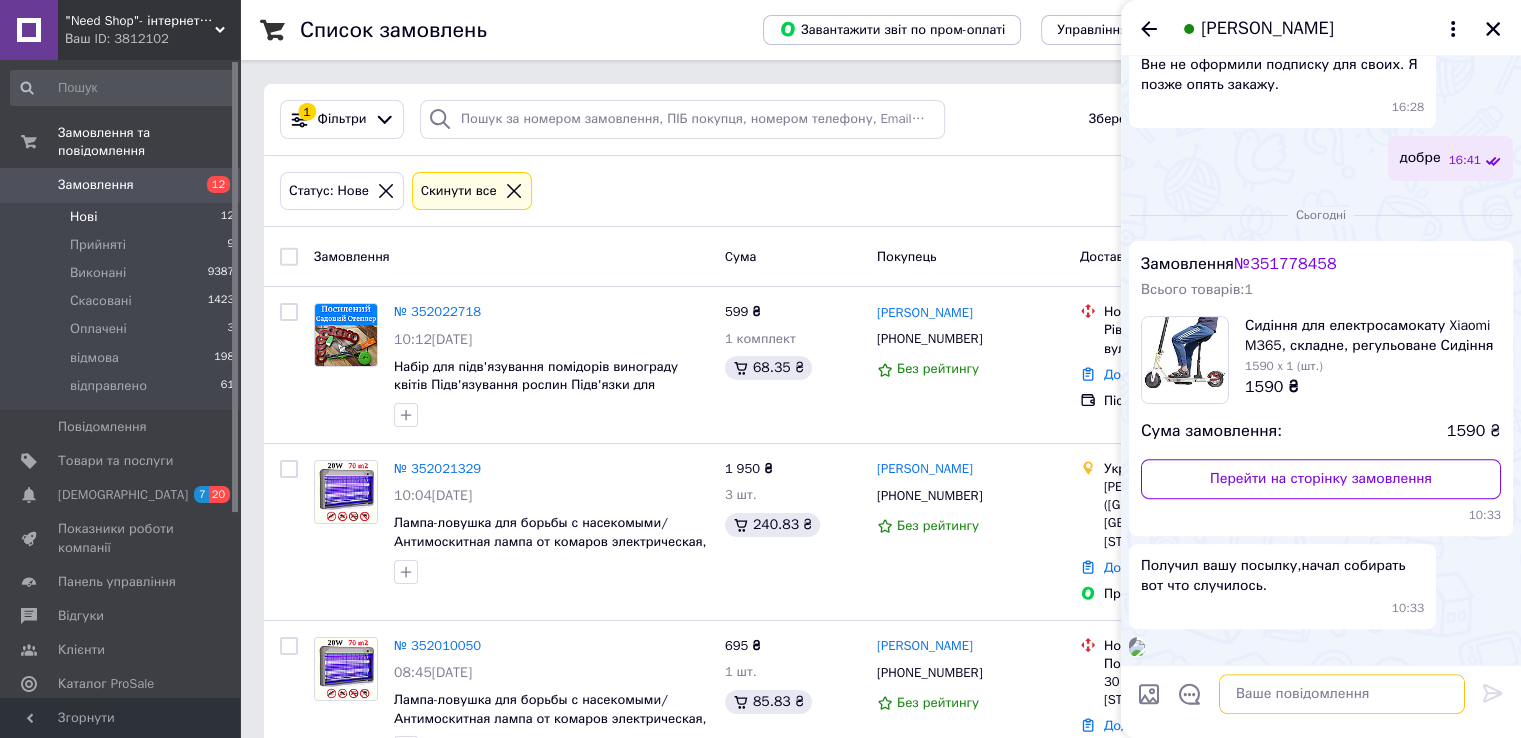click at bounding box center (1342, 694) 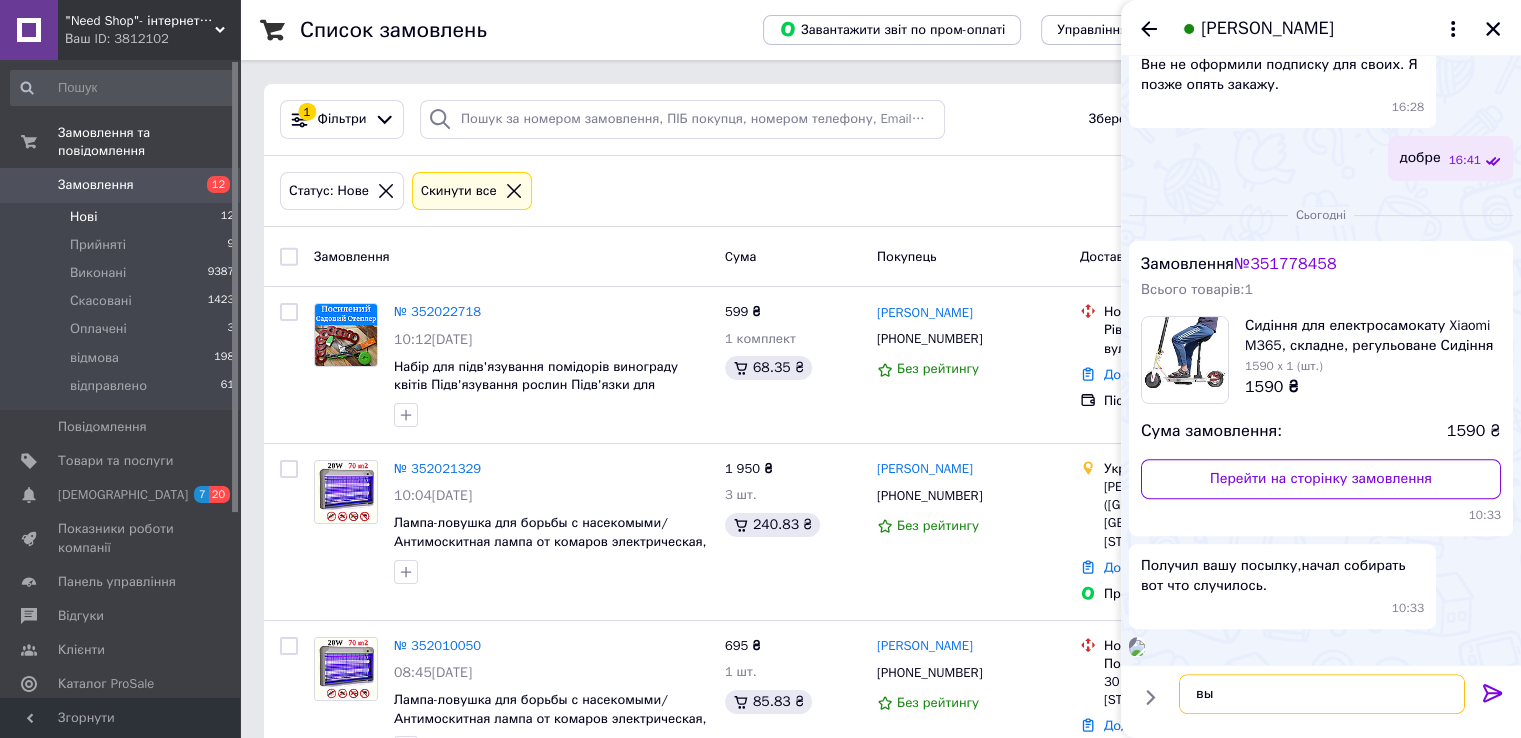 type on "в" 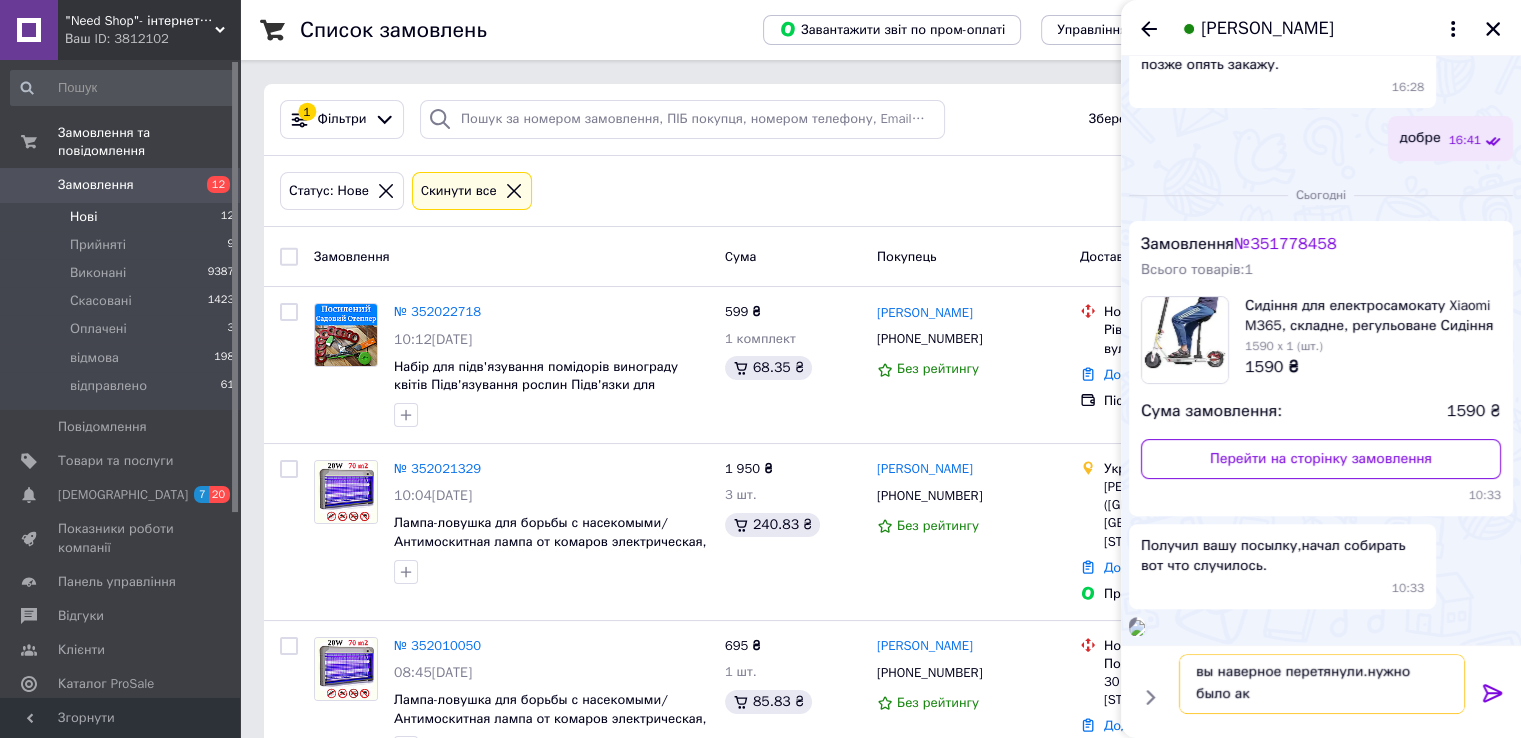 scroll, scrollTop: 1, scrollLeft: 0, axis: vertical 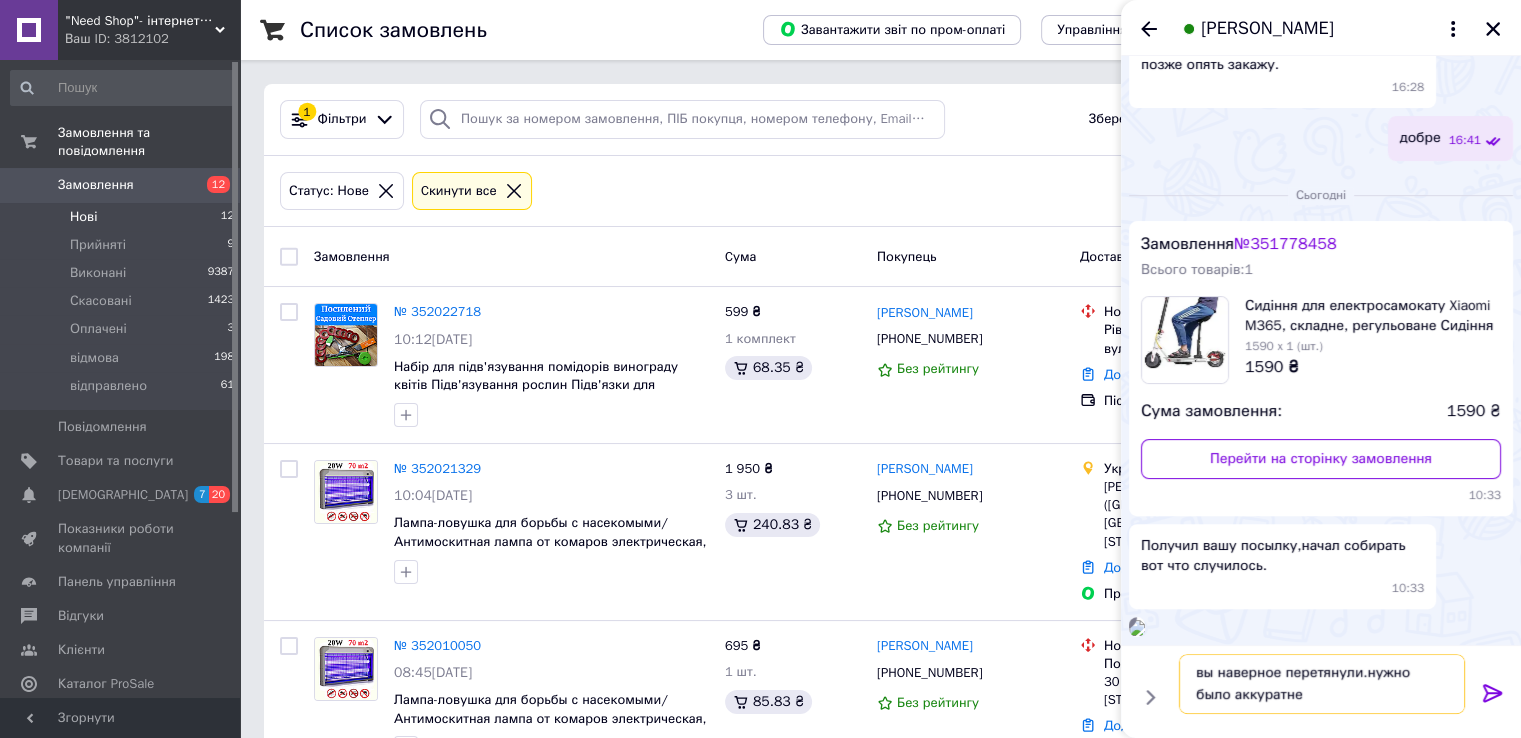 type on "вы наверное перетянули.нужно было аккуратнее" 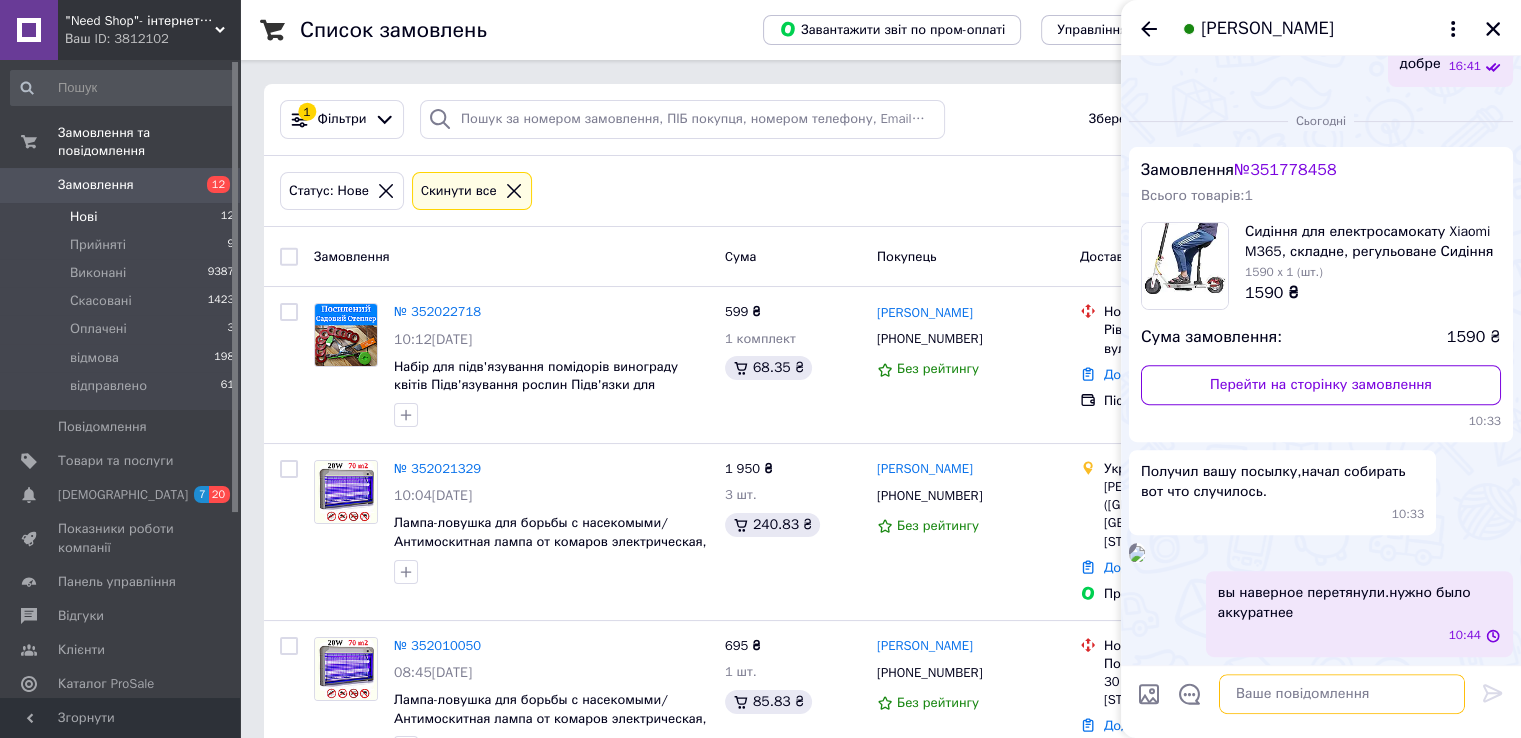 scroll, scrollTop: 0, scrollLeft: 0, axis: both 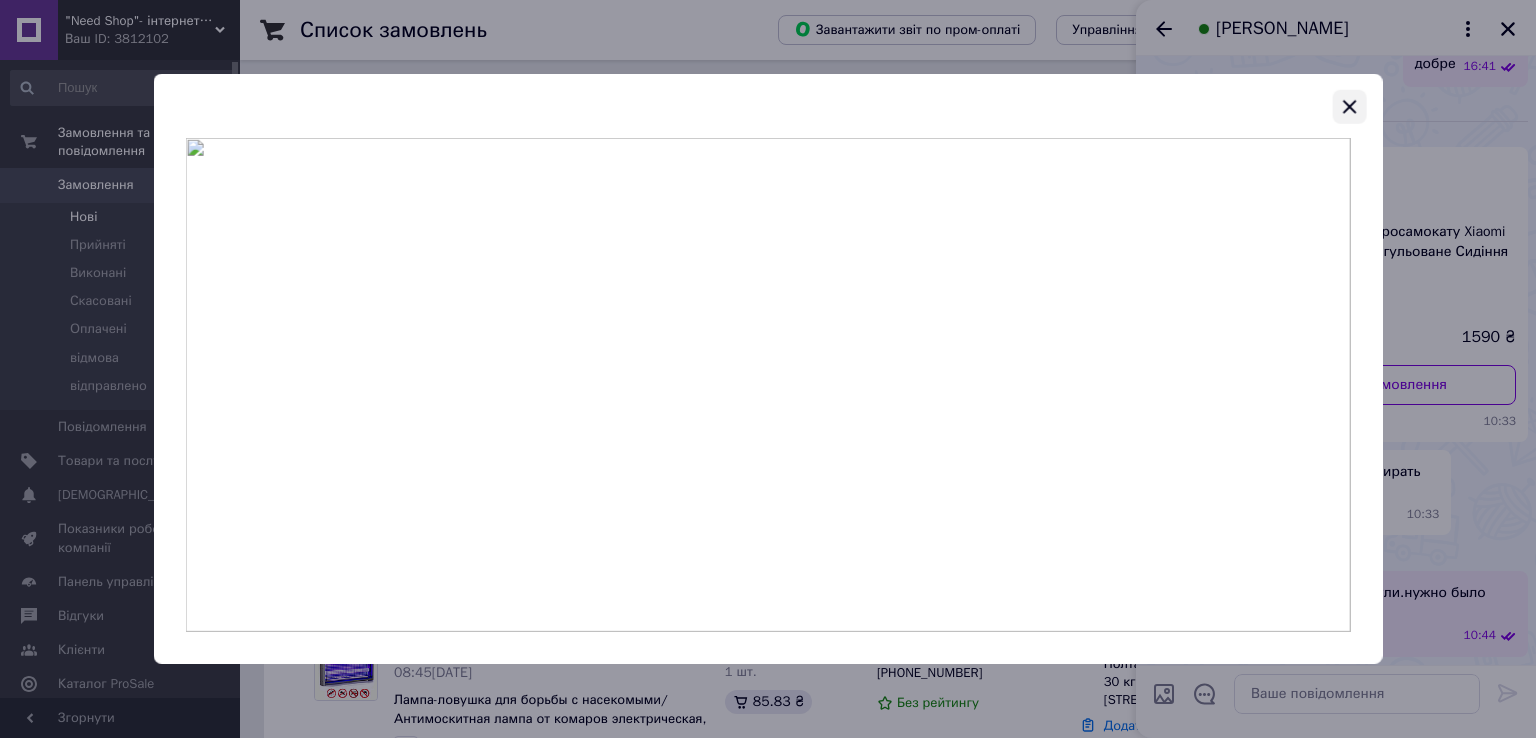 click 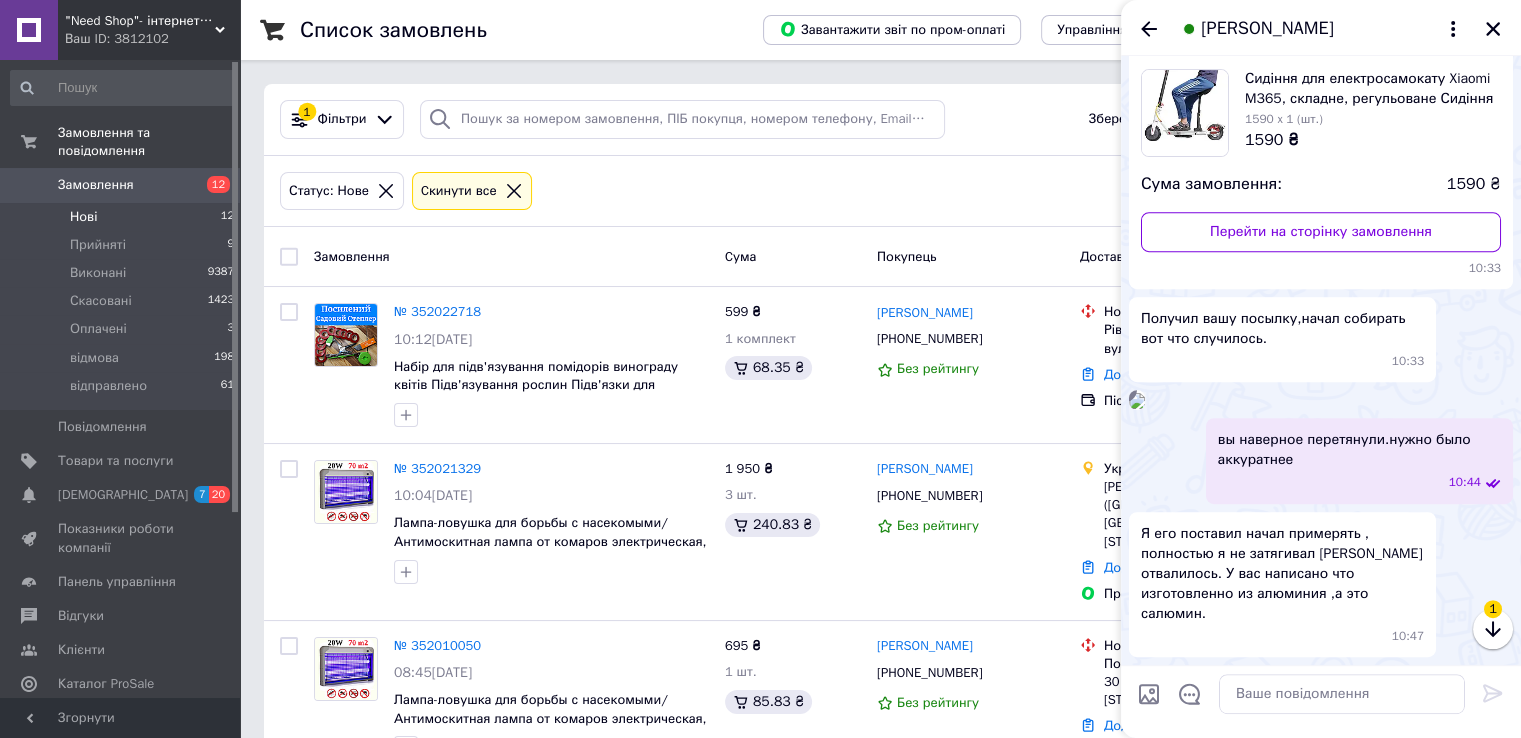 scroll, scrollTop: 972, scrollLeft: 0, axis: vertical 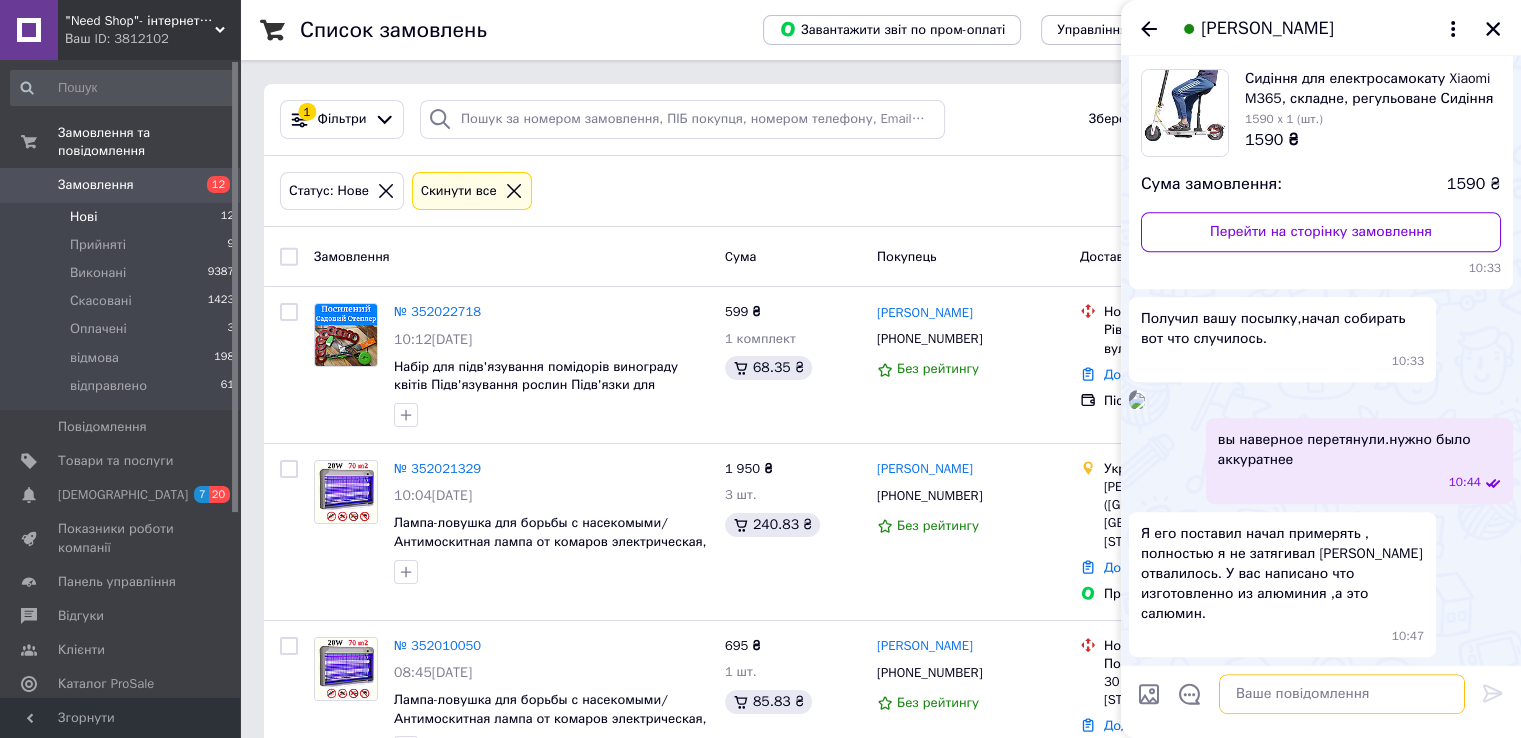 click at bounding box center (1342, 694) 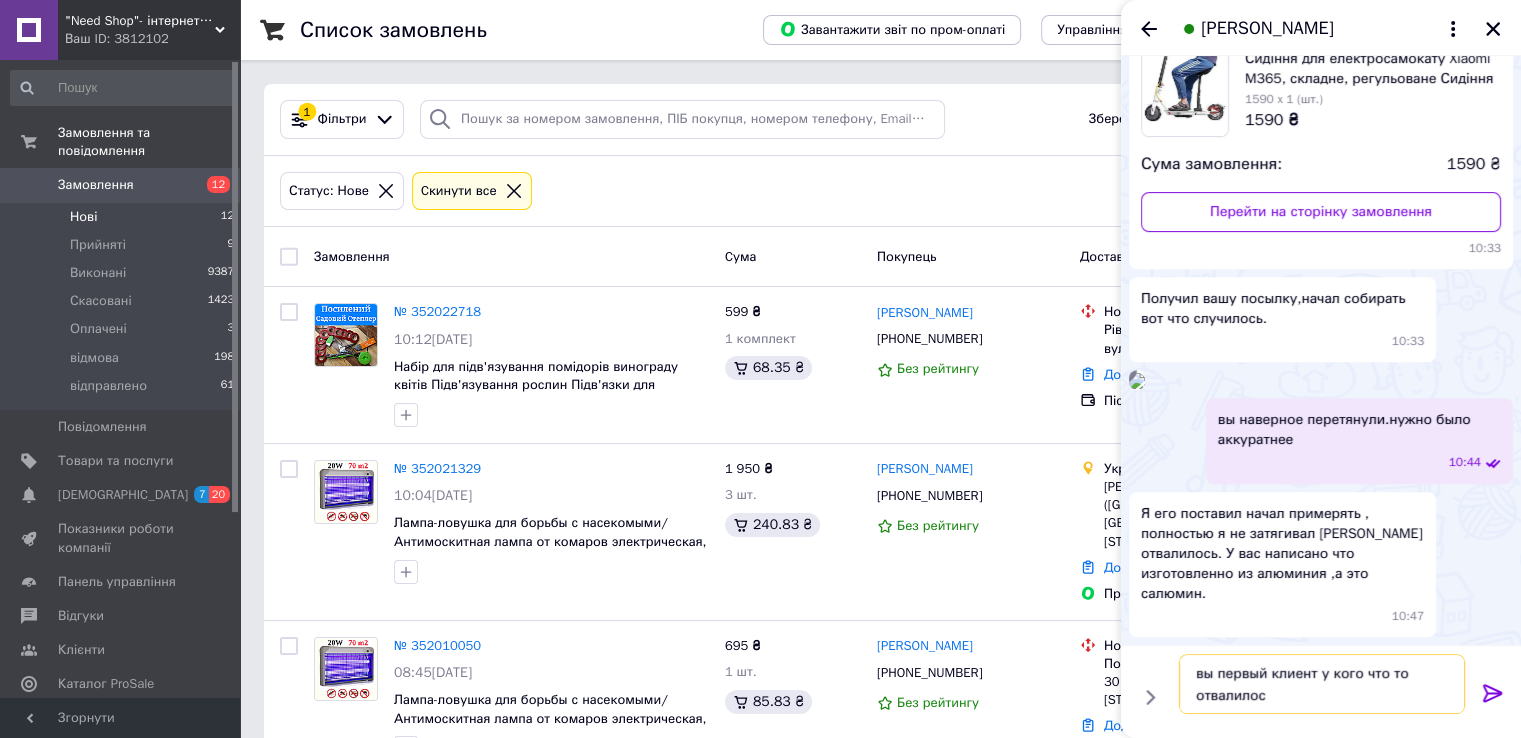 type on "вы первый клиент у кого что то отвалилось" 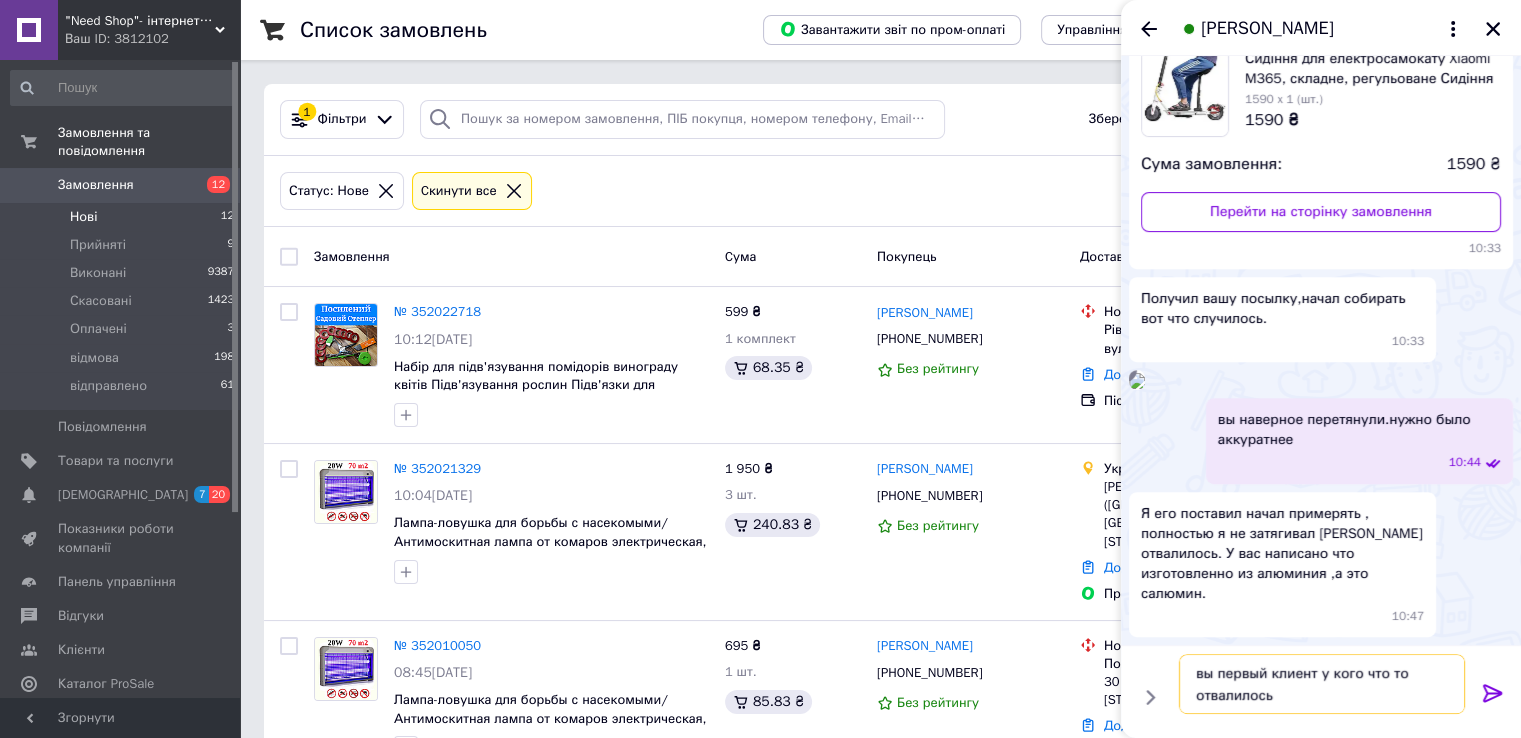 type 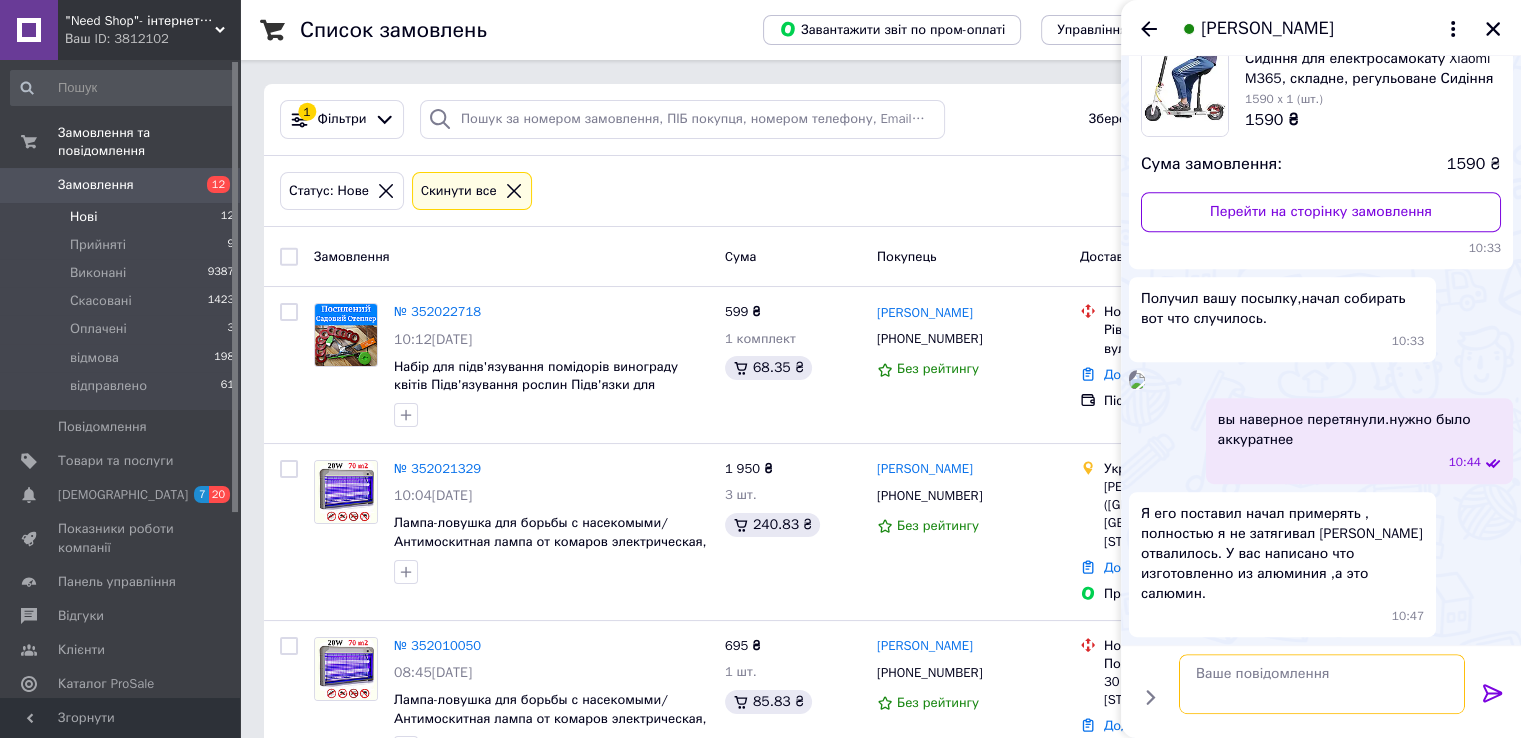 scroll, scrollTop: 1044, scrollLeft: 0, axis: vertical 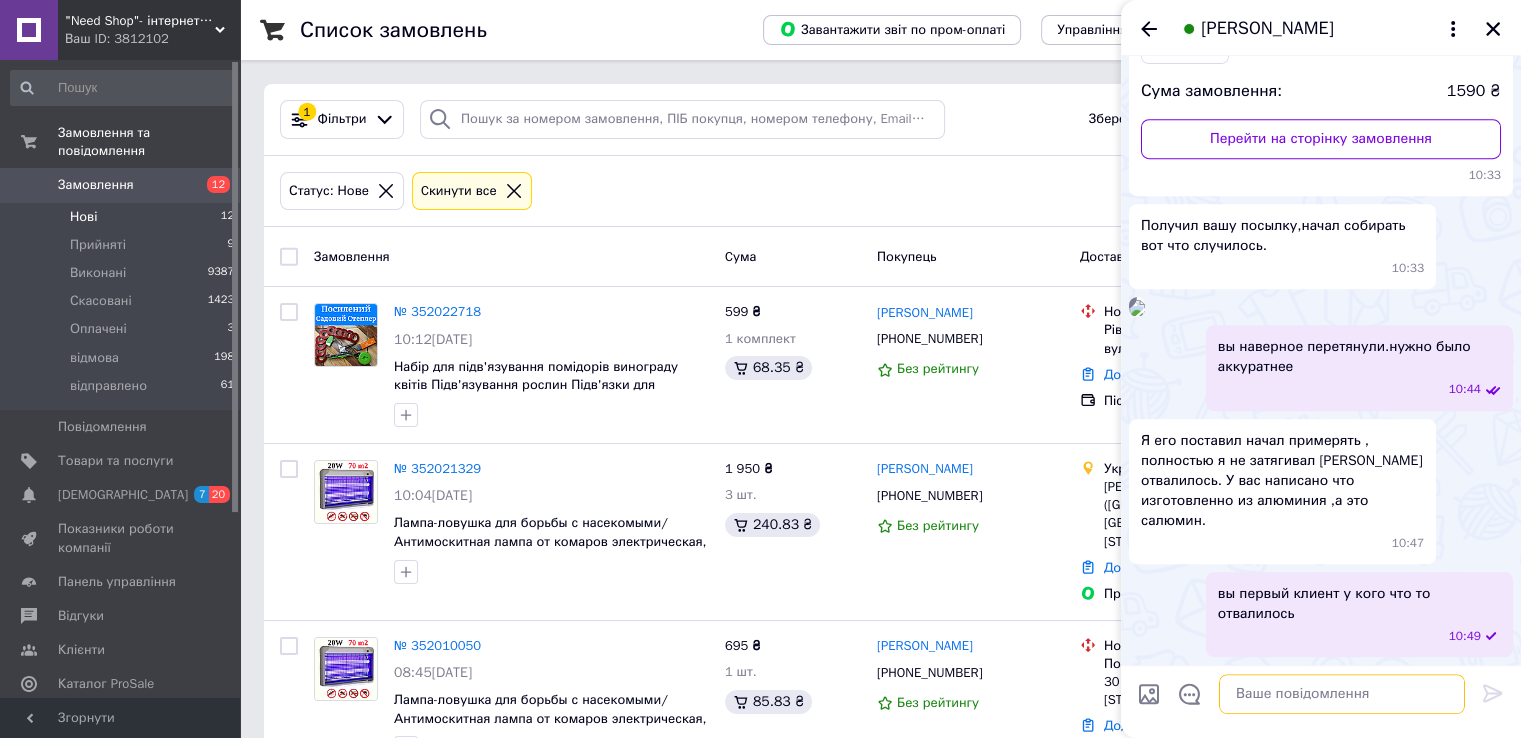 click at bounding box center [1342, 694] 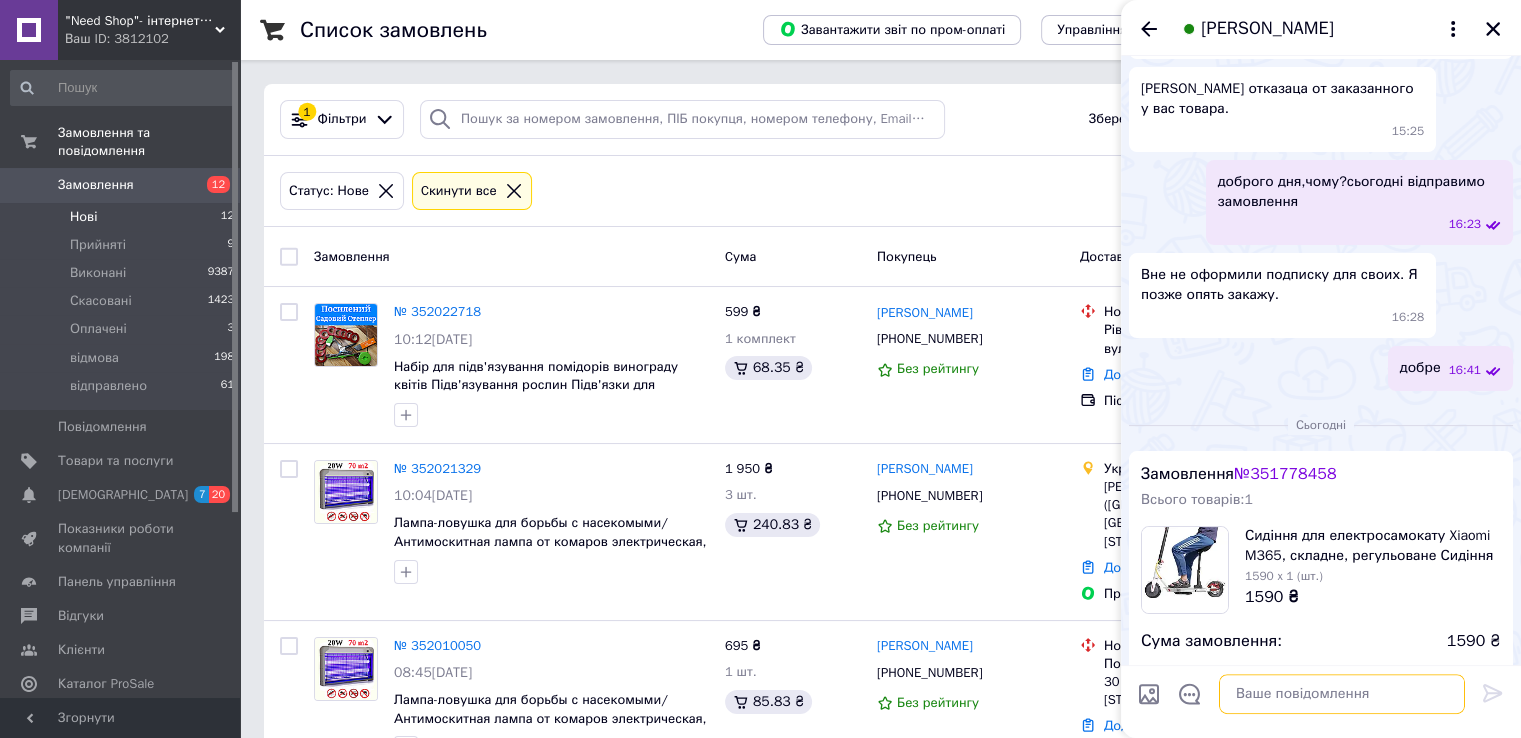 scroll, scrollTop: 345, scrollLeft: 0, axis: vertical 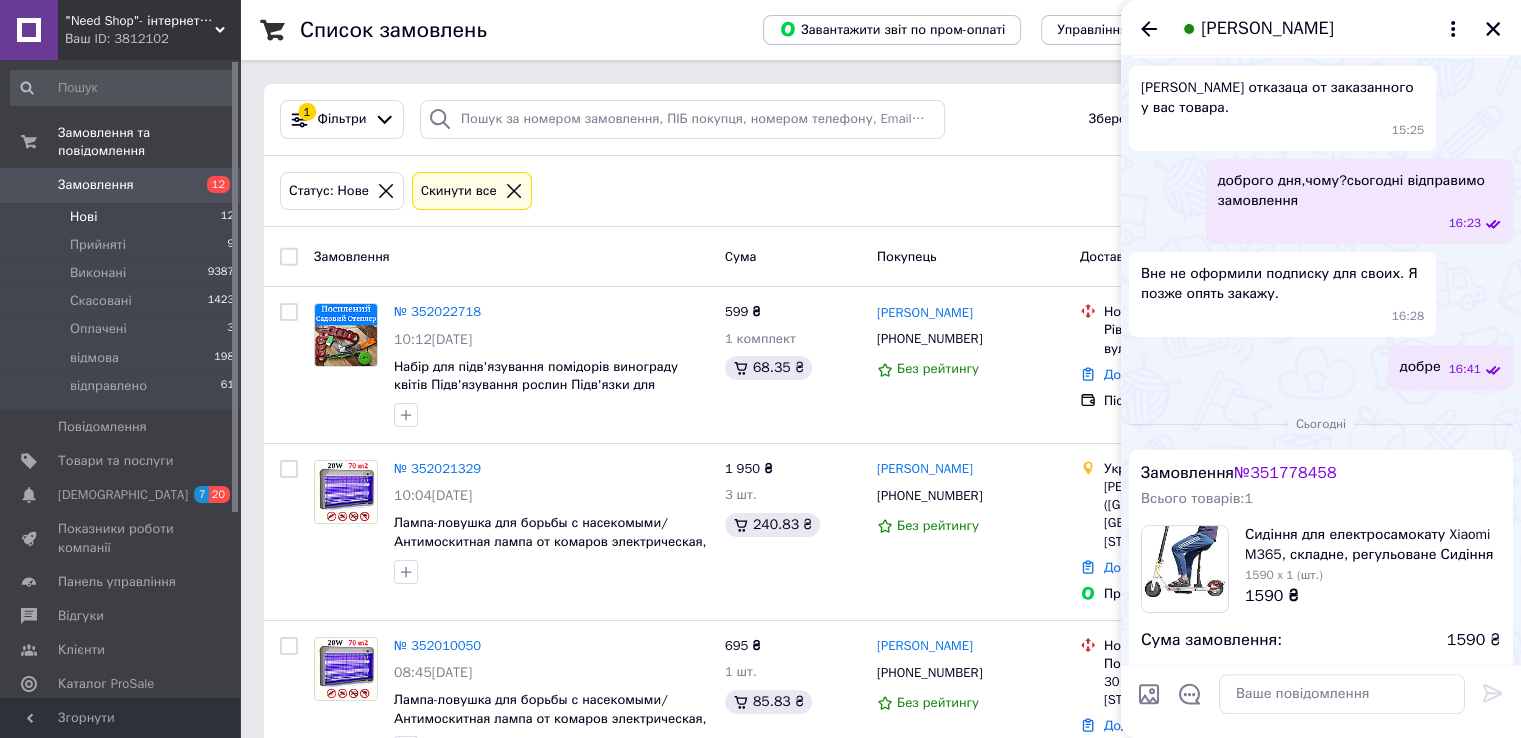 click on "Сидіння для електросамокату Xiaomi M365, складне, регульоване Сидіння для самокату Xiaomi MiJia Electric Scooter" at bounding box center (1373, 545) 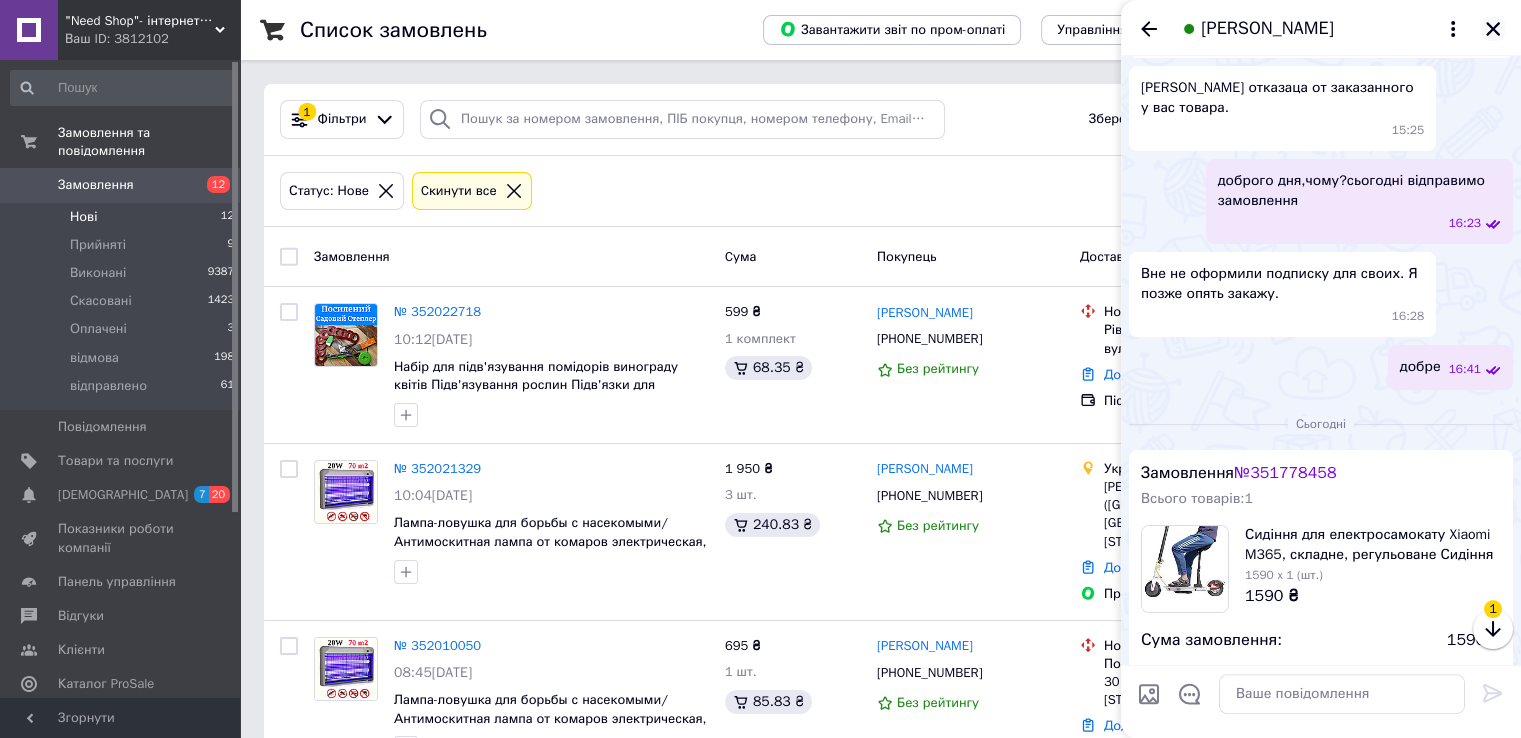 click 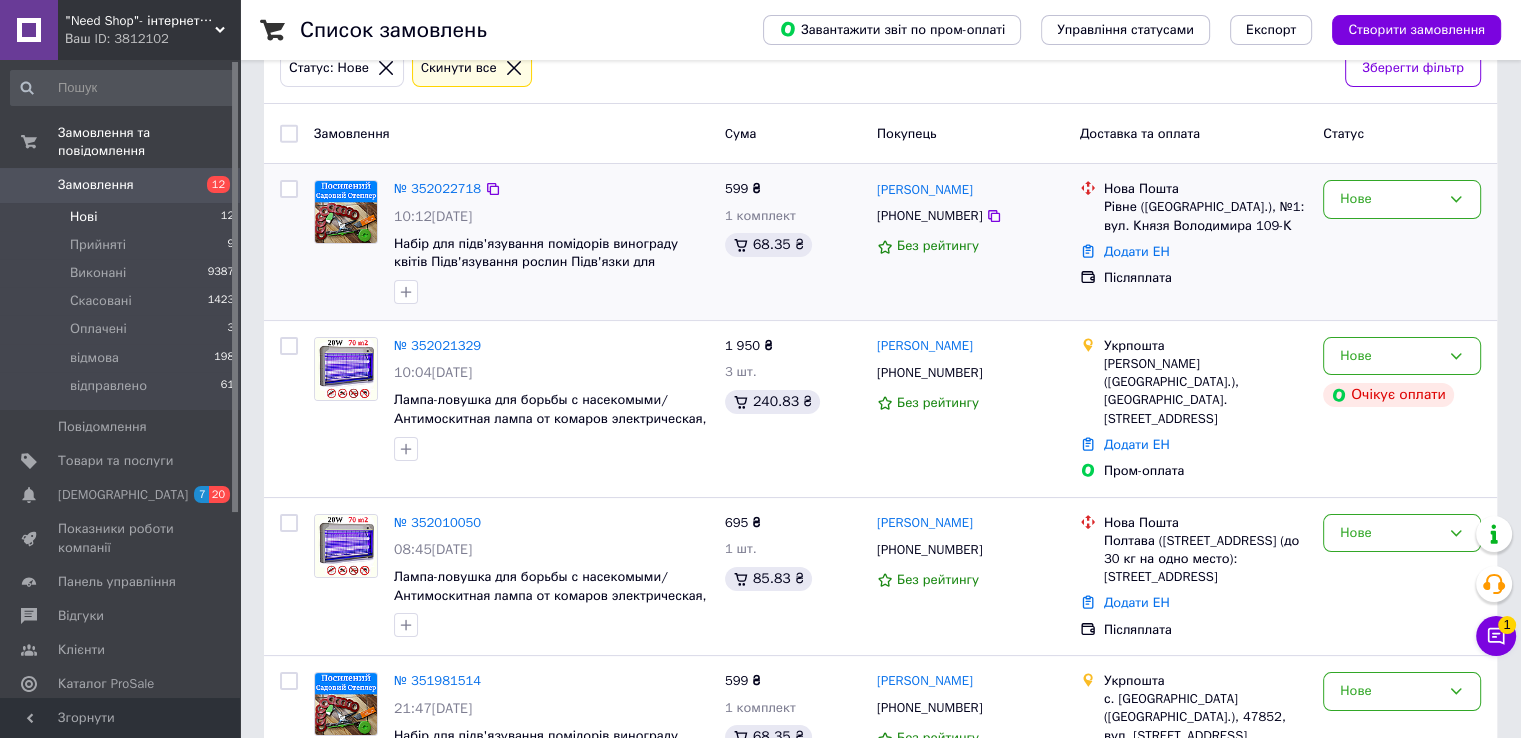 scroll, scrollTop: 127, scrollLeft: 0, axis: vertical 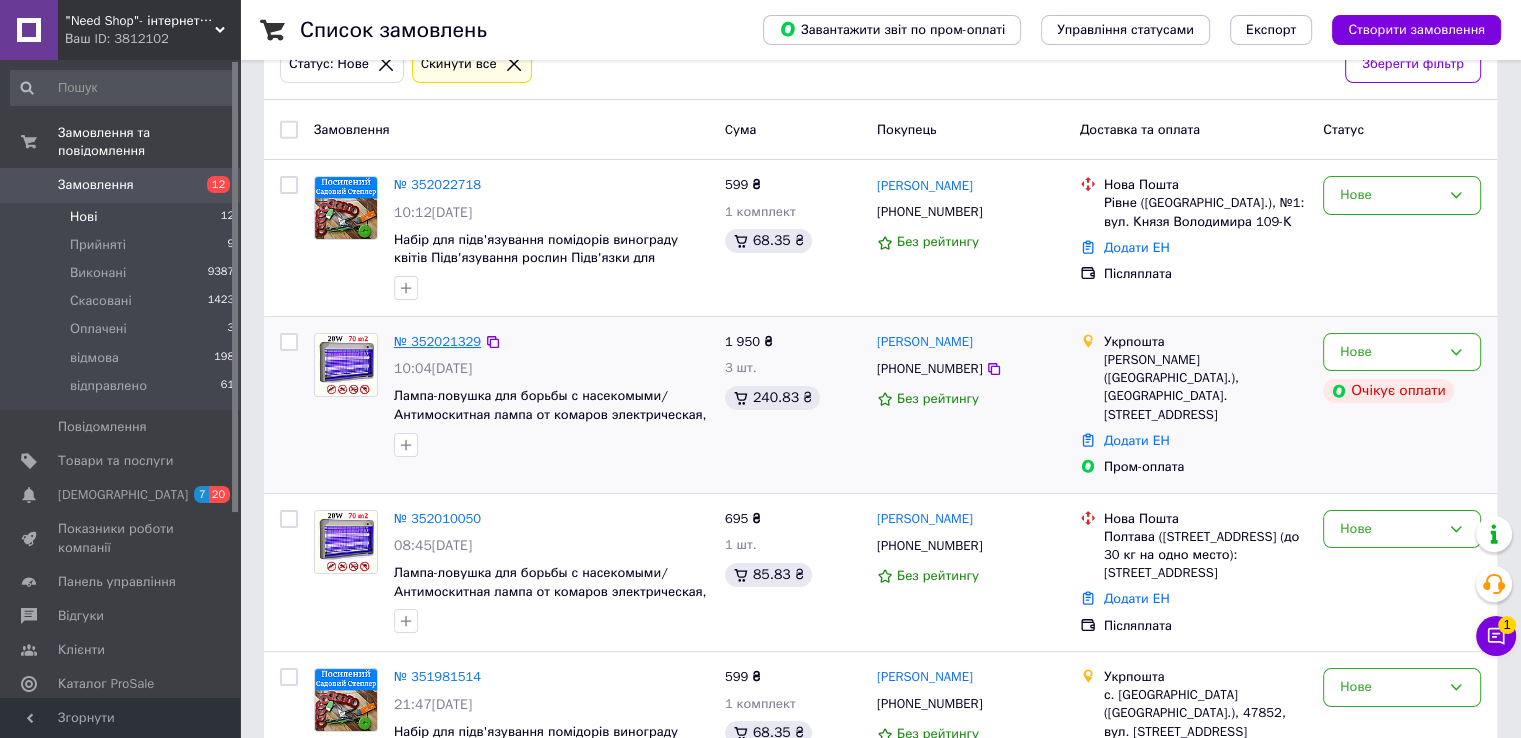 click on "№ 352021329" at bounding box center (437, 341) 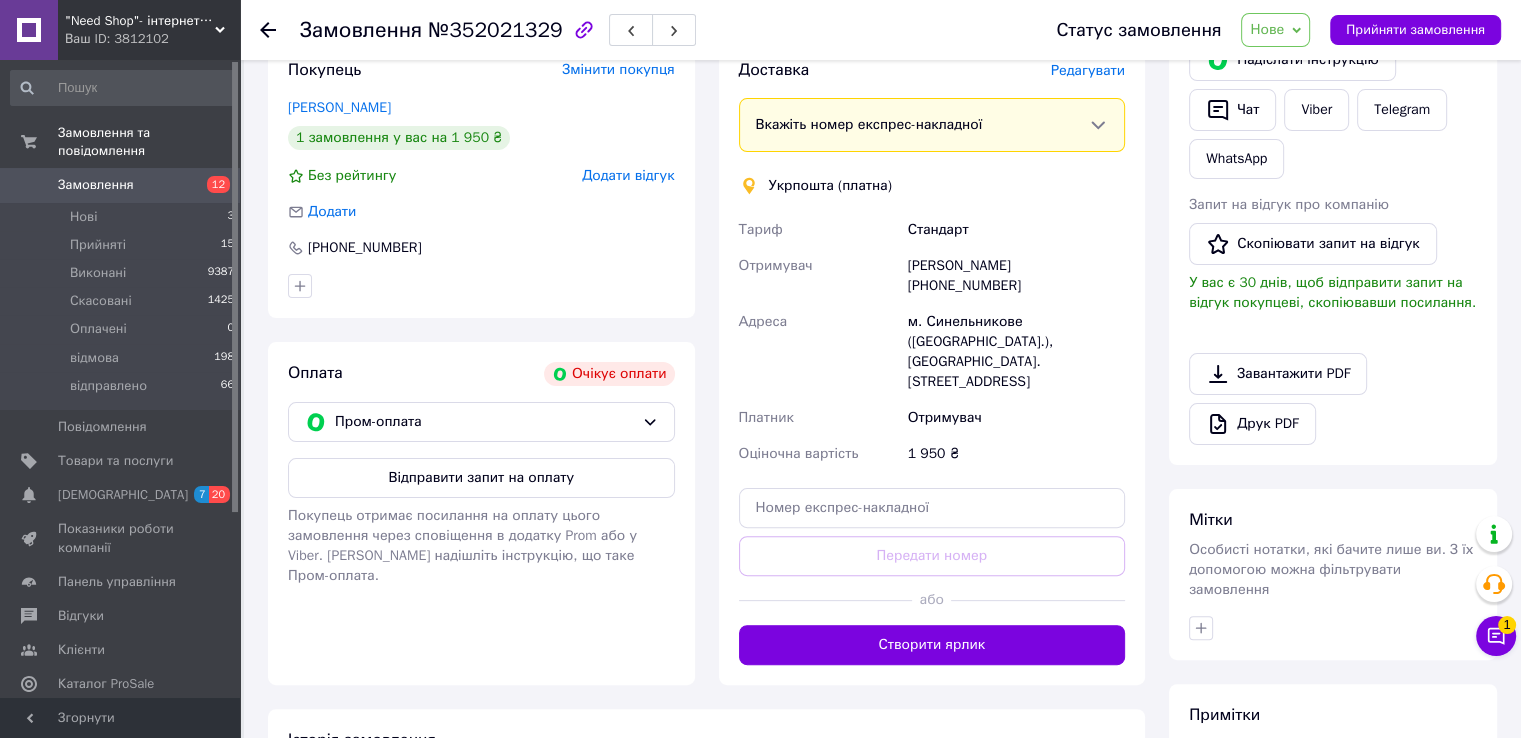 scroll, scrollTop: 447, scrollLeft: 0, axis: vertical 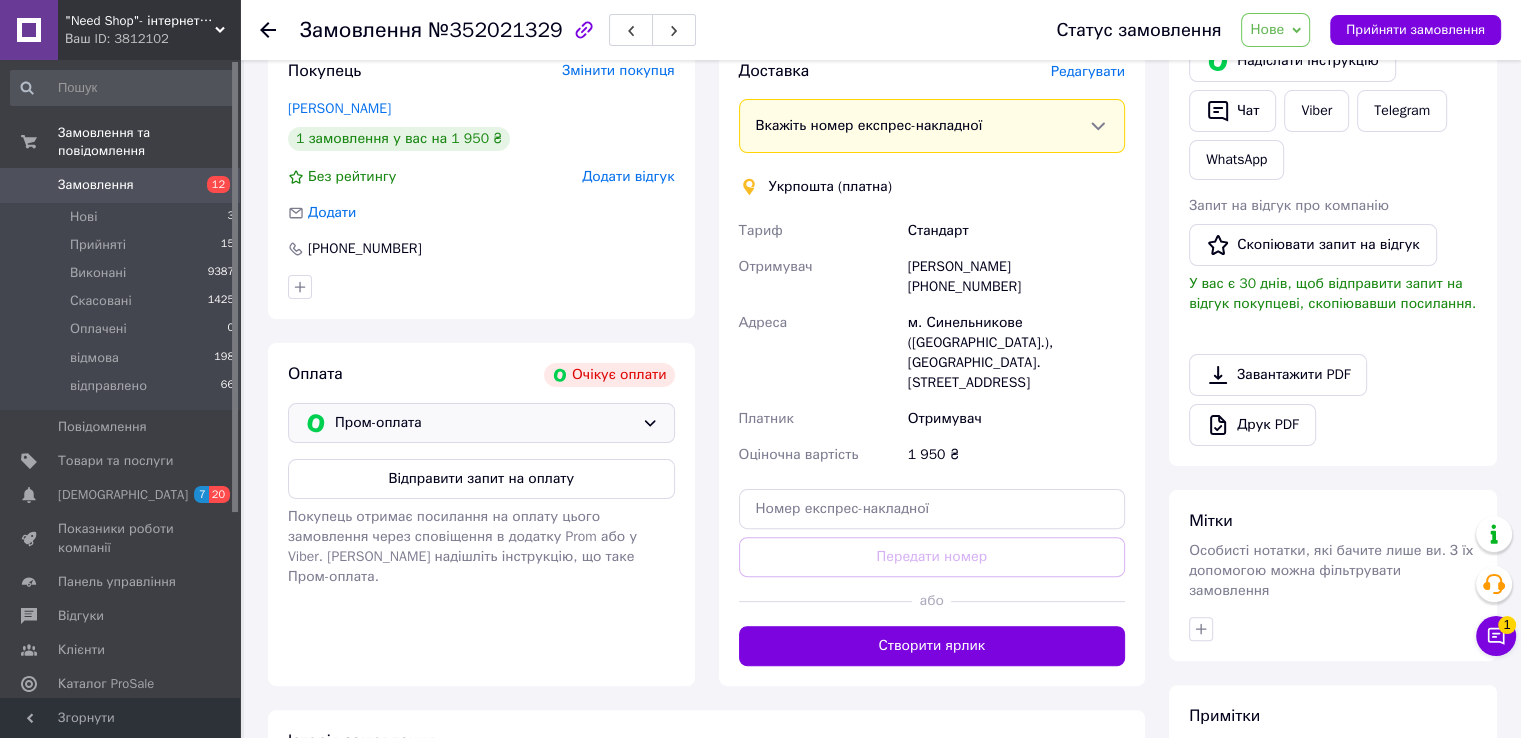 click 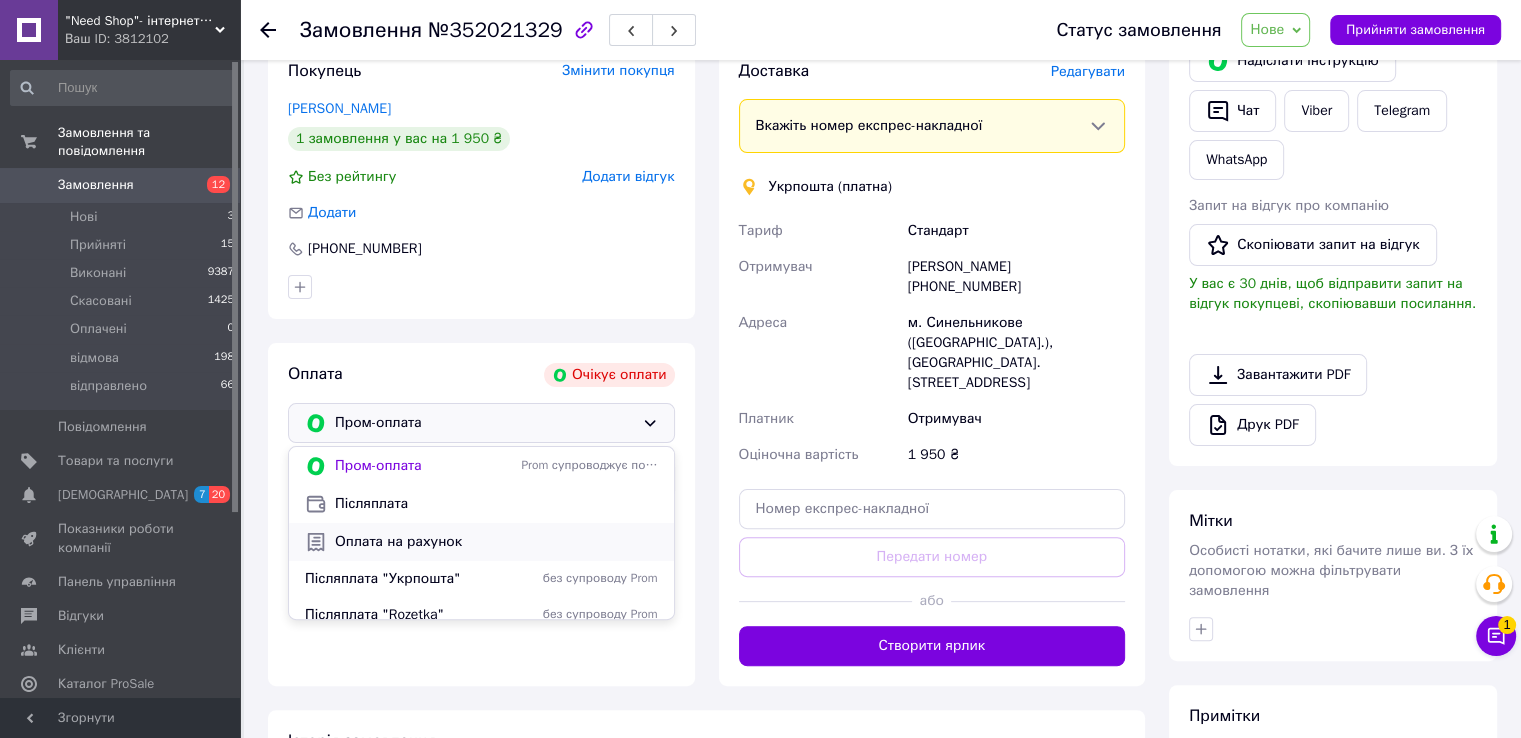 click on "Оплата на рахунок" at bounding box center [496, 542] 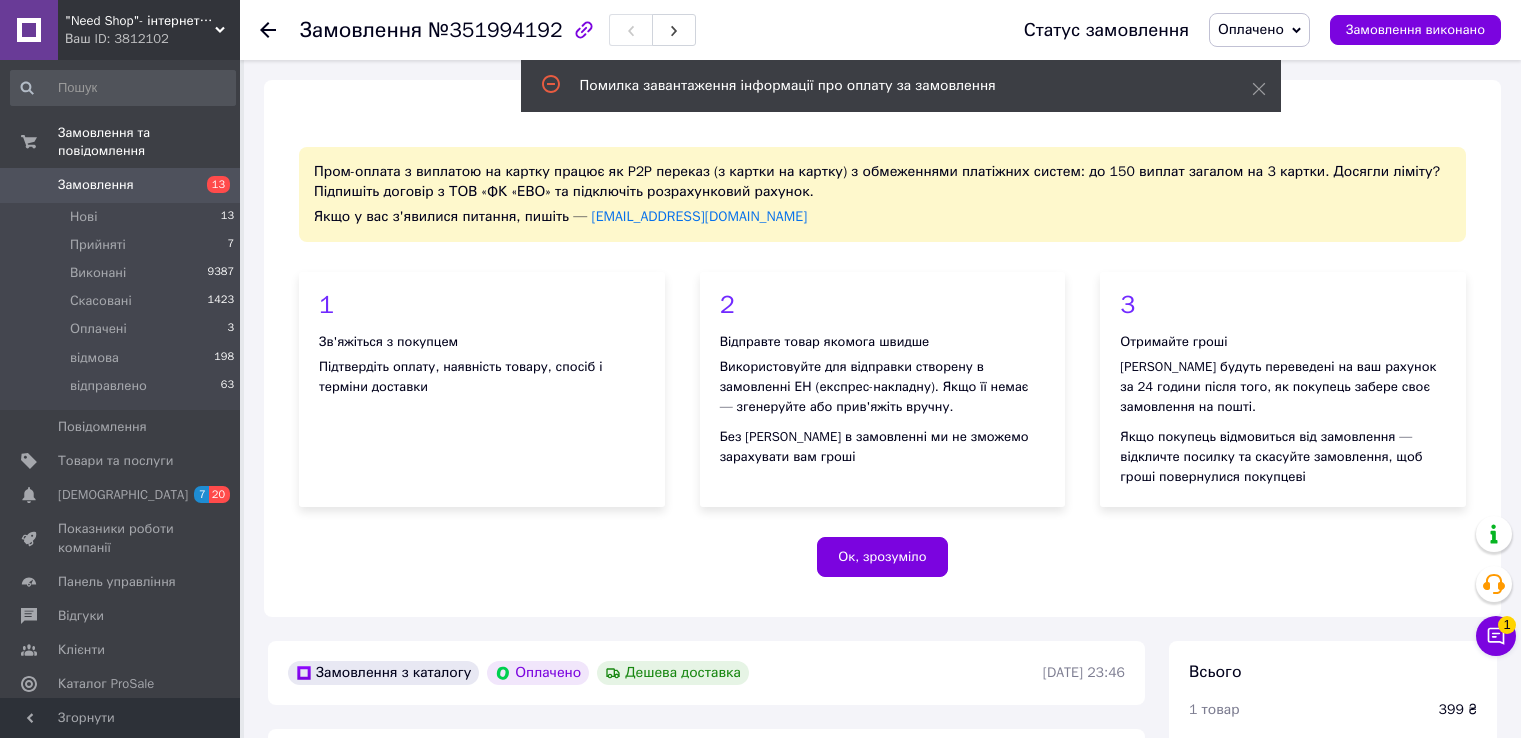 scroll, scrollTop: 0, scrollLeft: 0, axis: both 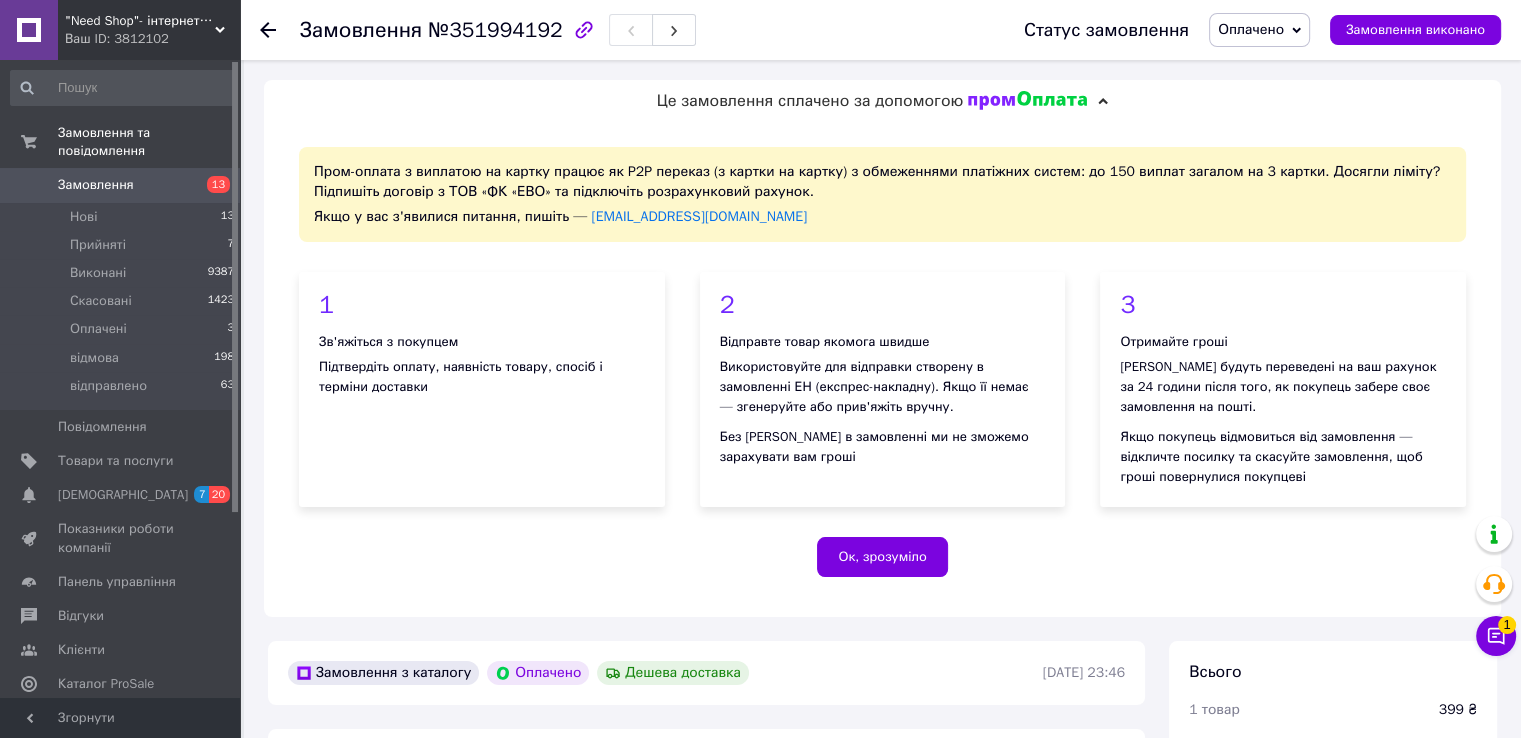 click on "Оплачено" at bounding box center [1251, 29] 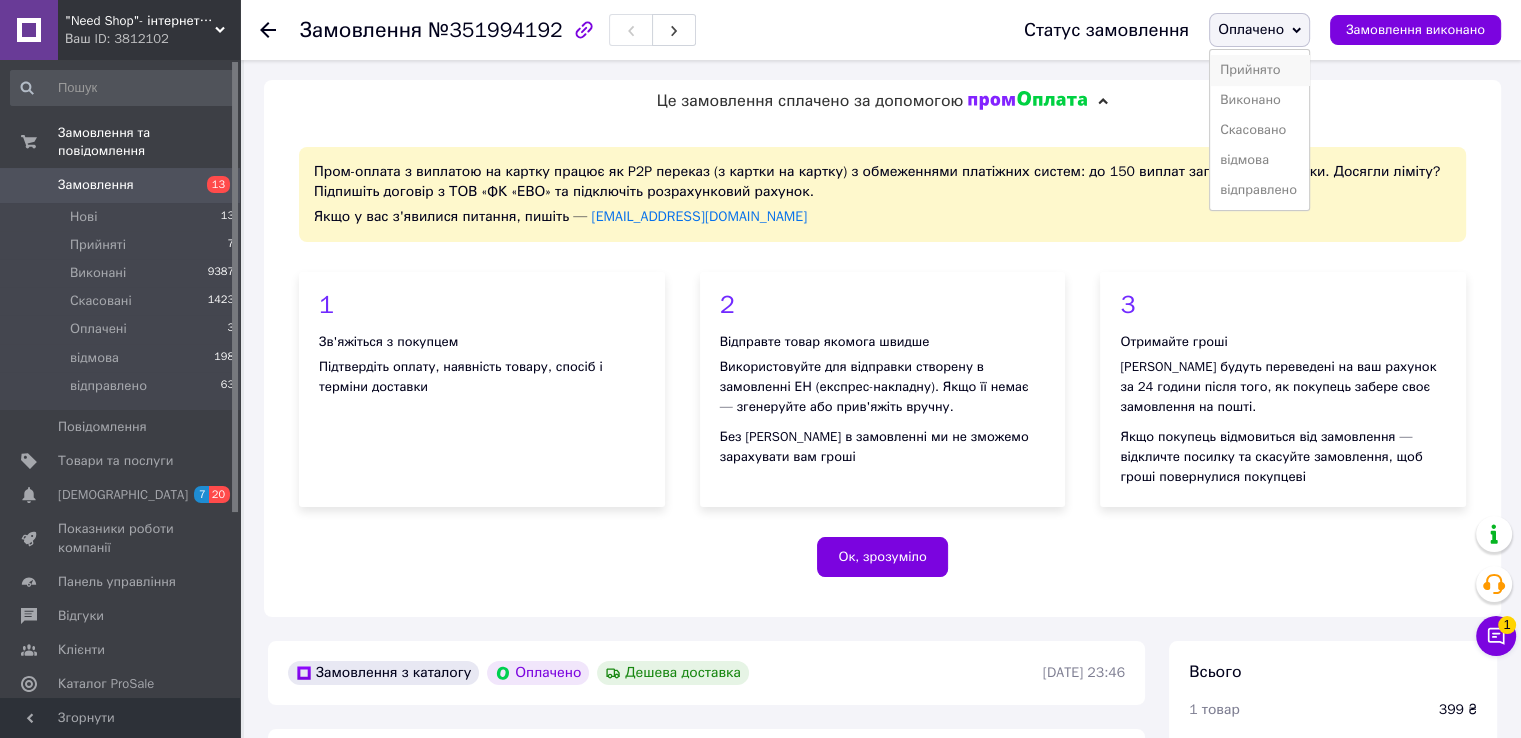 click on "Прийнято" at bounding box center [1259, 70] 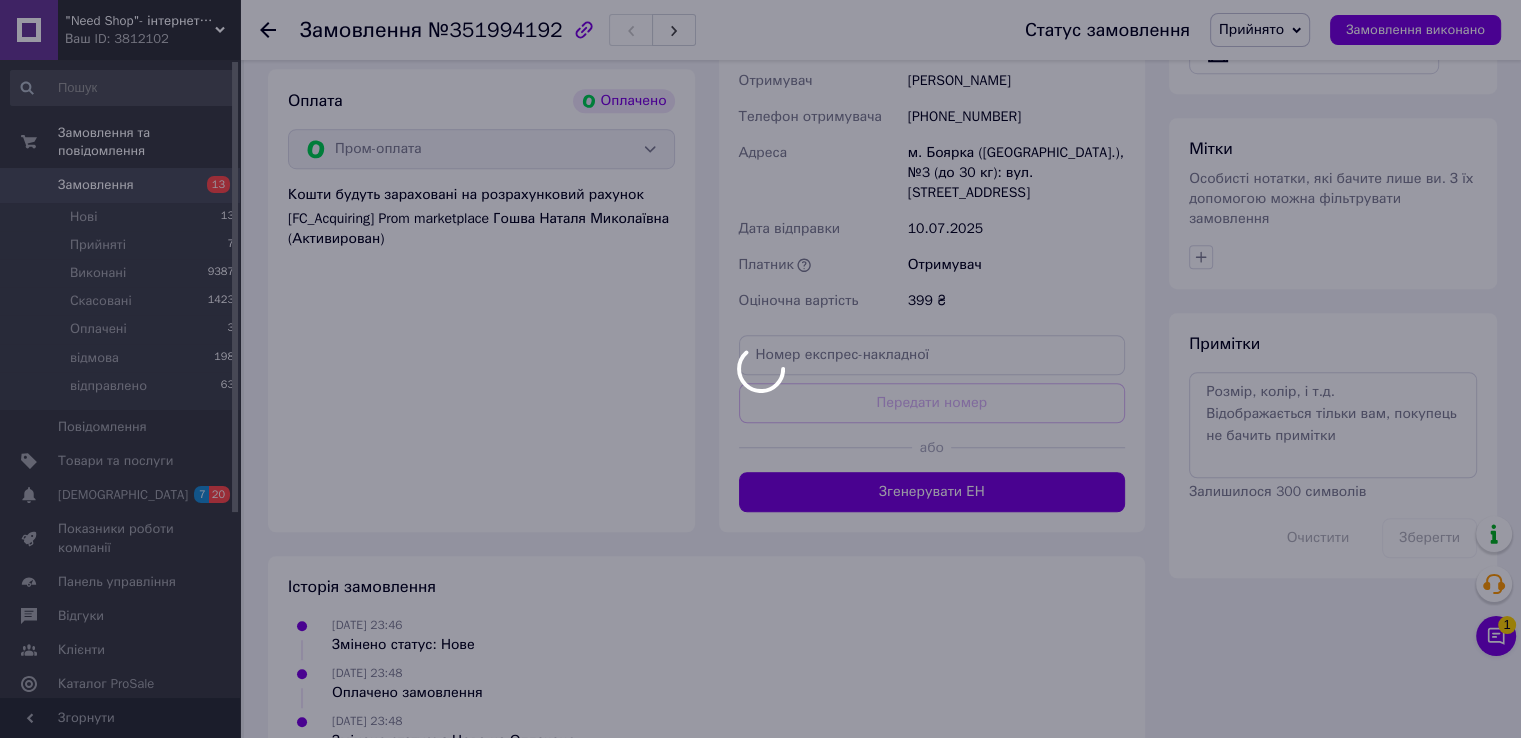 scroll, scrollTop: 1331, scrollLeft: 0, axis: vertical 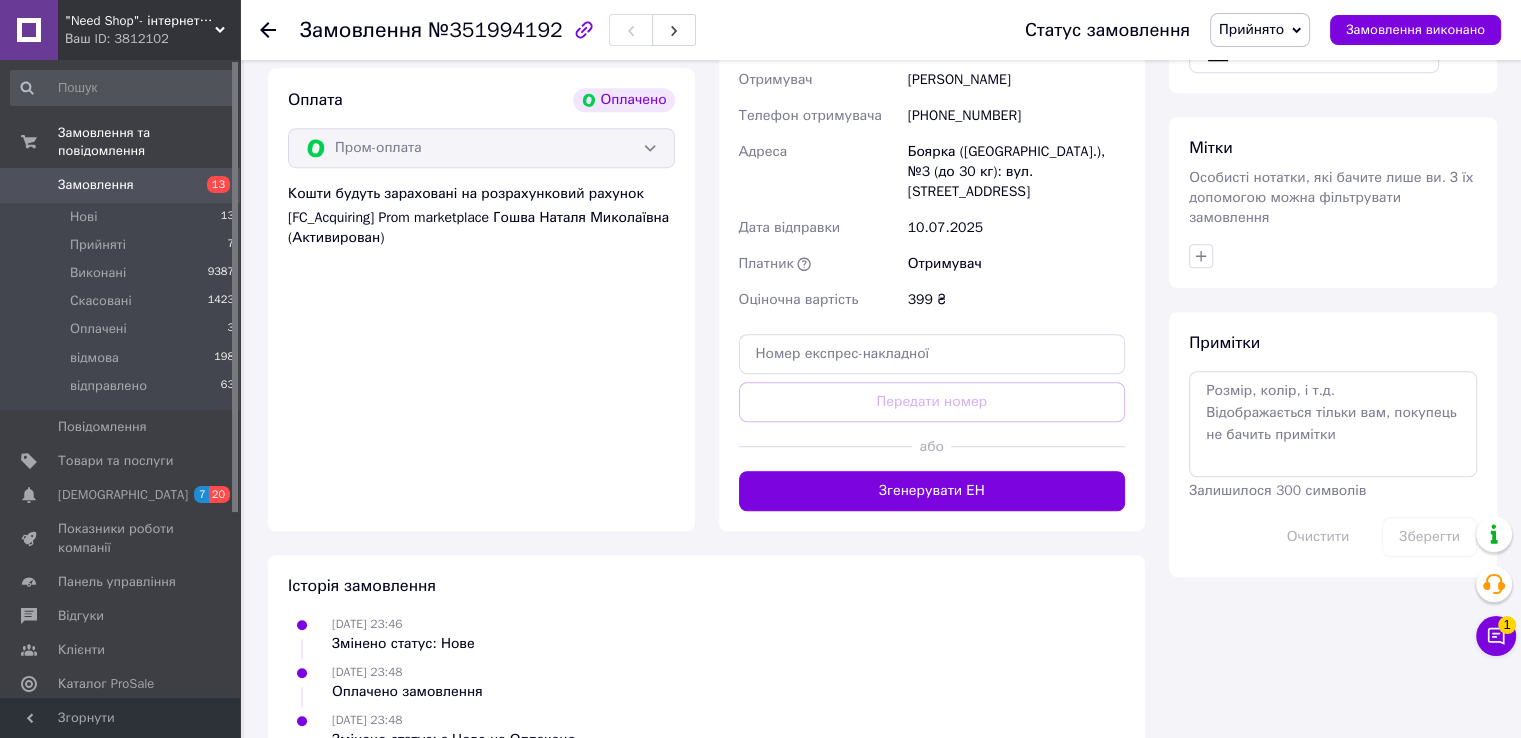click on "Згенерувати ЕН" at bounding box center (932, 491) 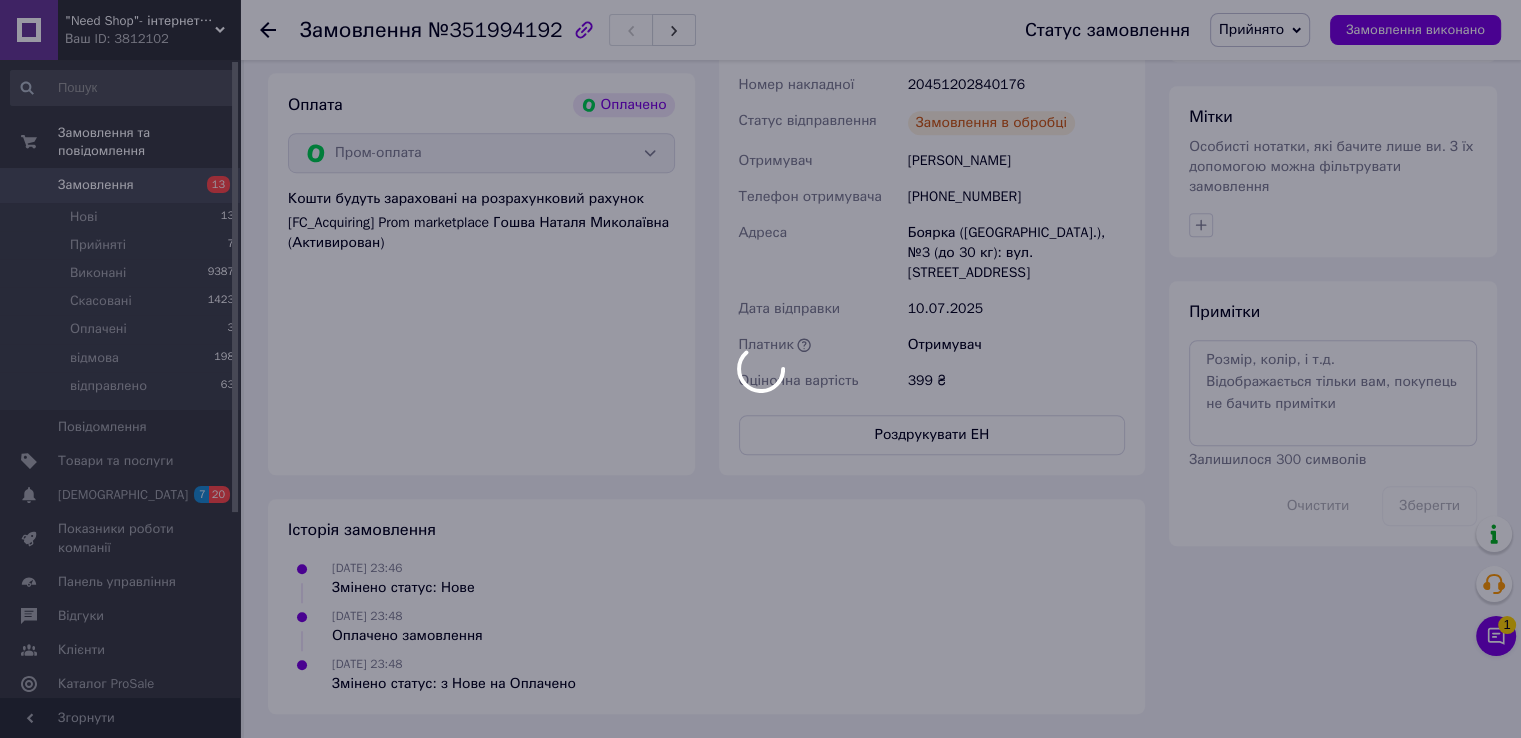 scroll, scrollTop: 1289, scrollLeft: 0, axis: vertical 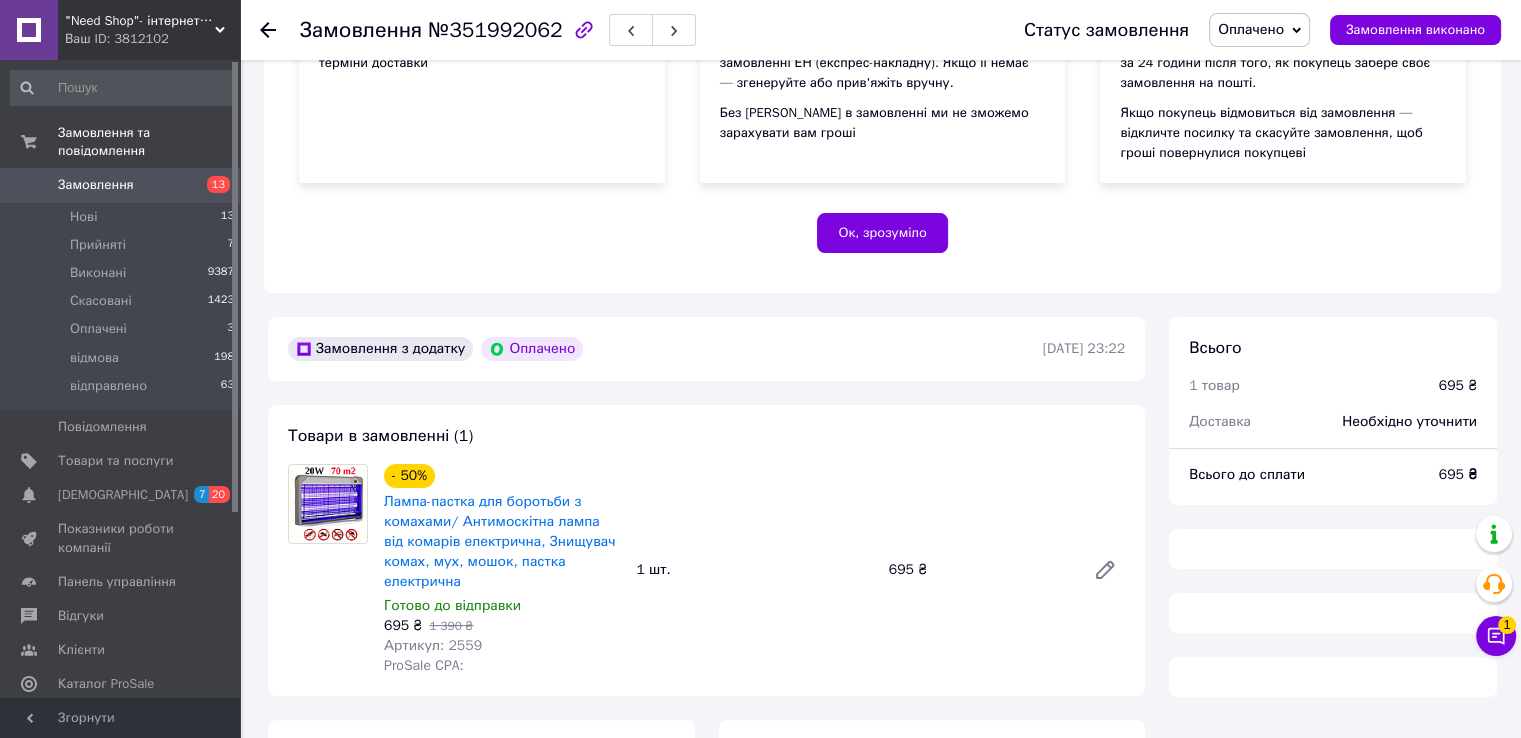 click on "Оплачено" at bounding box center [1251, 29] 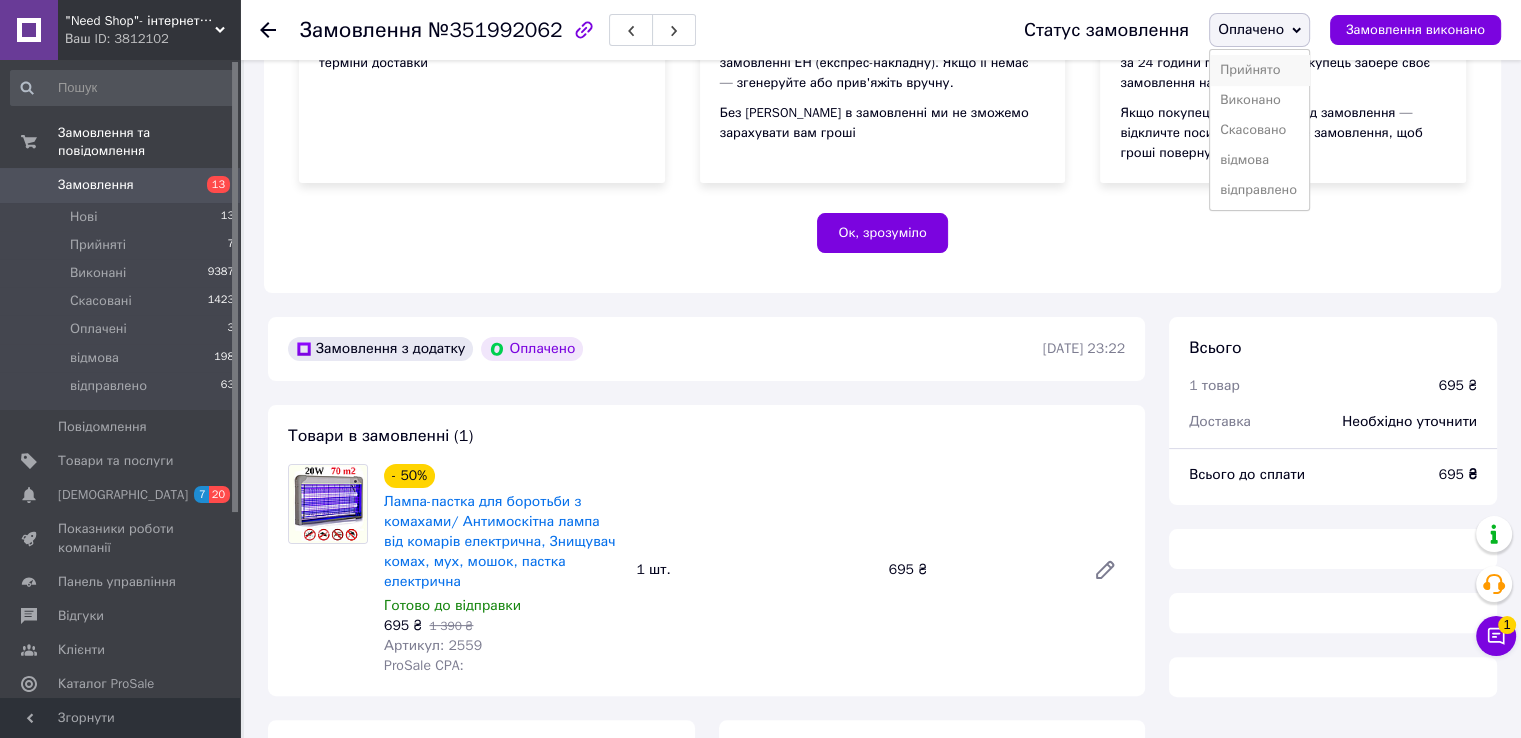 click on "Прийнято" at bounding box center [1259, 70] 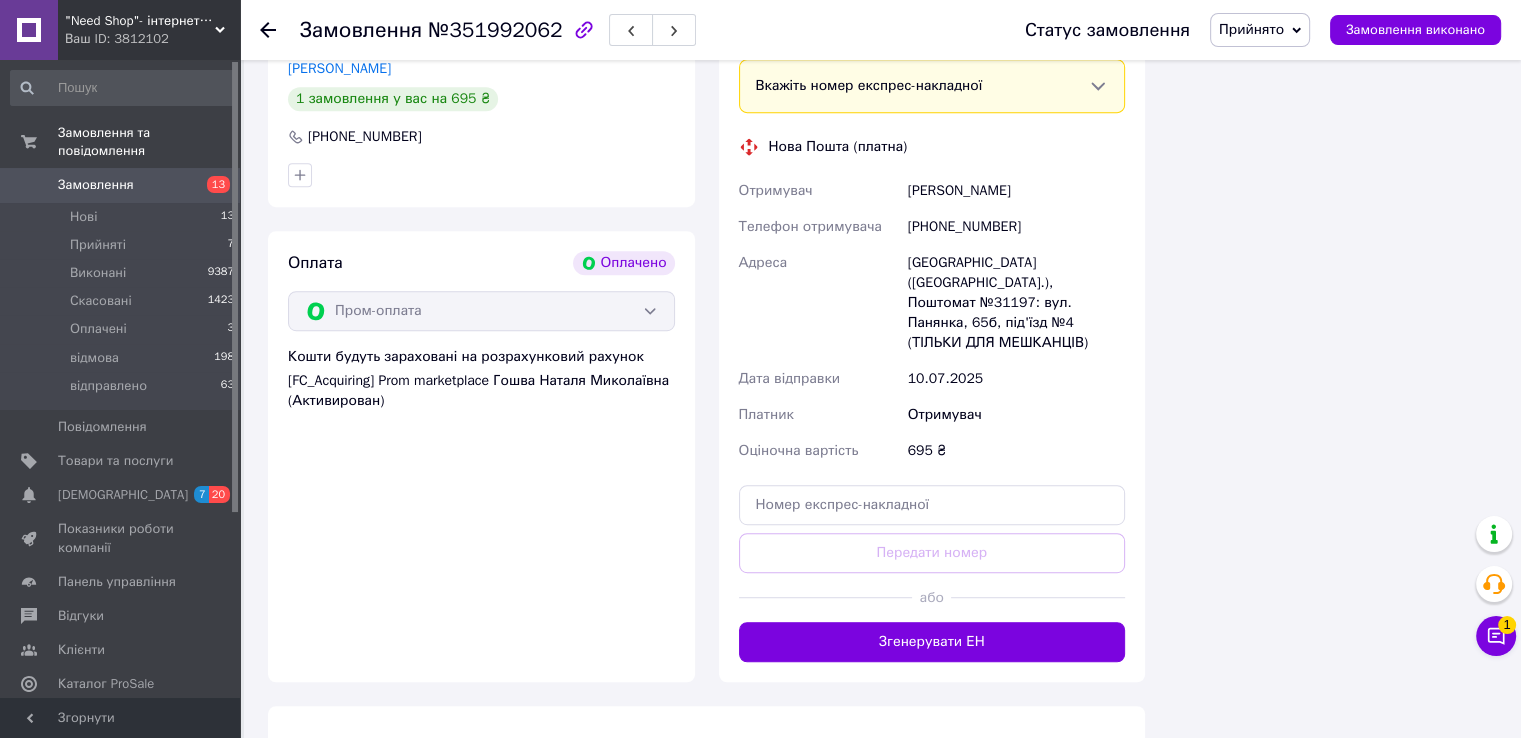 scroll, scrollTop: 1057, scrollLeft: 0, axis: vertical 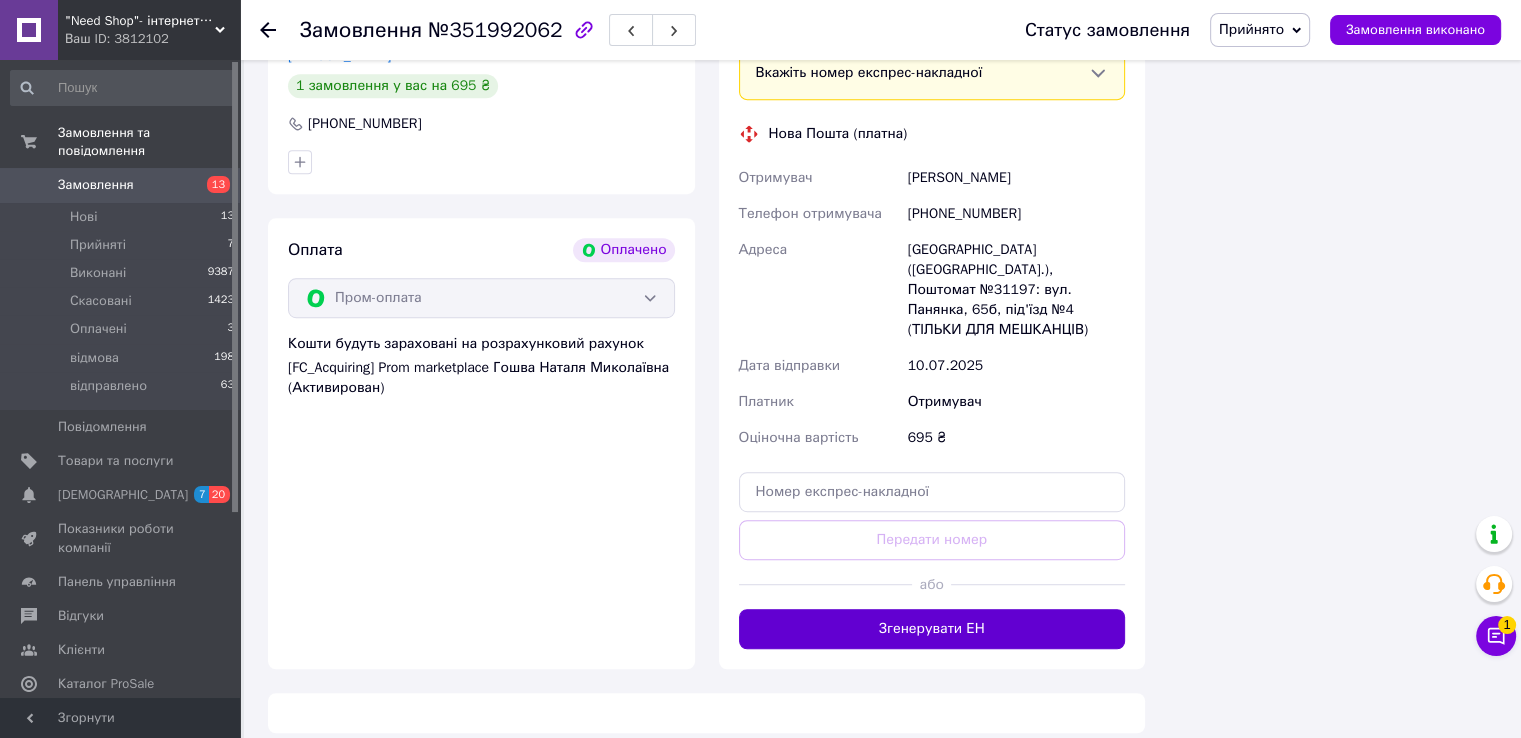 click on "Згенерувати ЕН" at bounding box center [932, 629] 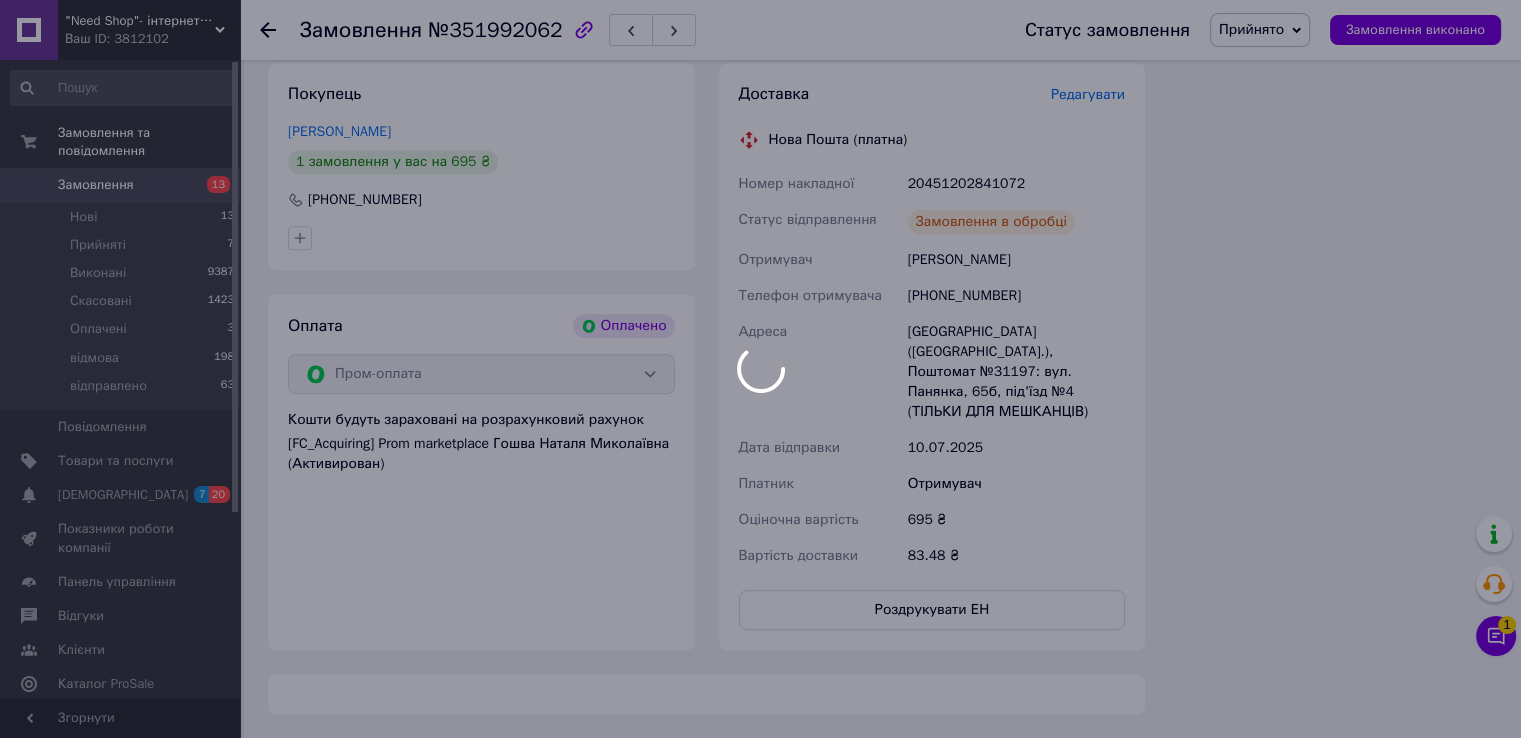 scroll, scrollTop: 964, scrollLeft: 0, axis: vertical 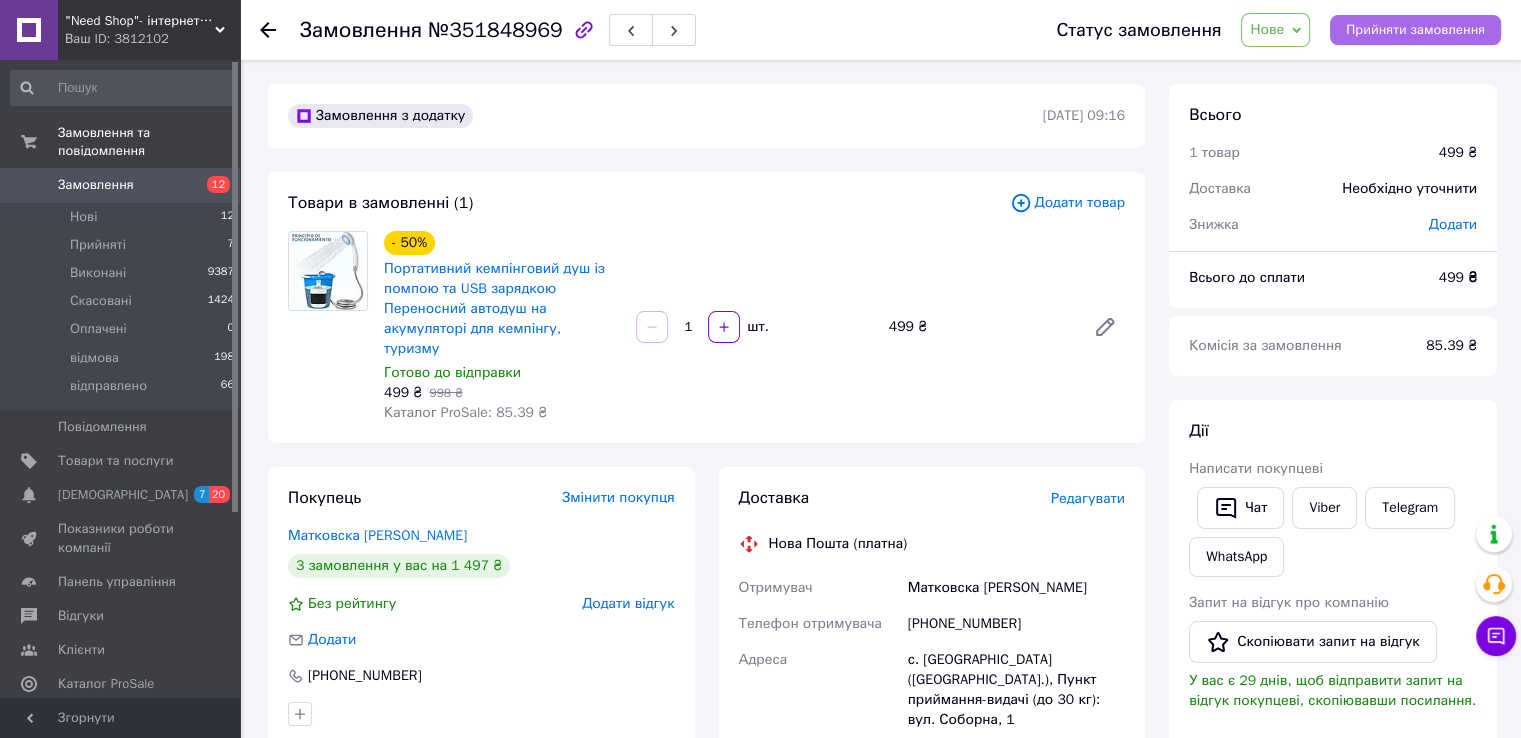 click on "Прийняти замовлення" at bounding box center (1415, 30) 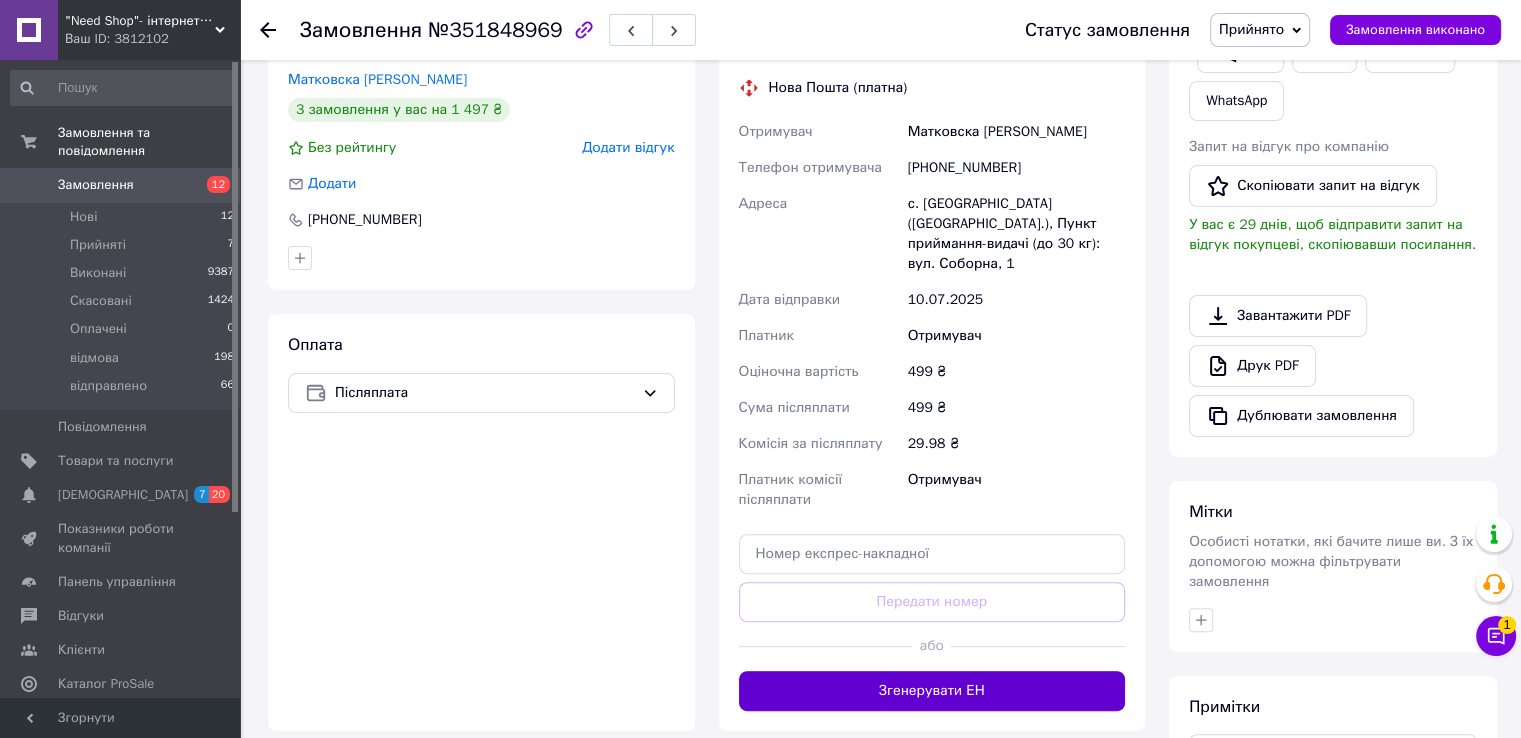 scroll, scrollTop: 456, scrollLeft: 0, axis: vertical 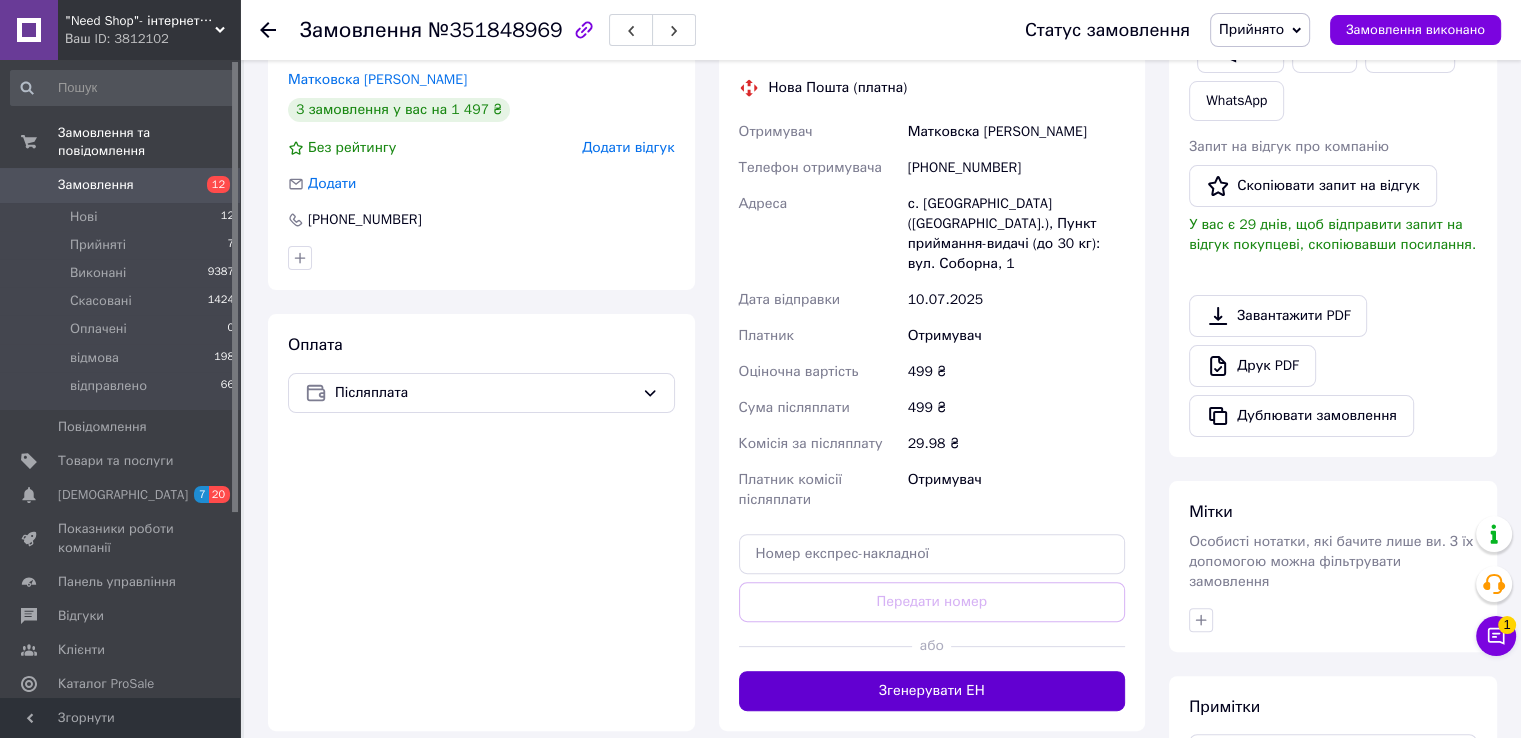 click on "Згенерувати ЕН" at bounding box center (932, 691) 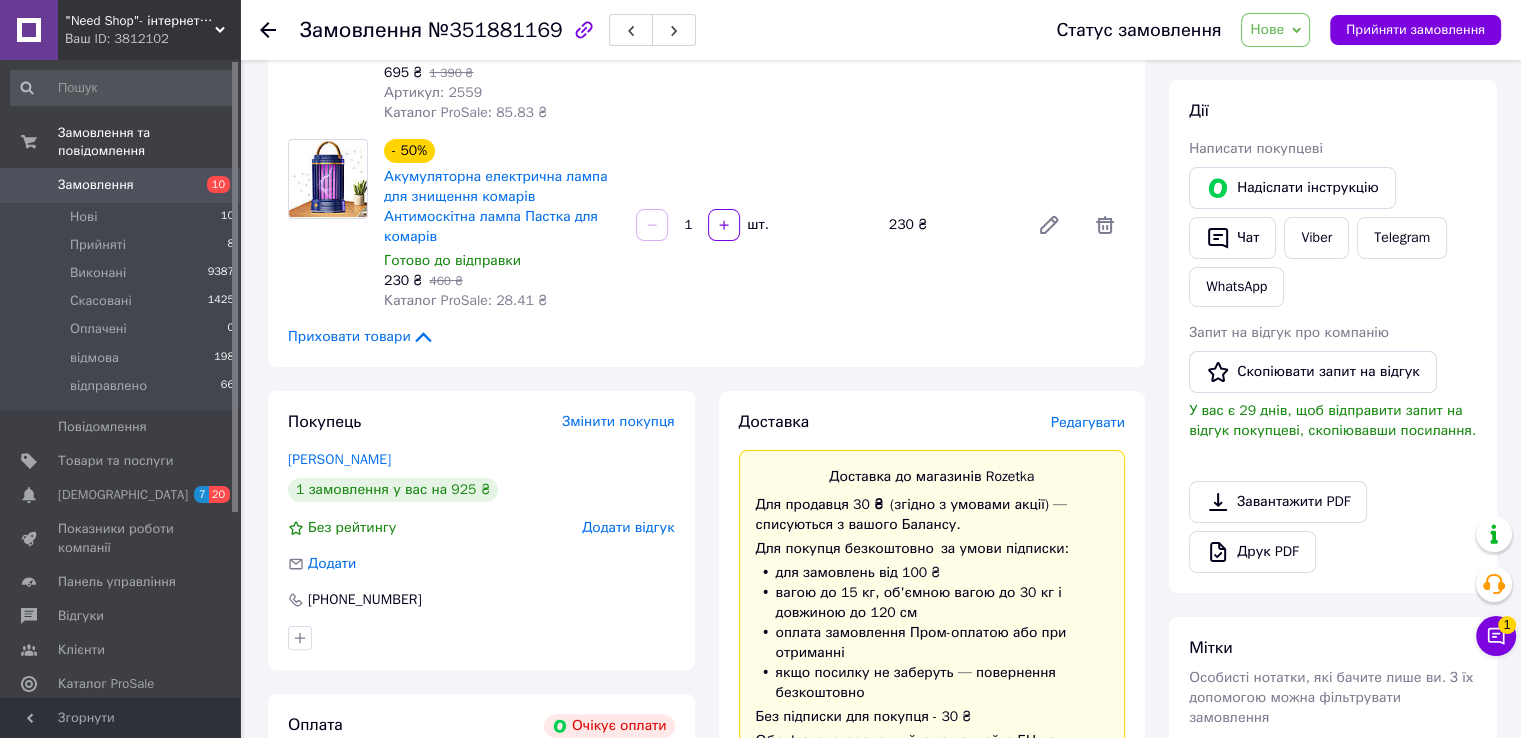 scroll, scrollTop: 320, scrollLeft: 0, axis: vertical 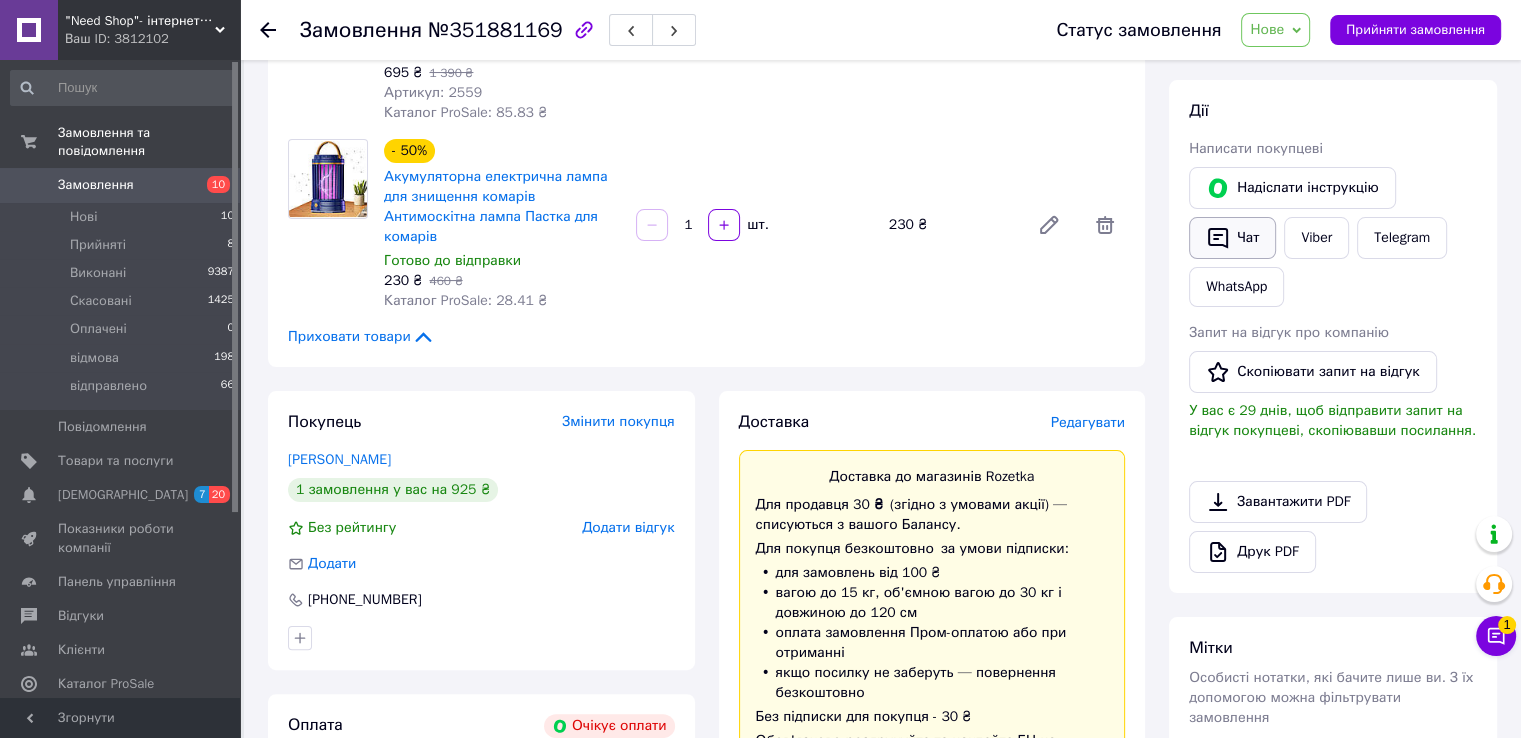 click on "Чат" at bounding box center [1232, 238] 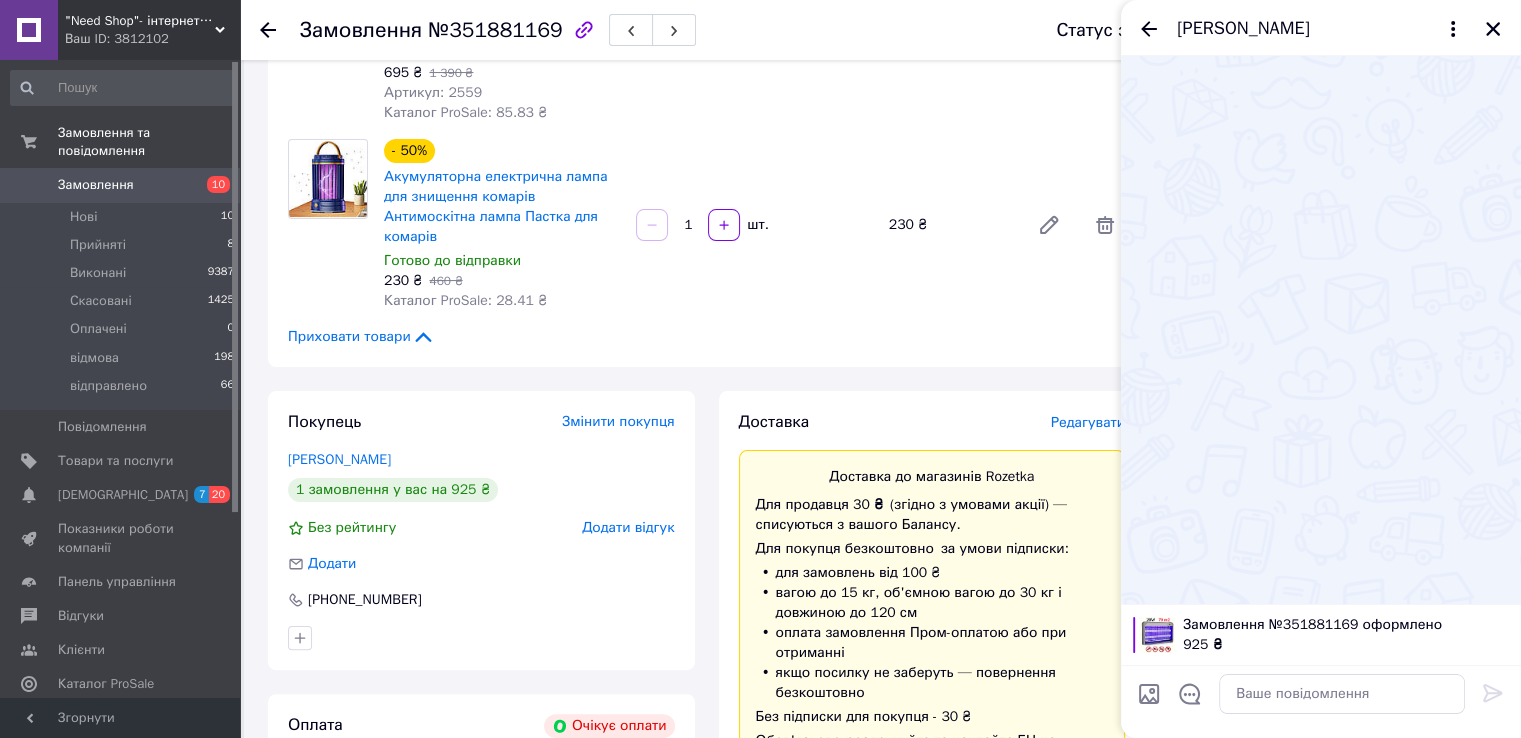 type 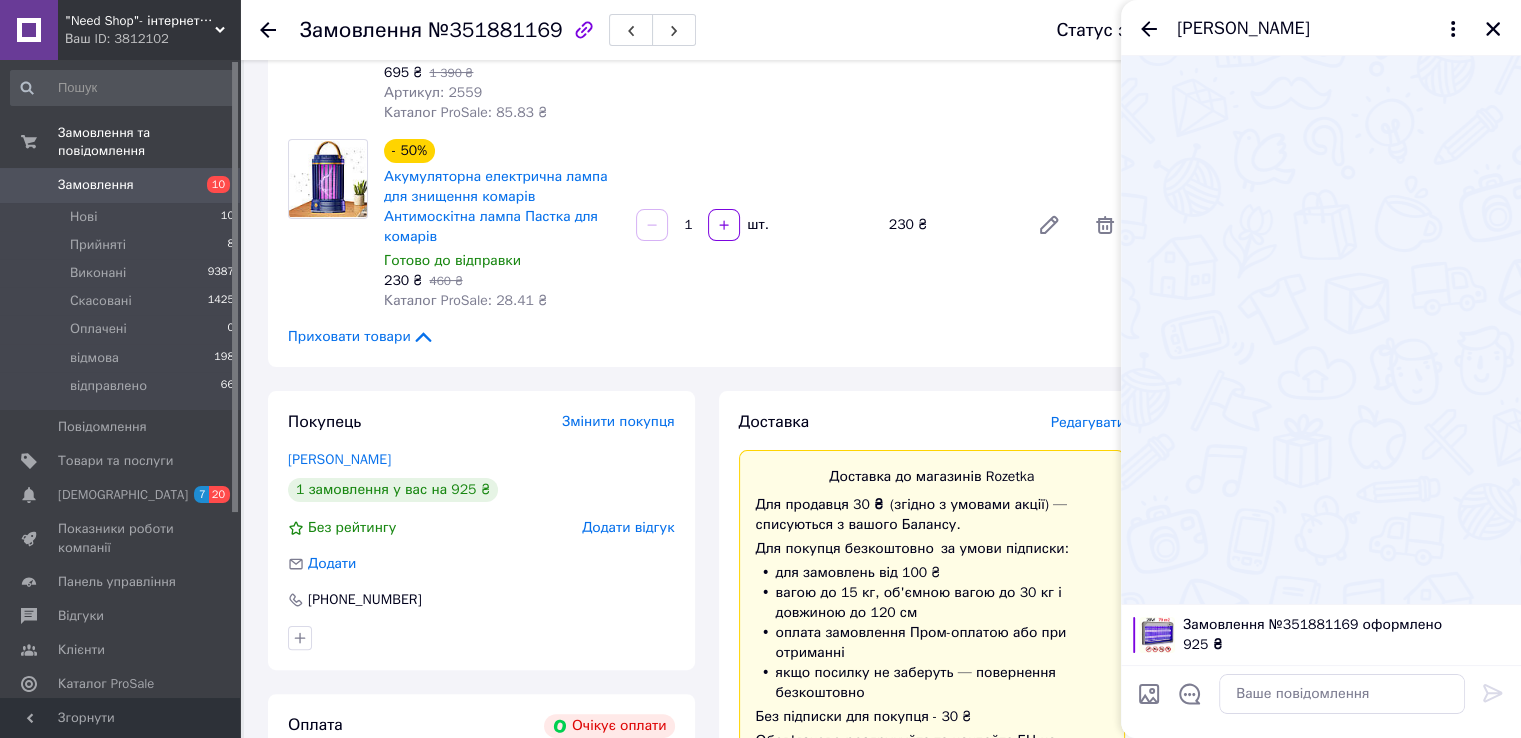 click on "Чат" at bounding box center (1232, 238) 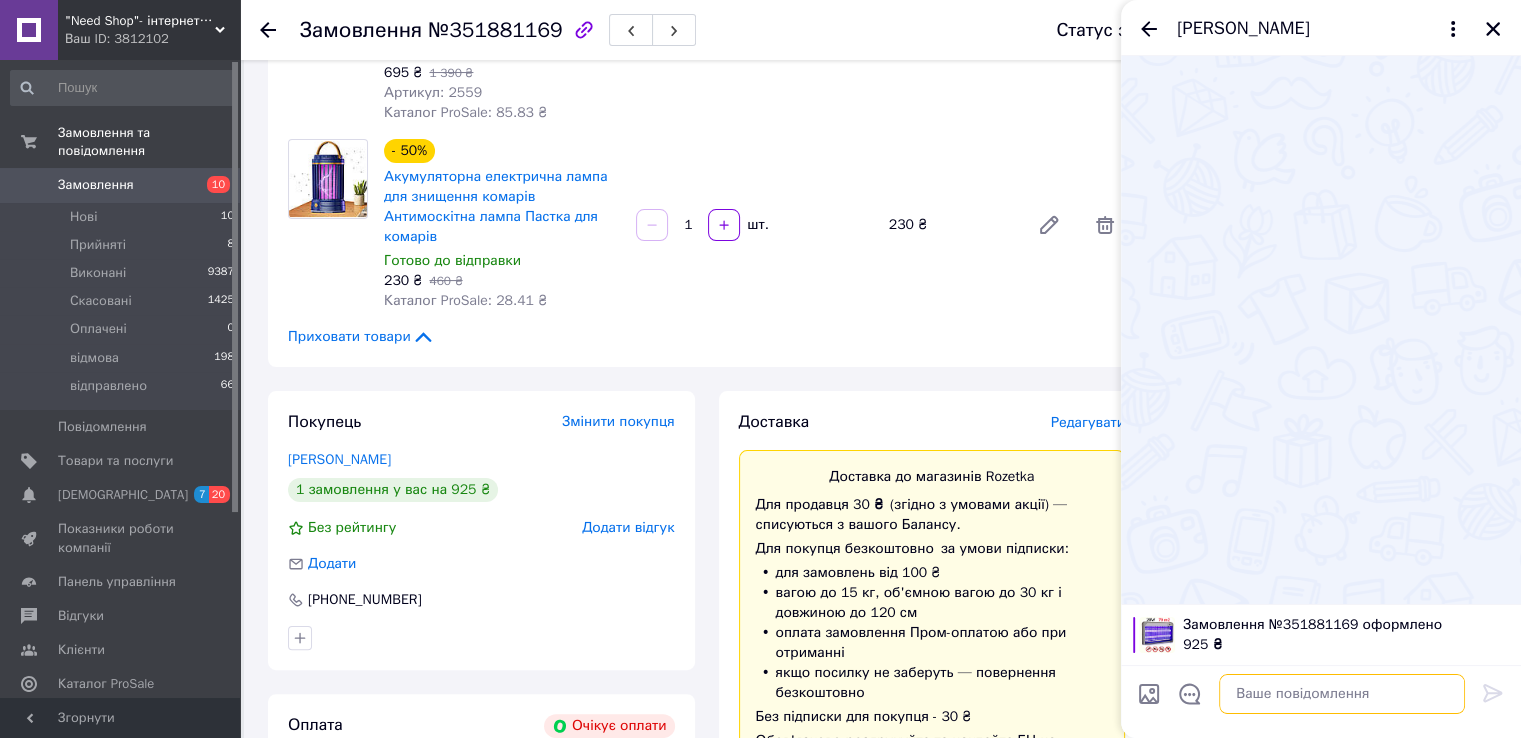 click at bounding box center (1342, 694) 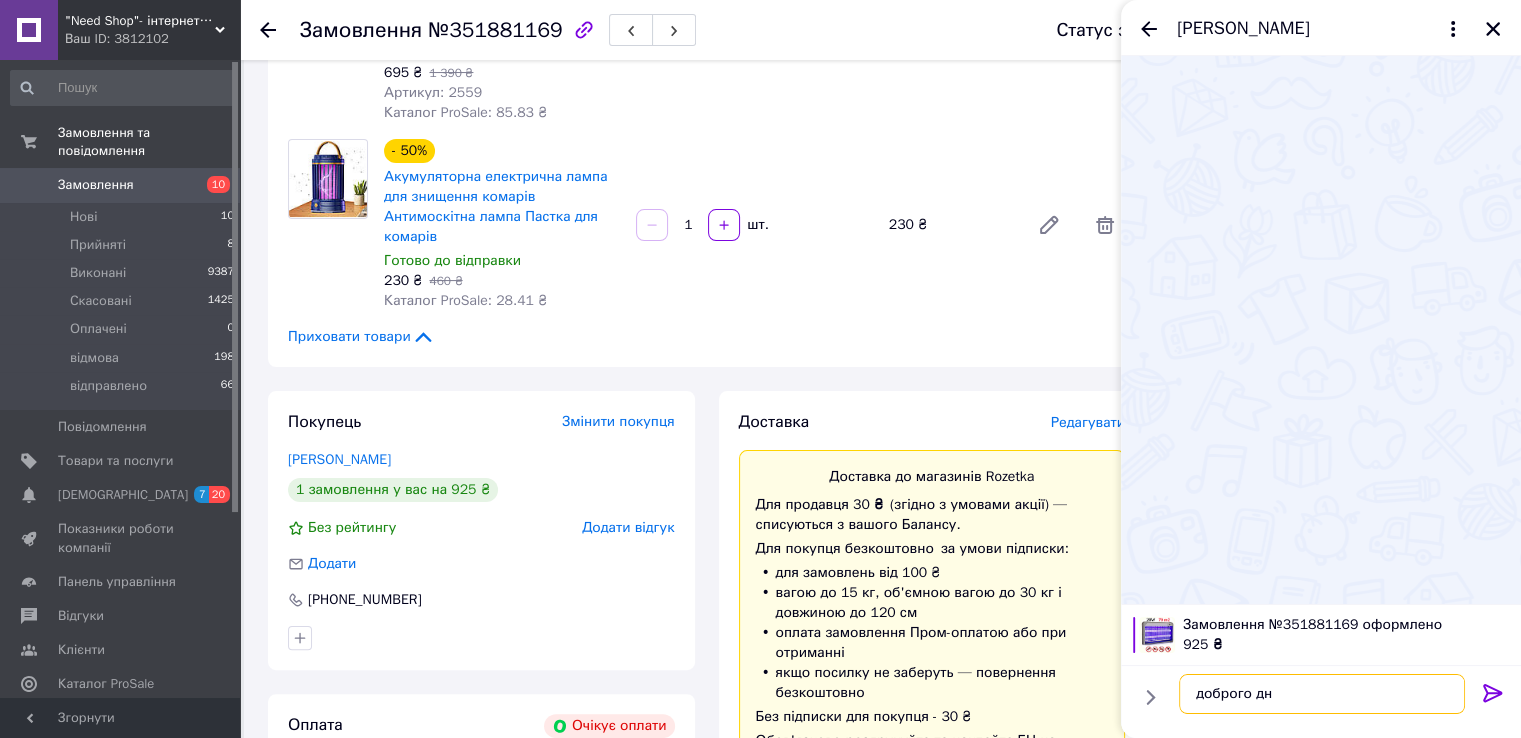 type on "доброго дня" 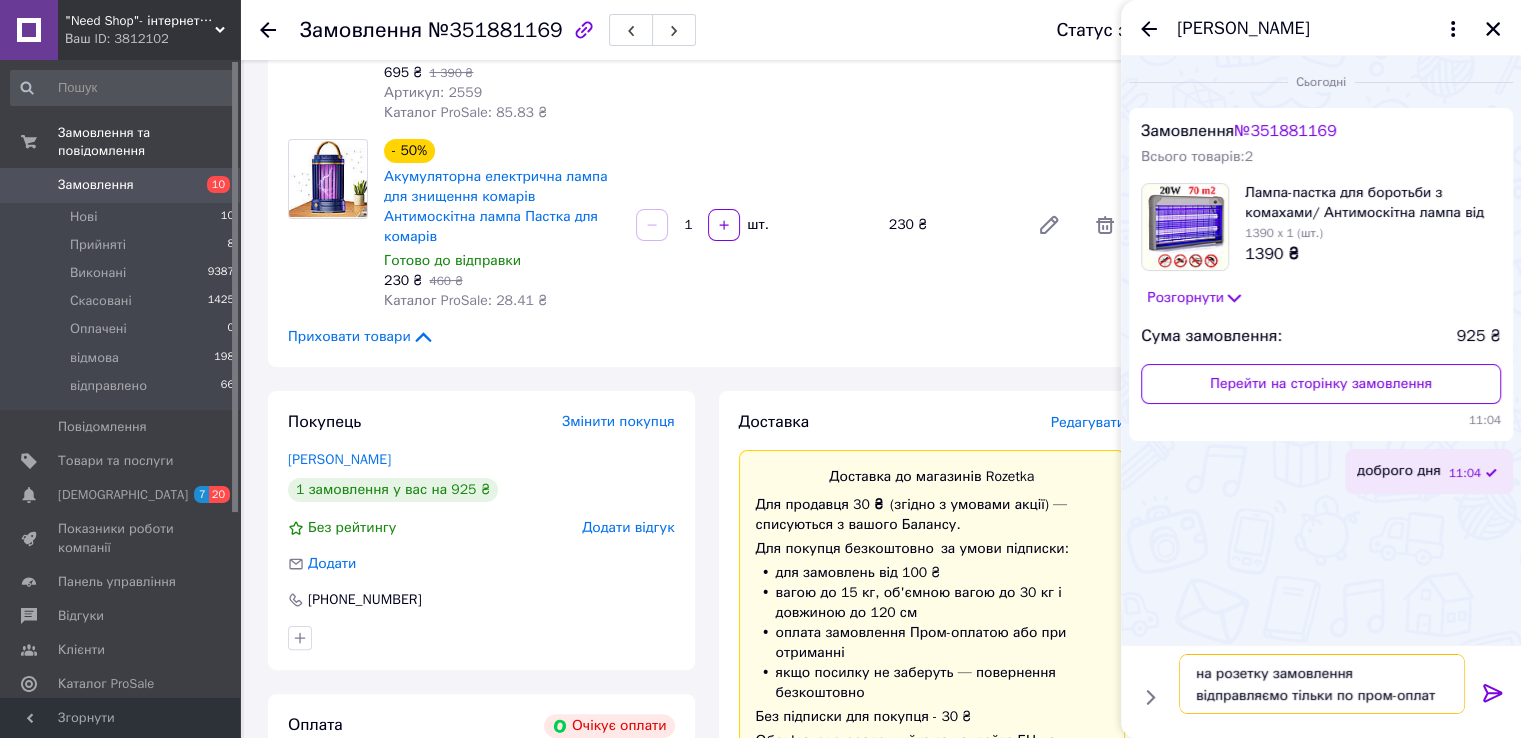 type on "на розетку замовлення відправляємо тільки по пром-оплаті" 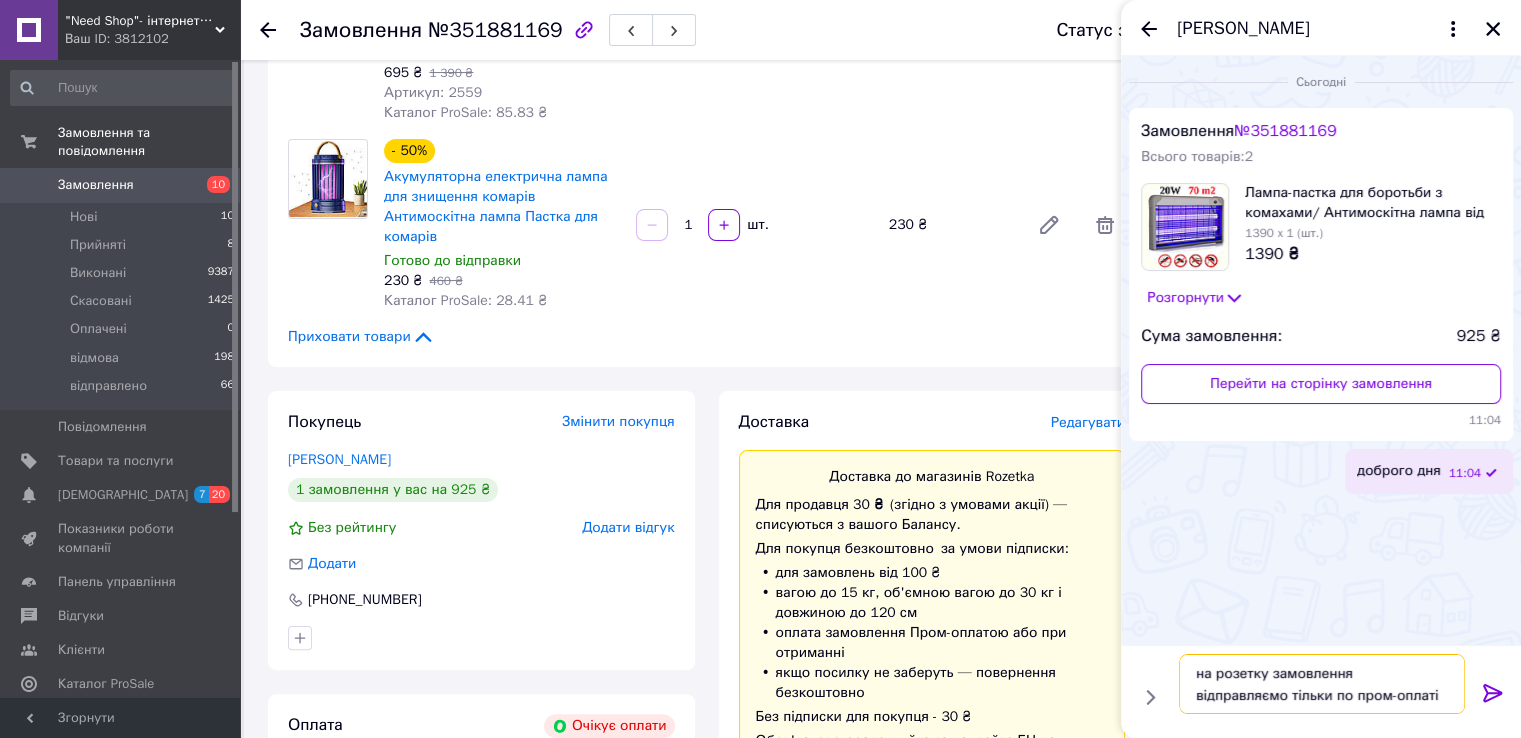type 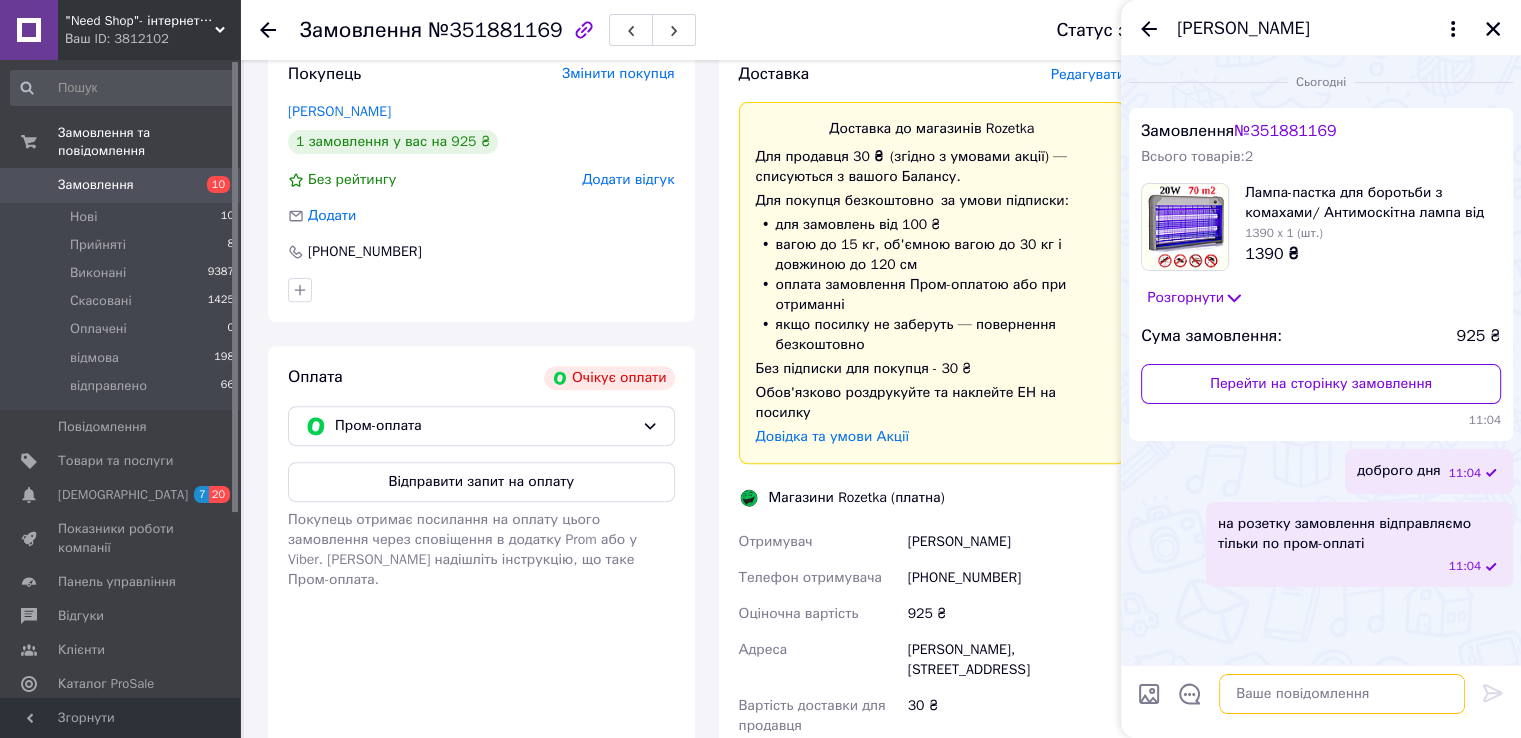 scroll, scrollTop: 690, scrollLeft: 0, axis: vertical 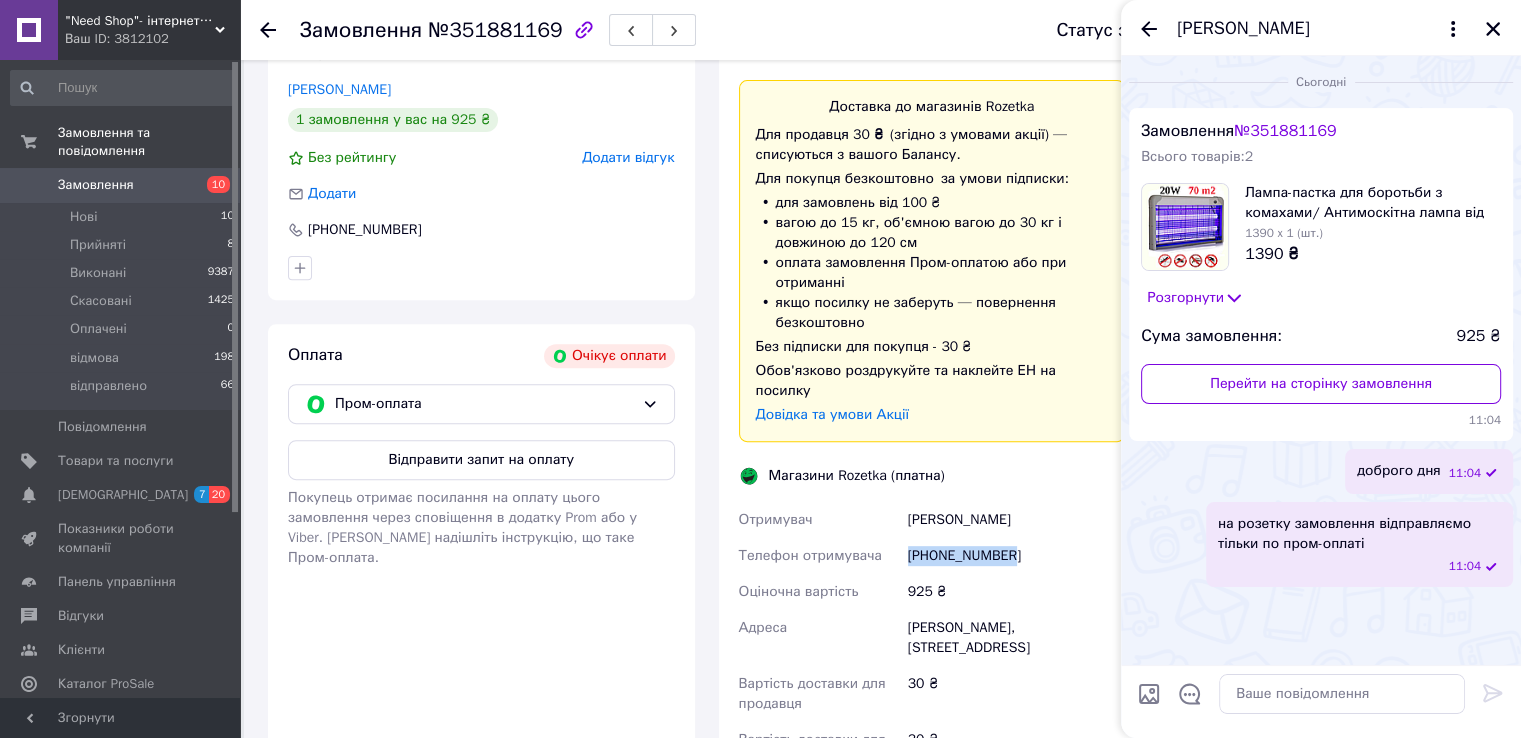 drag, startPoint x: 1014, startPoint y: 514, endPoint x: 907, endPoint y: 519, distance: 107.11676 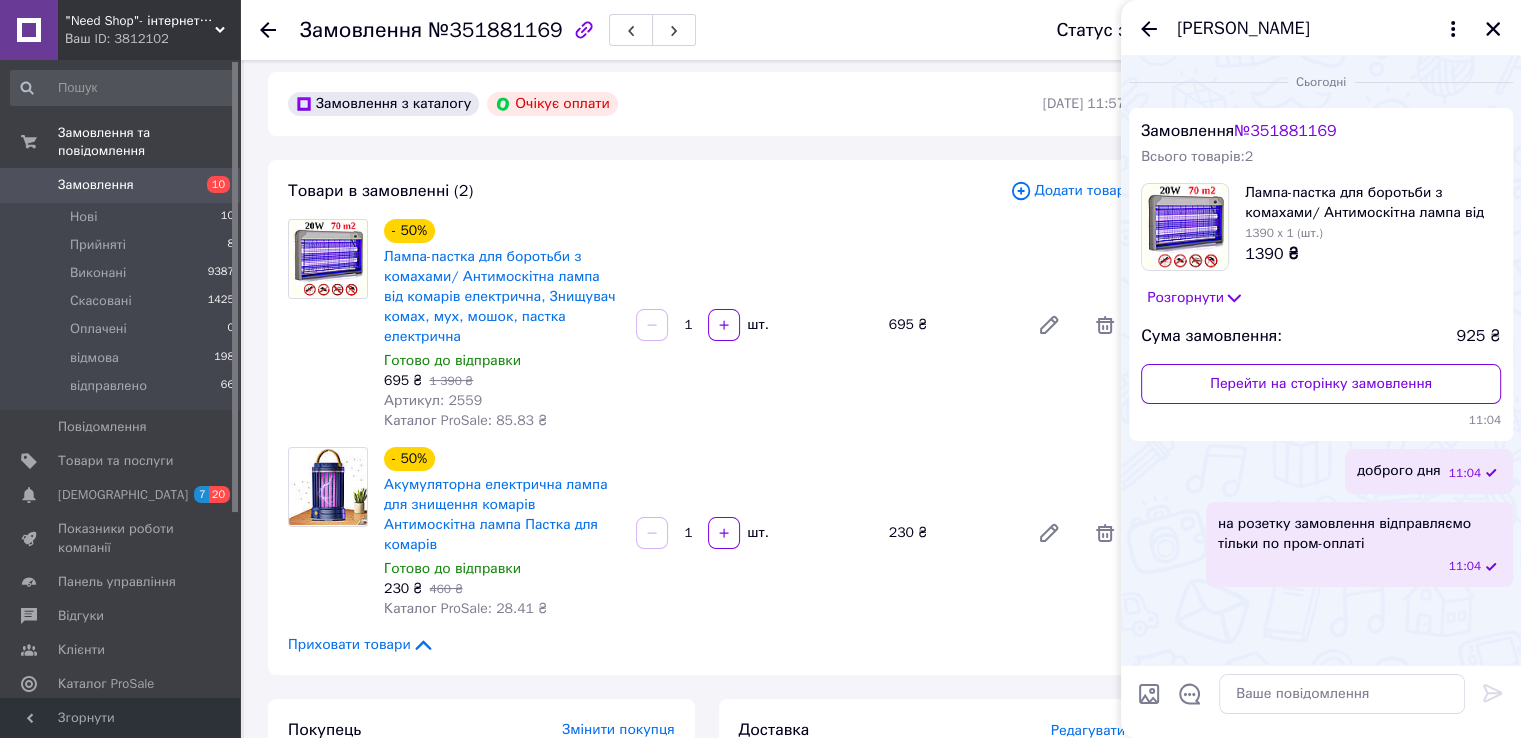 scroll, scrollTop: 0, scrollLeft: 0, axis: both 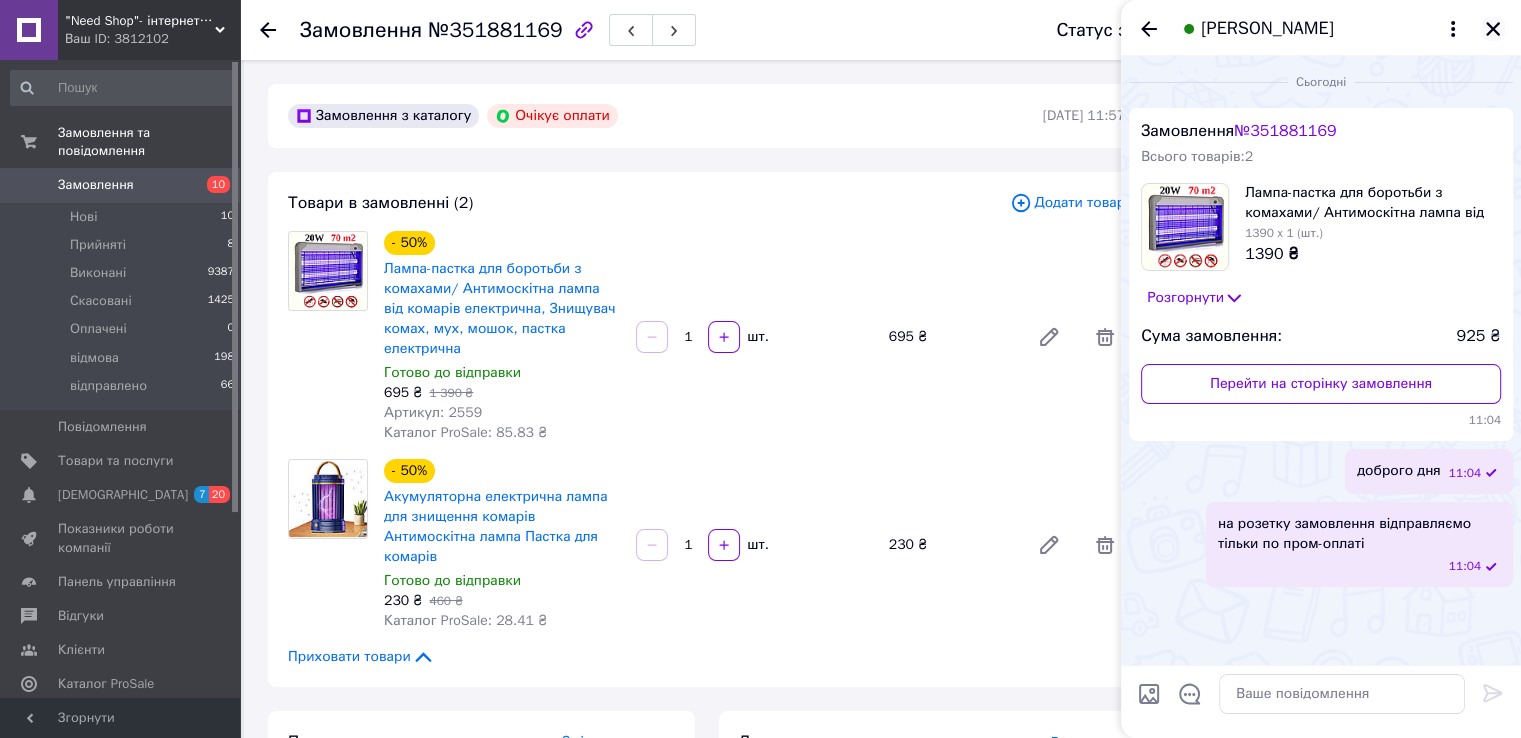 click 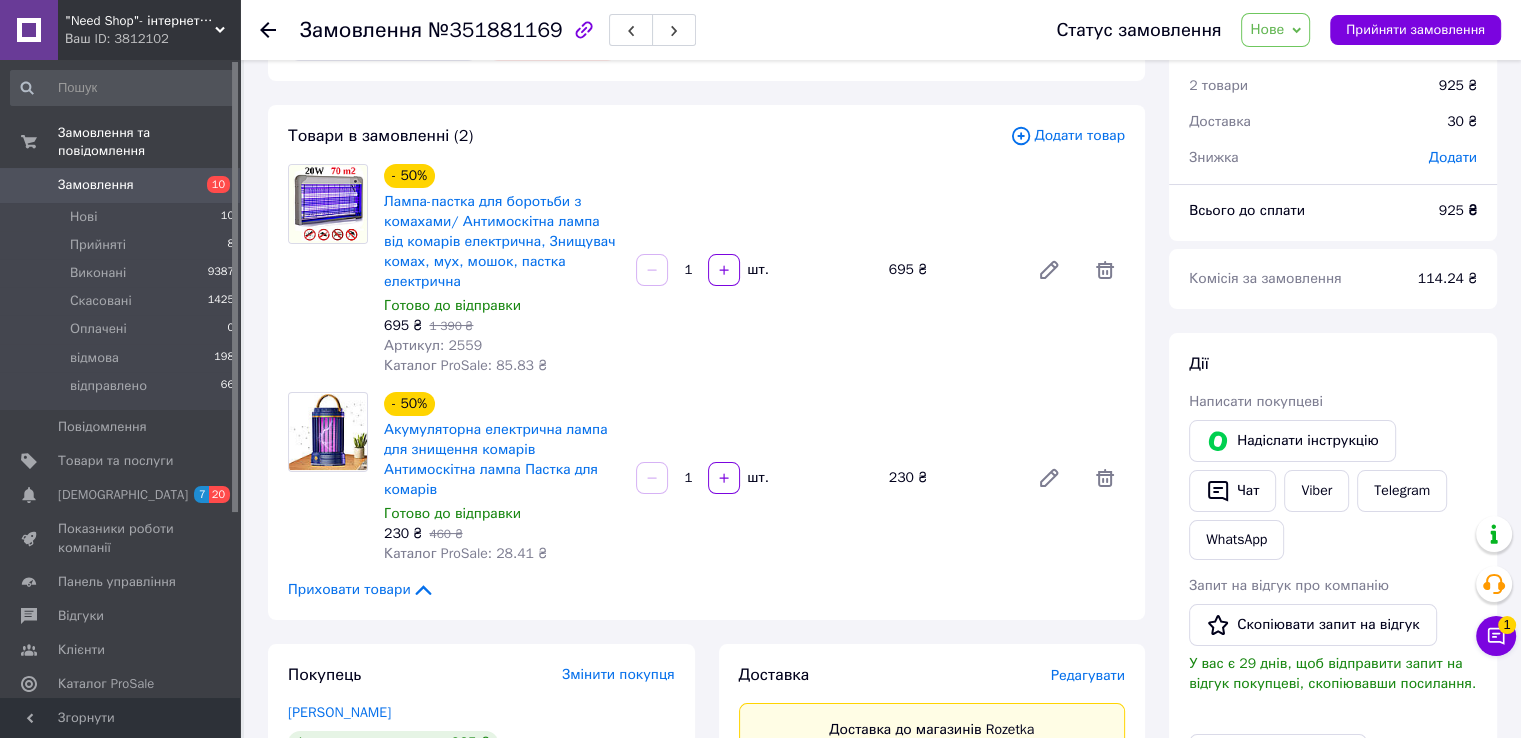 scroll, scrollTop: 0, scrollLeft: 0, axis: both 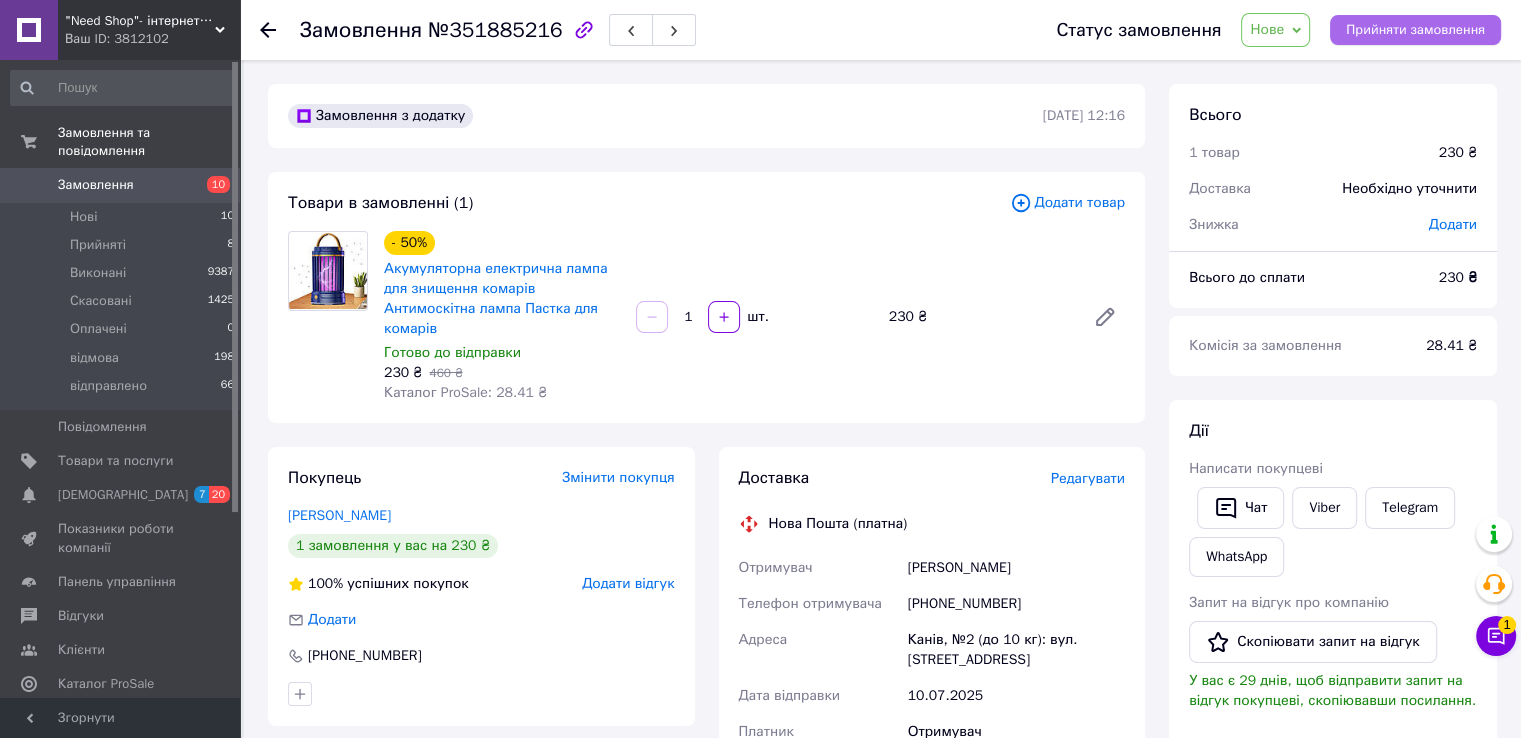 click on "Прийняти замовлення" at bounding box center (1415, 30) 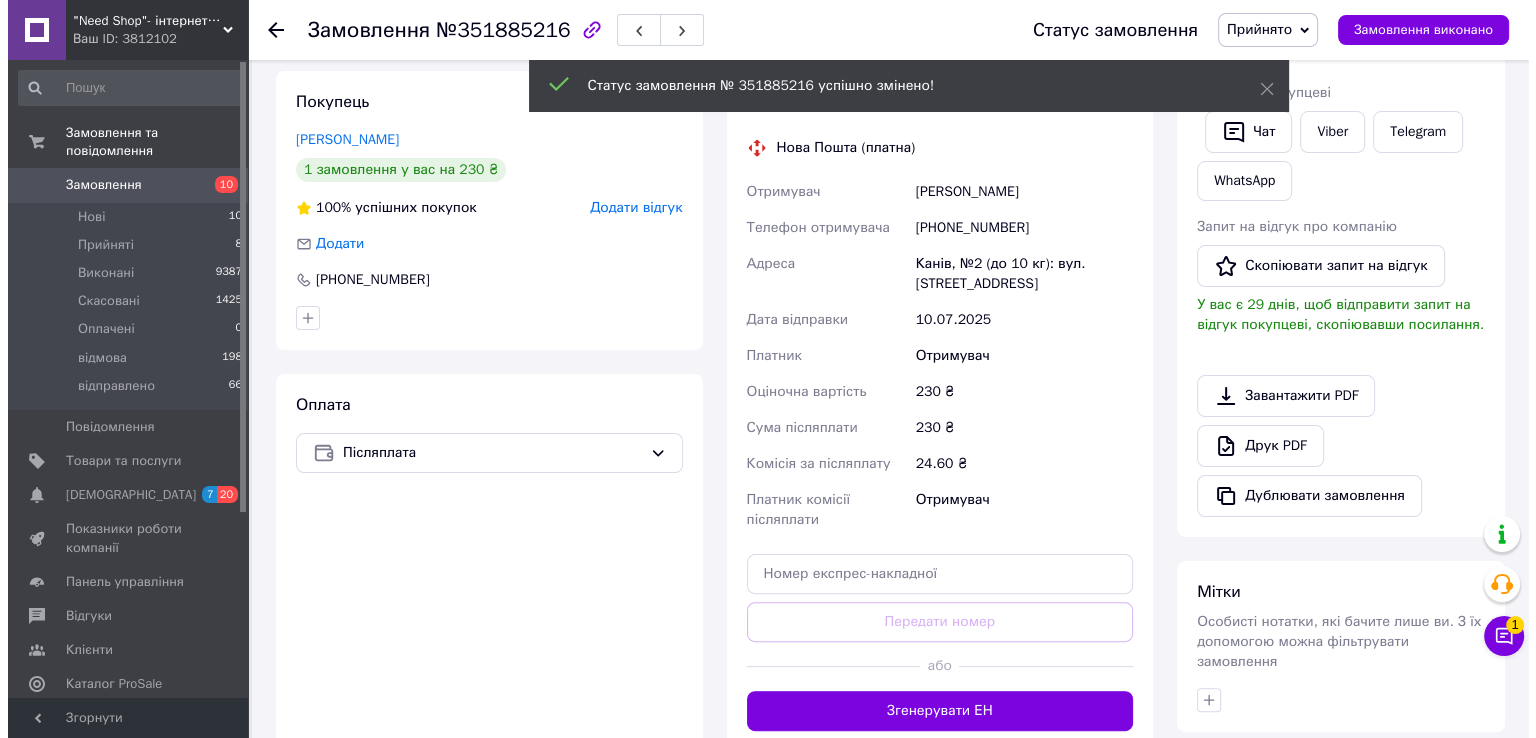 scroll, scrollTop: 380, scrollLeft: 0, axis: vertical 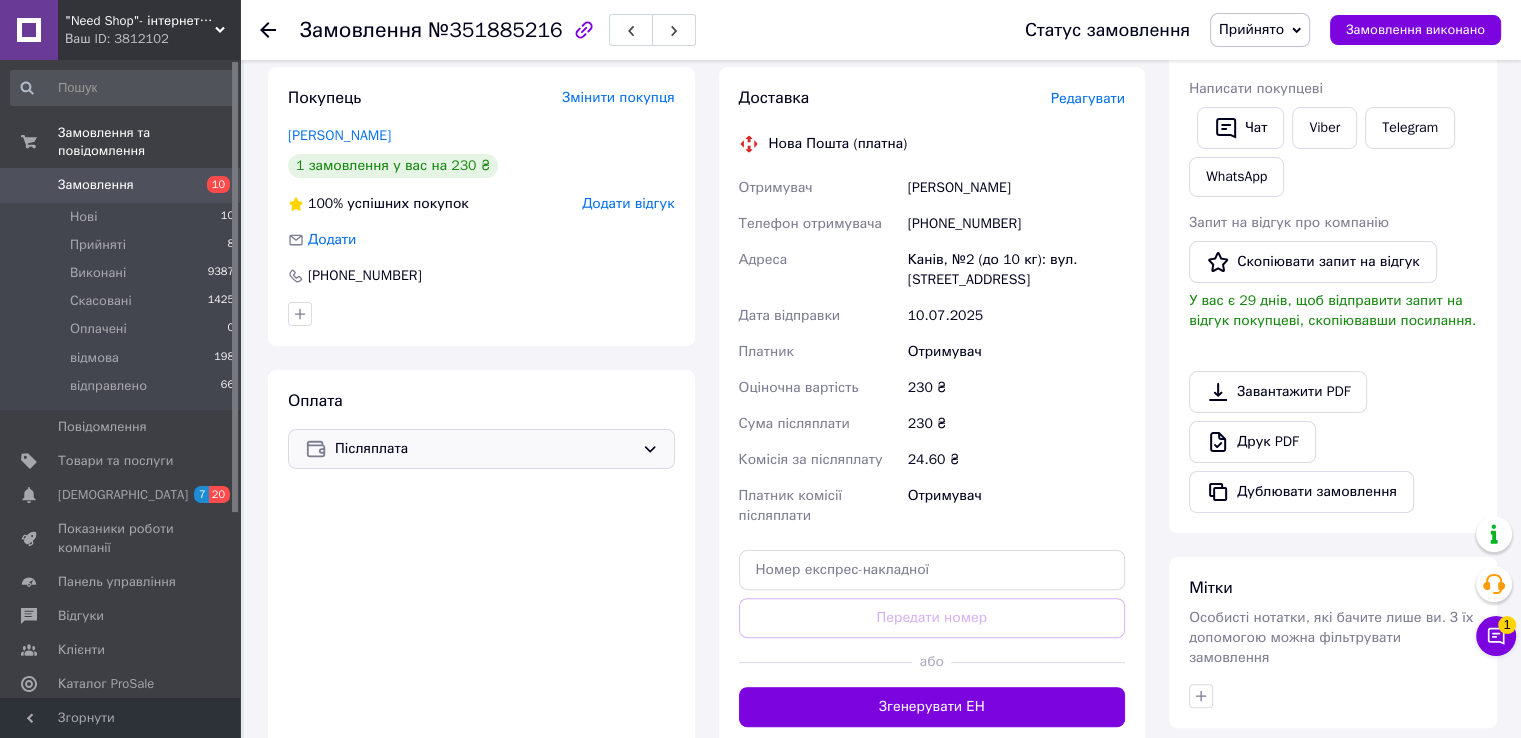 click on "Післяплата" at bounding box center (484, 449) 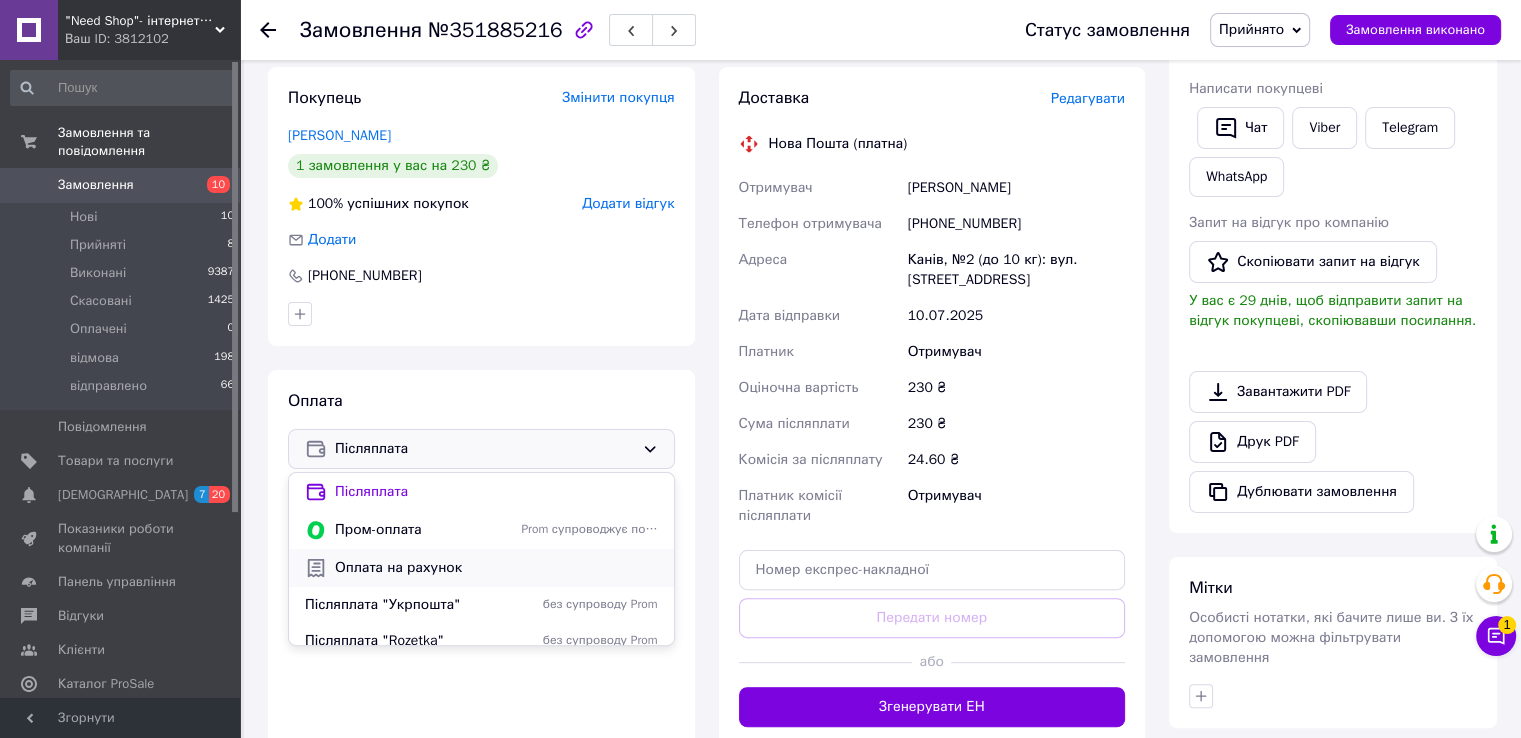 click on "Оплата на рахунок" at bounding box center (496, 568) 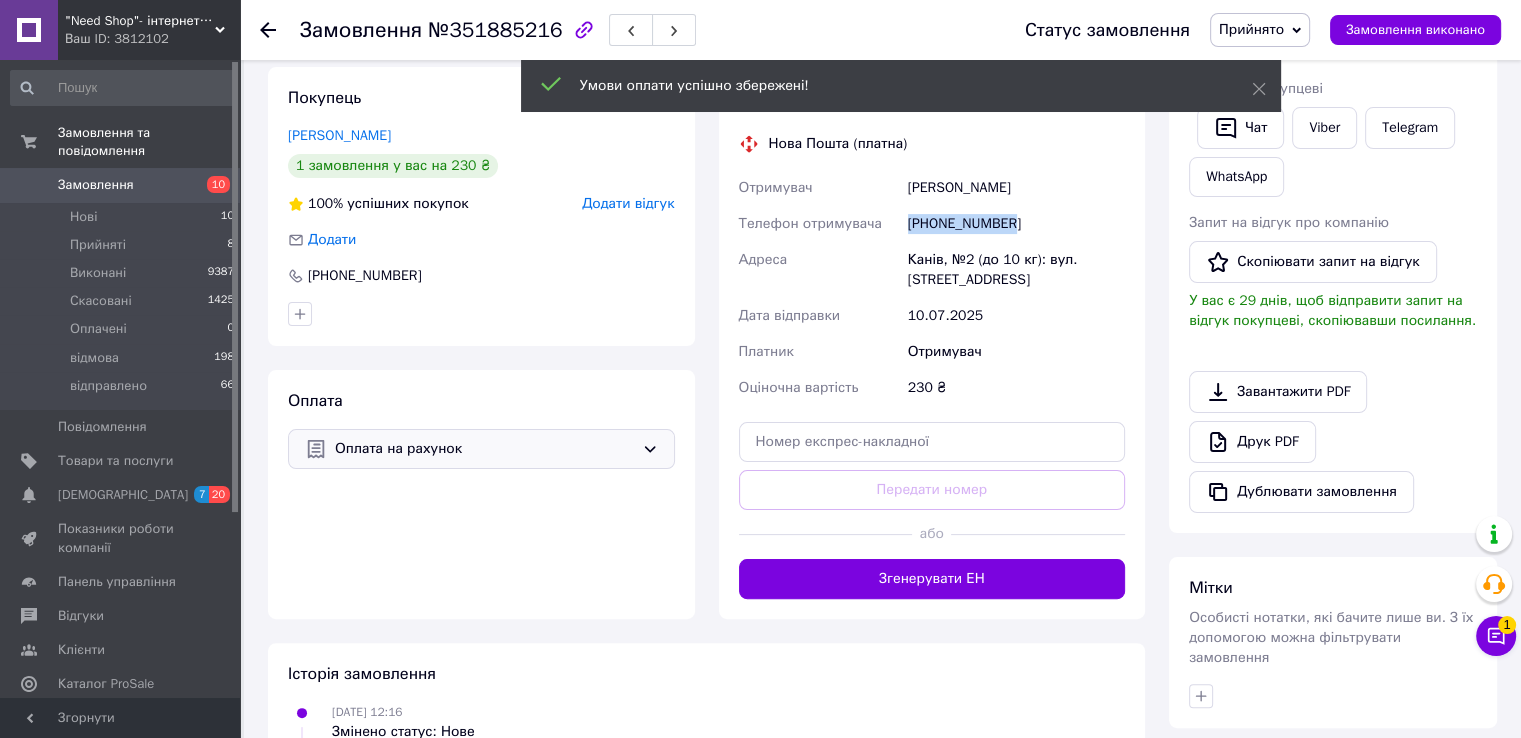 drag, startPoint x: 998, startPoint y: 204, endPoint x: 905, endPoint y: 213, distance: 93.43447 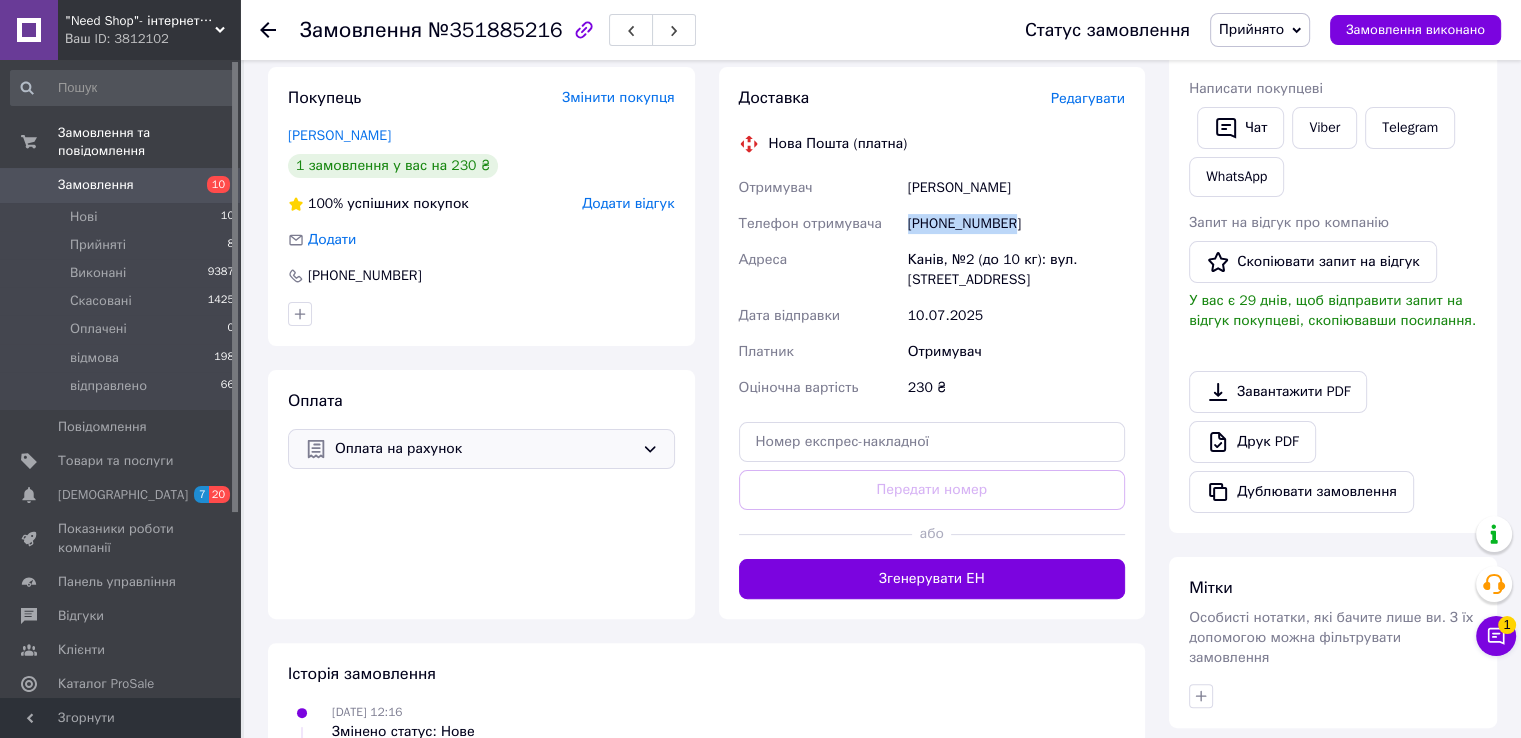 copy on "+380734165060" 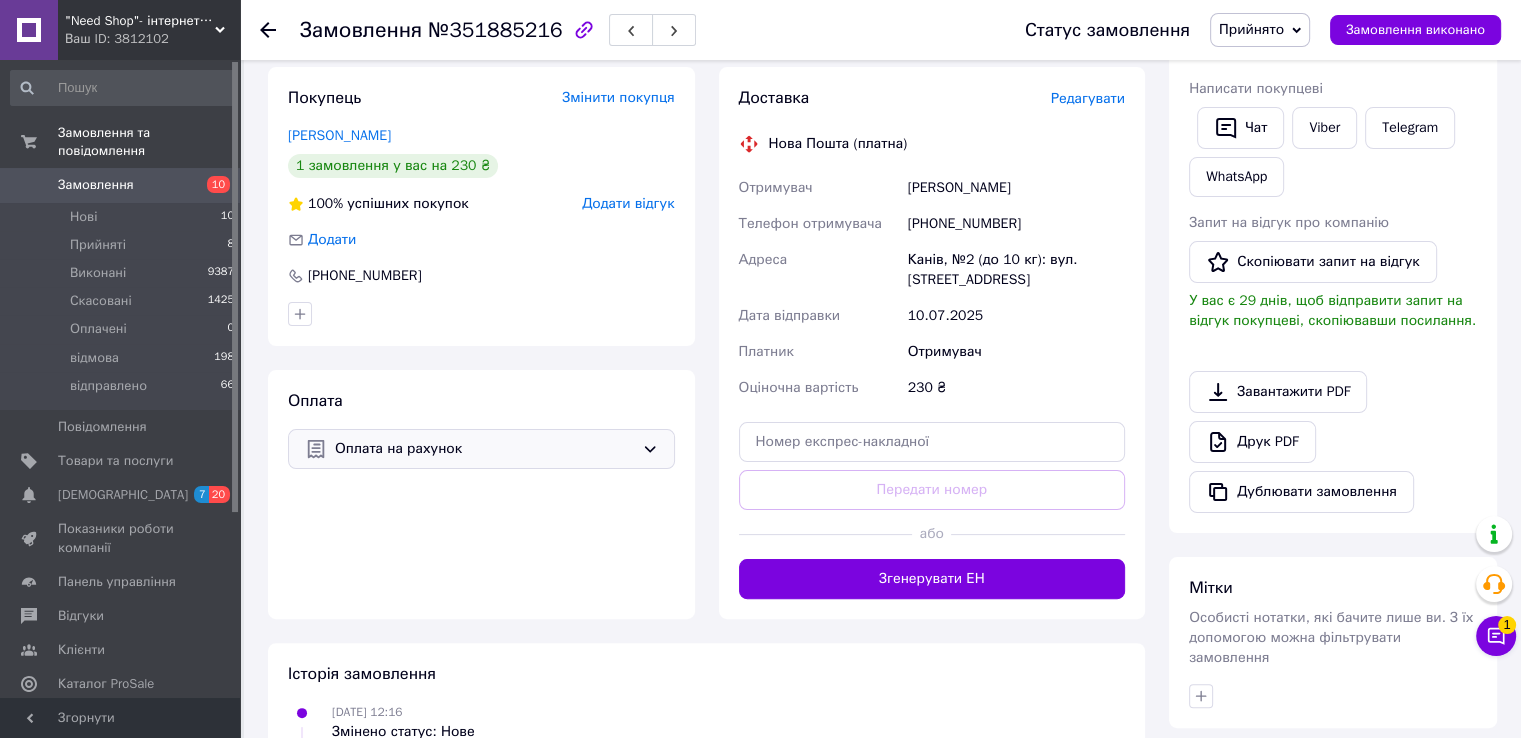 click on "Редагувати" at bounding box center [1088, 98] 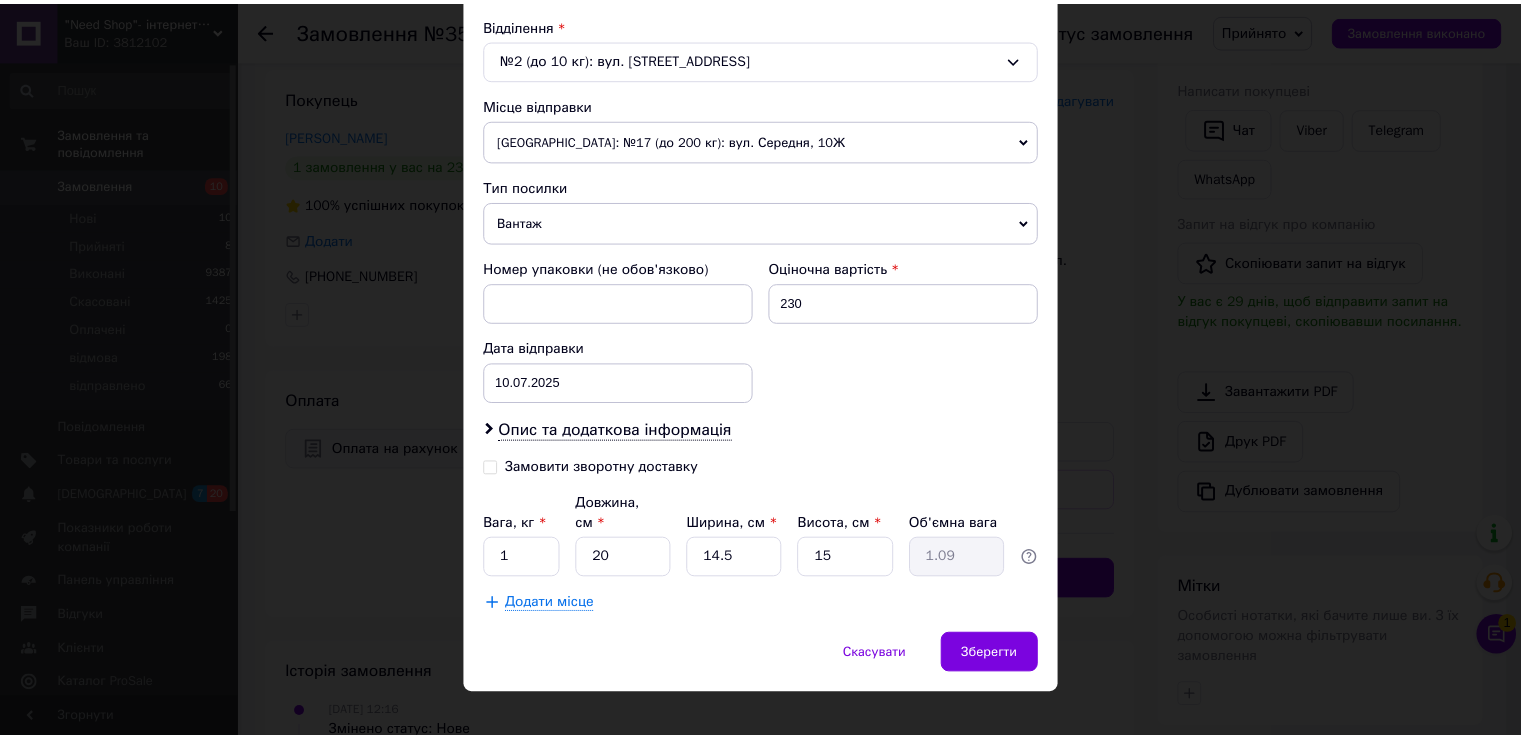 scroll, scrollTop: 620, scrollLeft: 0, axis: vertical 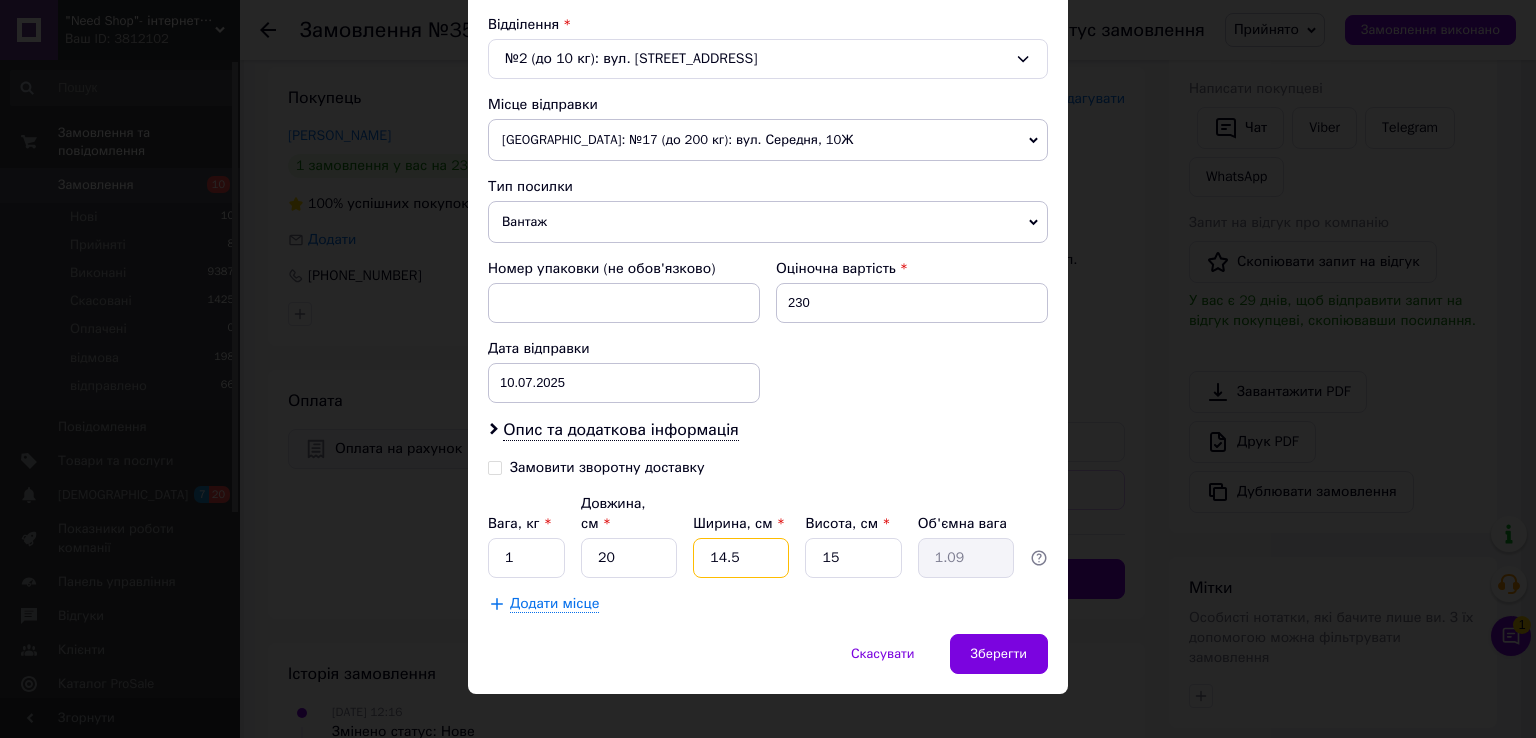 click on "14.5" at bounding box center (741, 558) 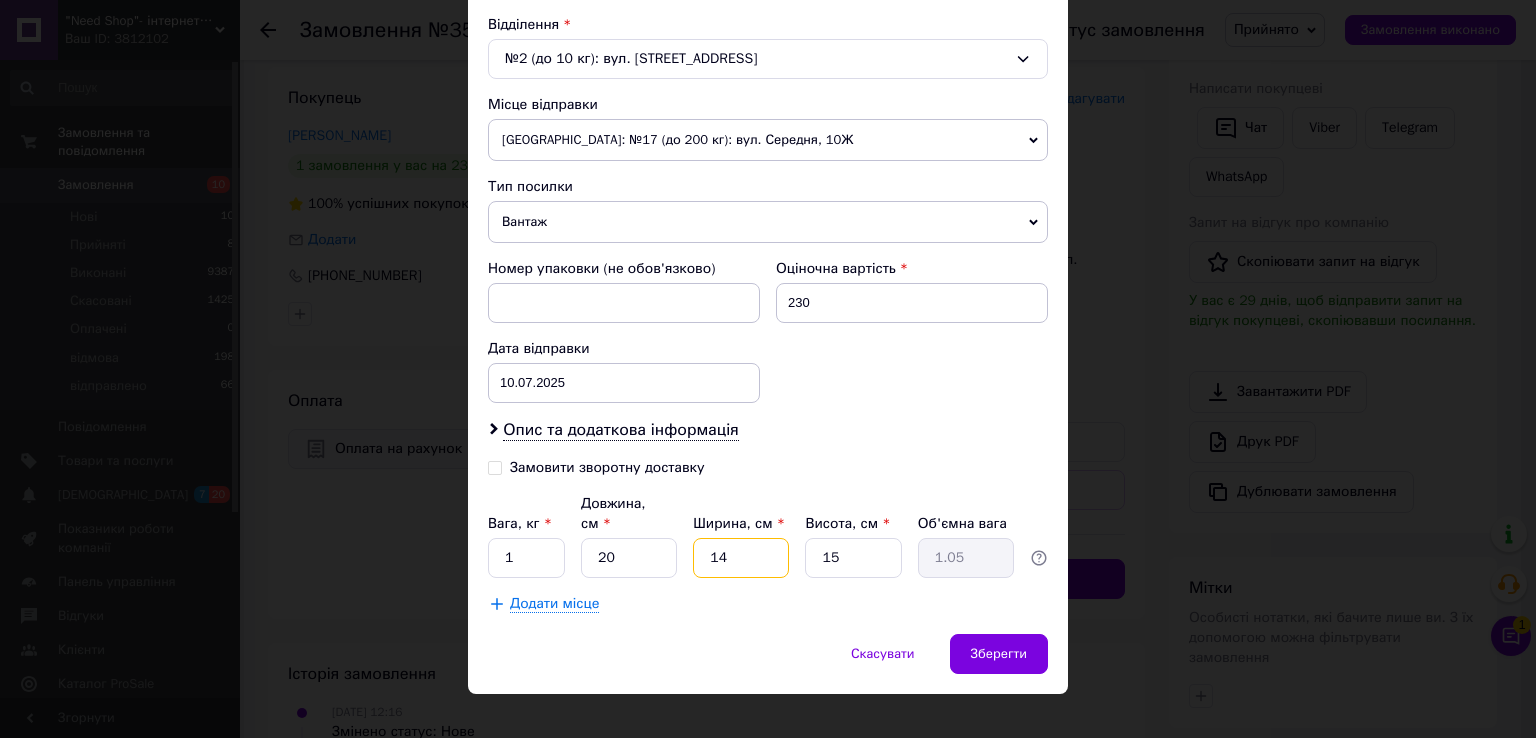 type on "1" 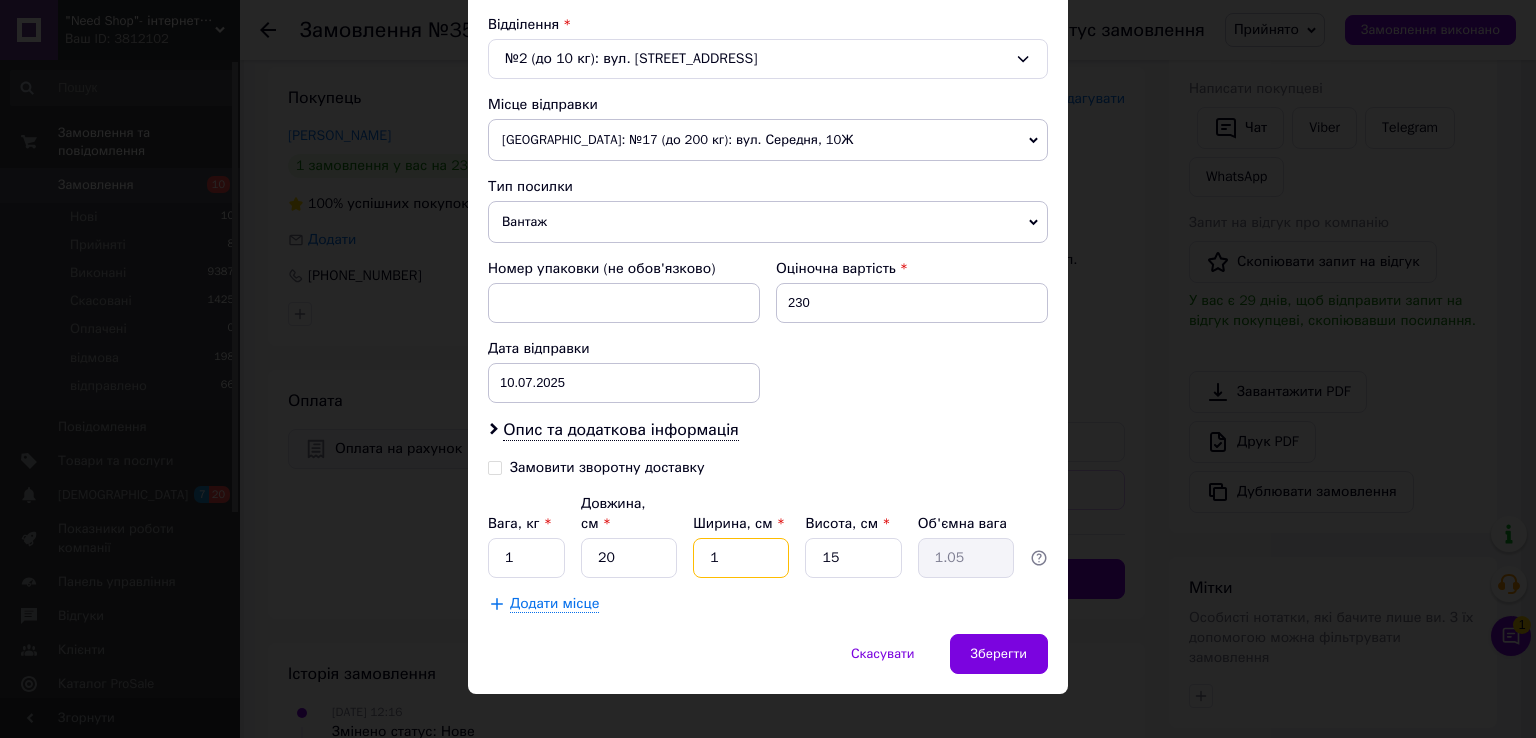 type on "0.1" 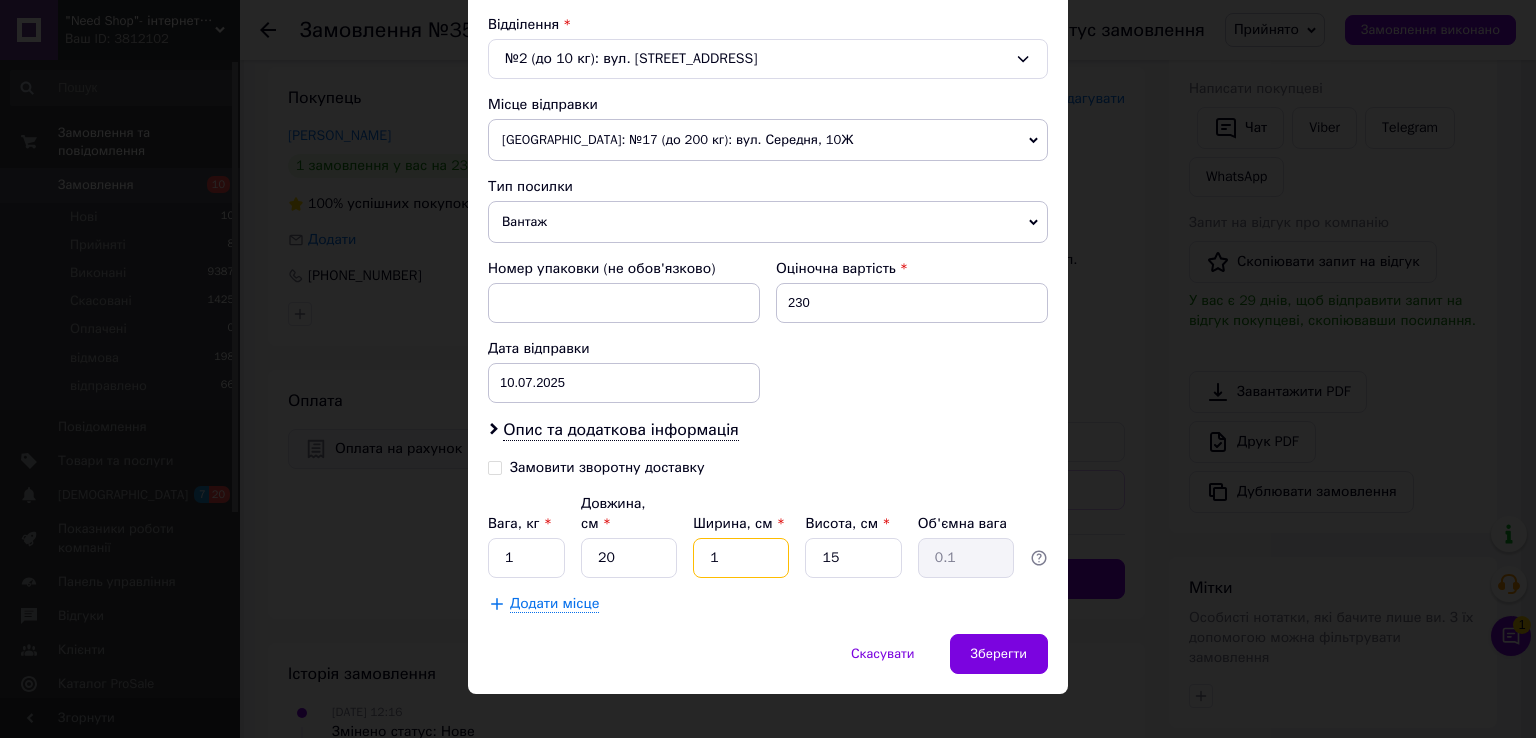type on "10" 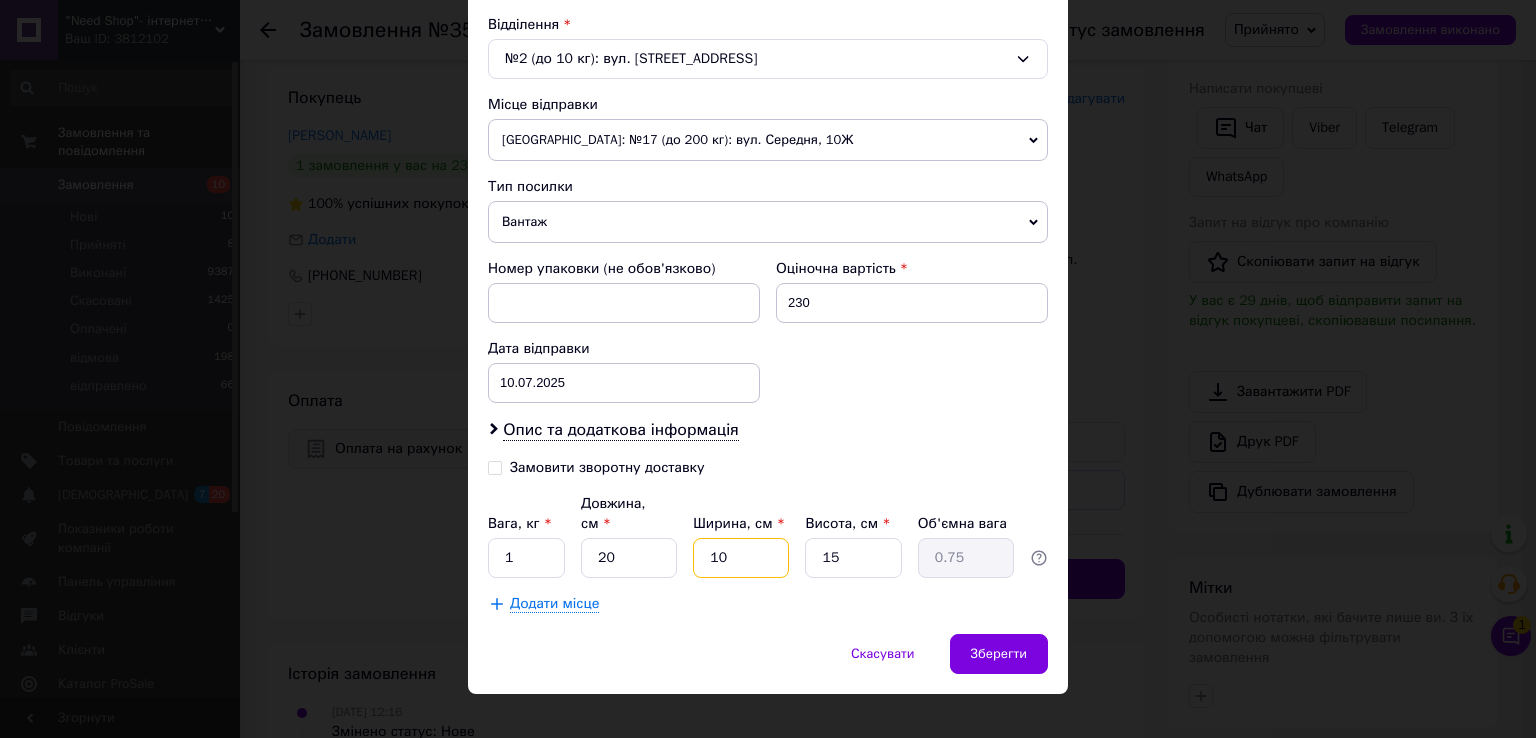 type on "10" 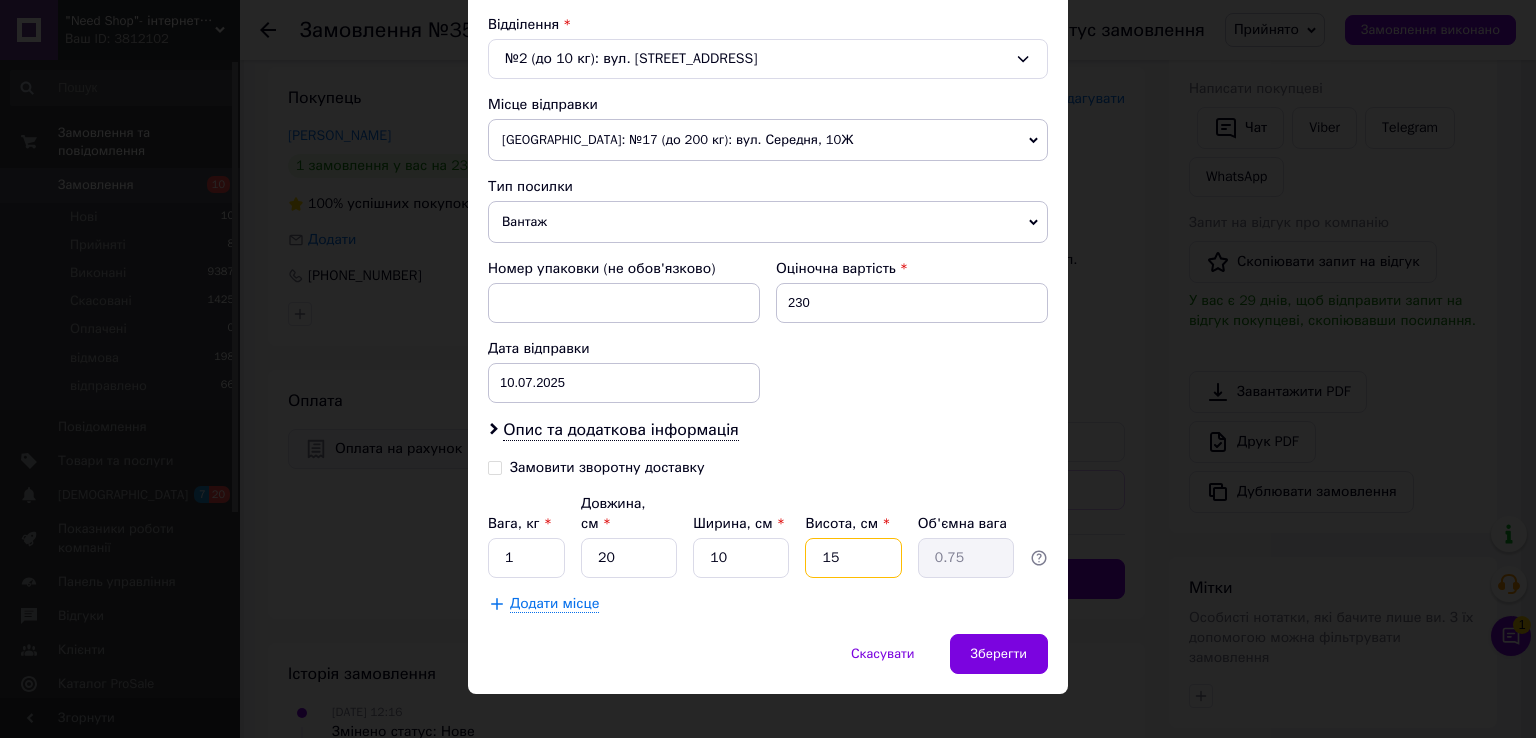 click on "15" at bounding box center [853, 558] 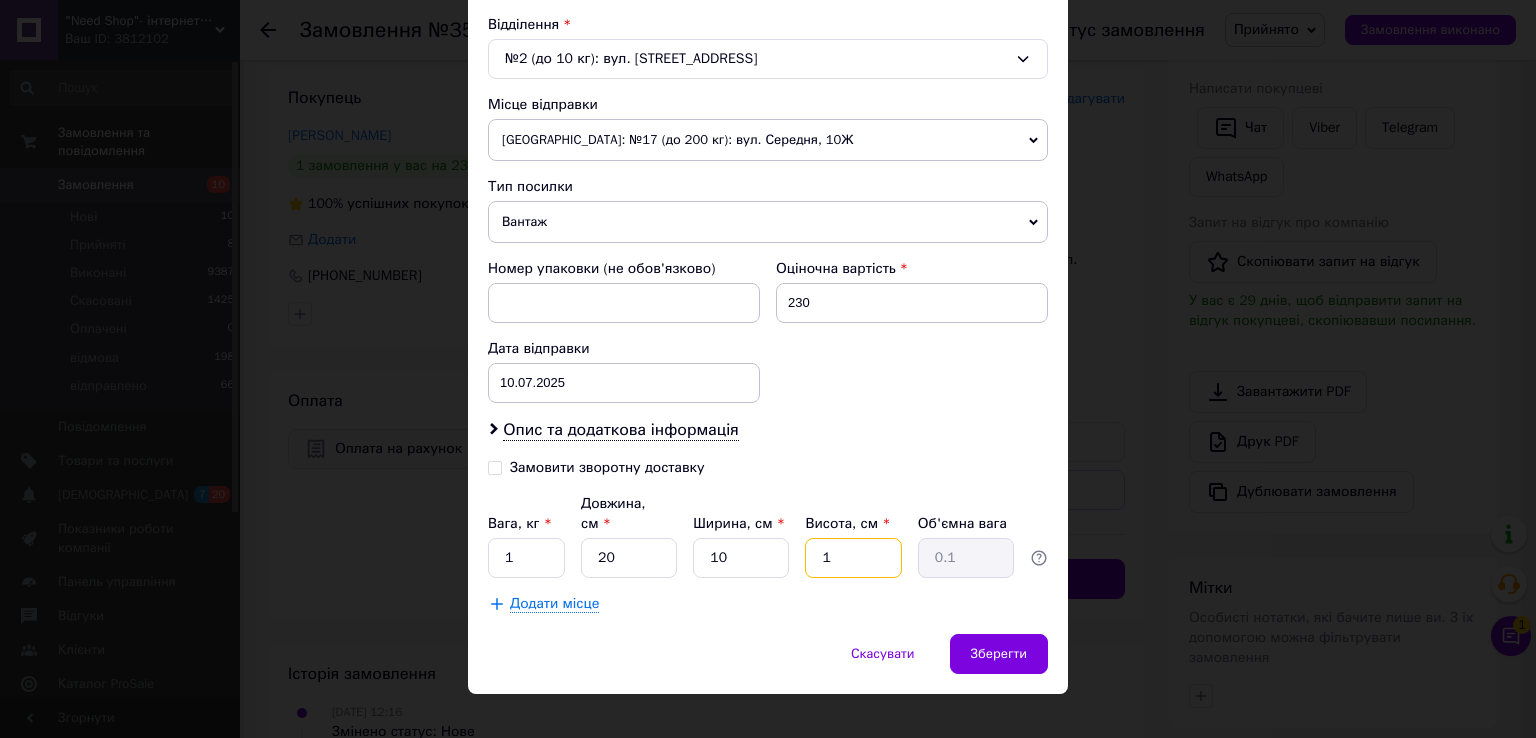 type 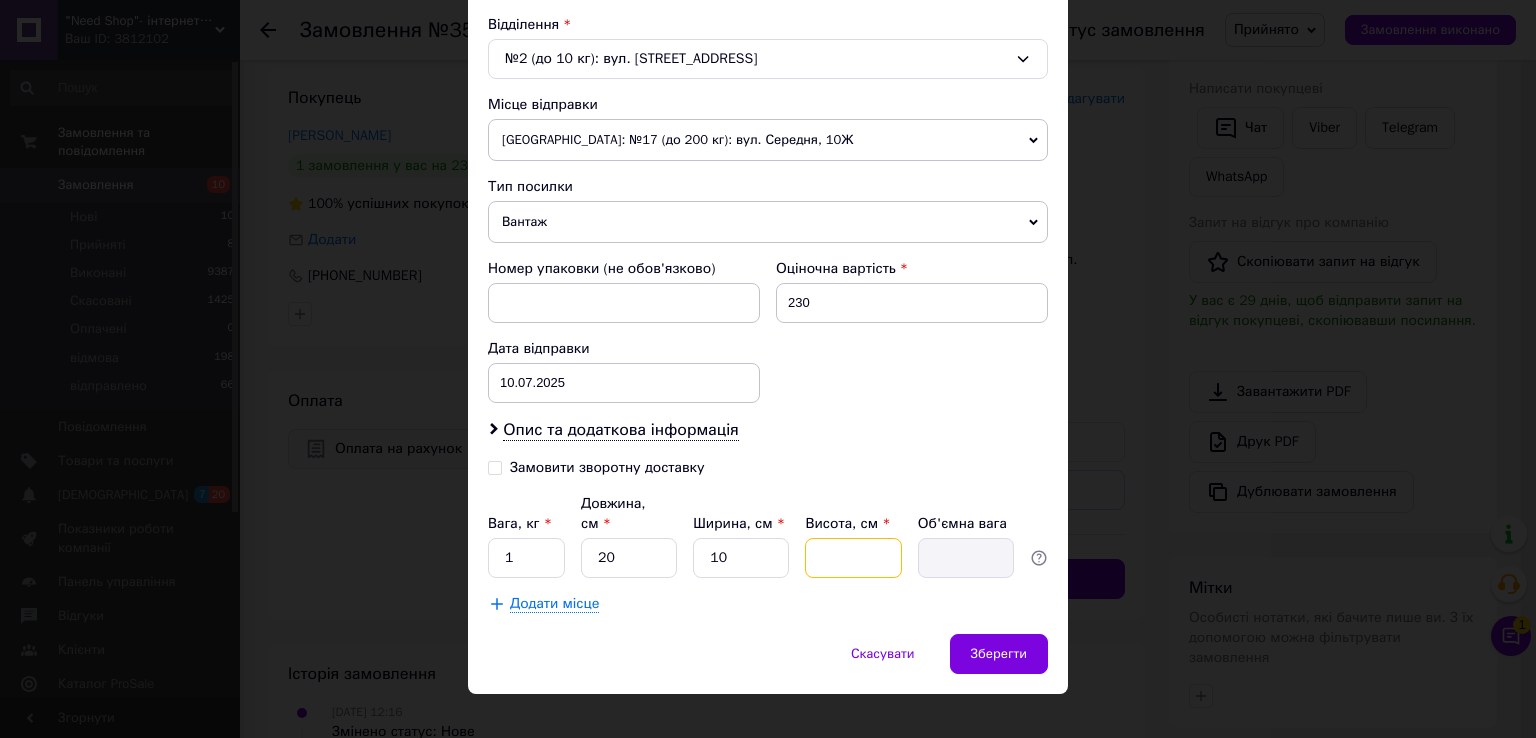 type on "9" 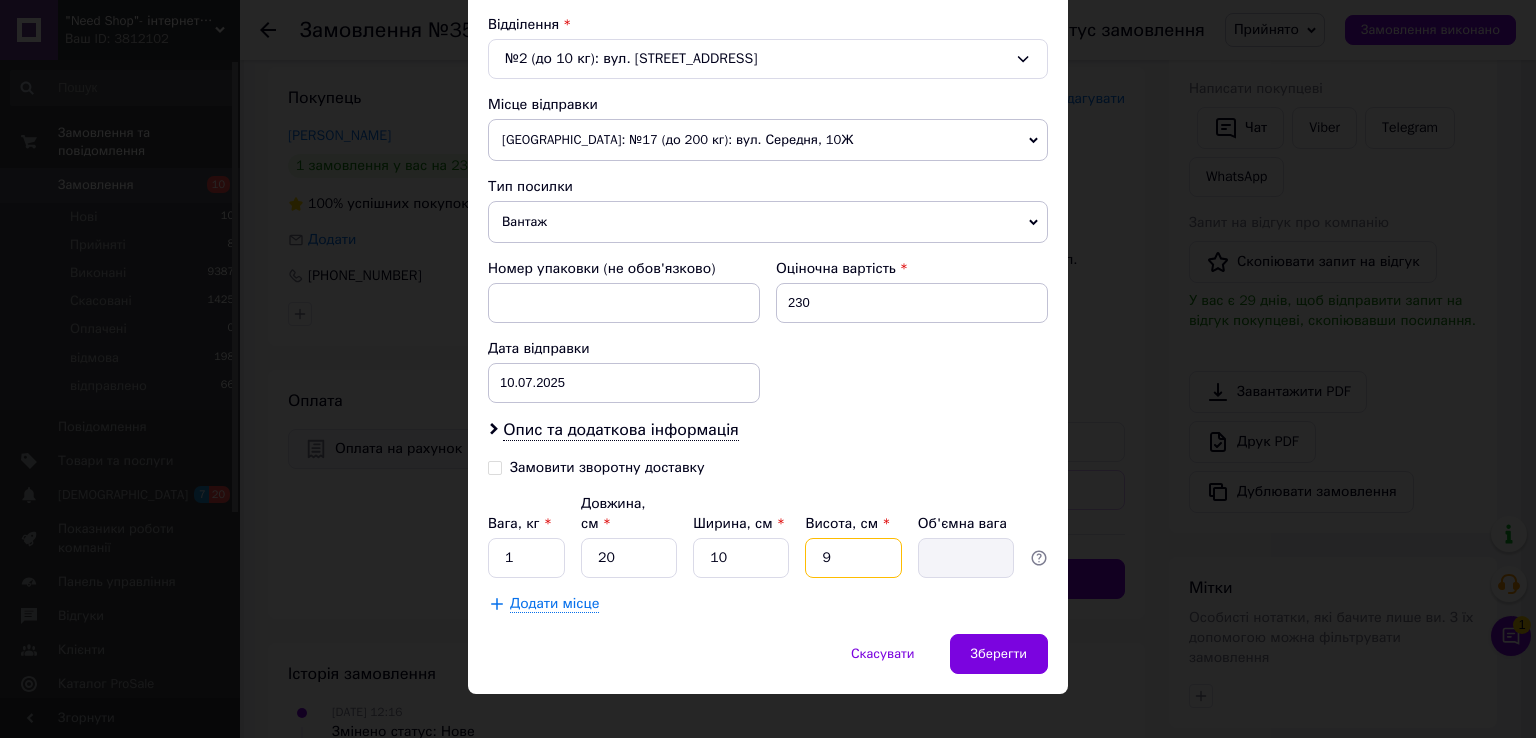 type on "0.45" 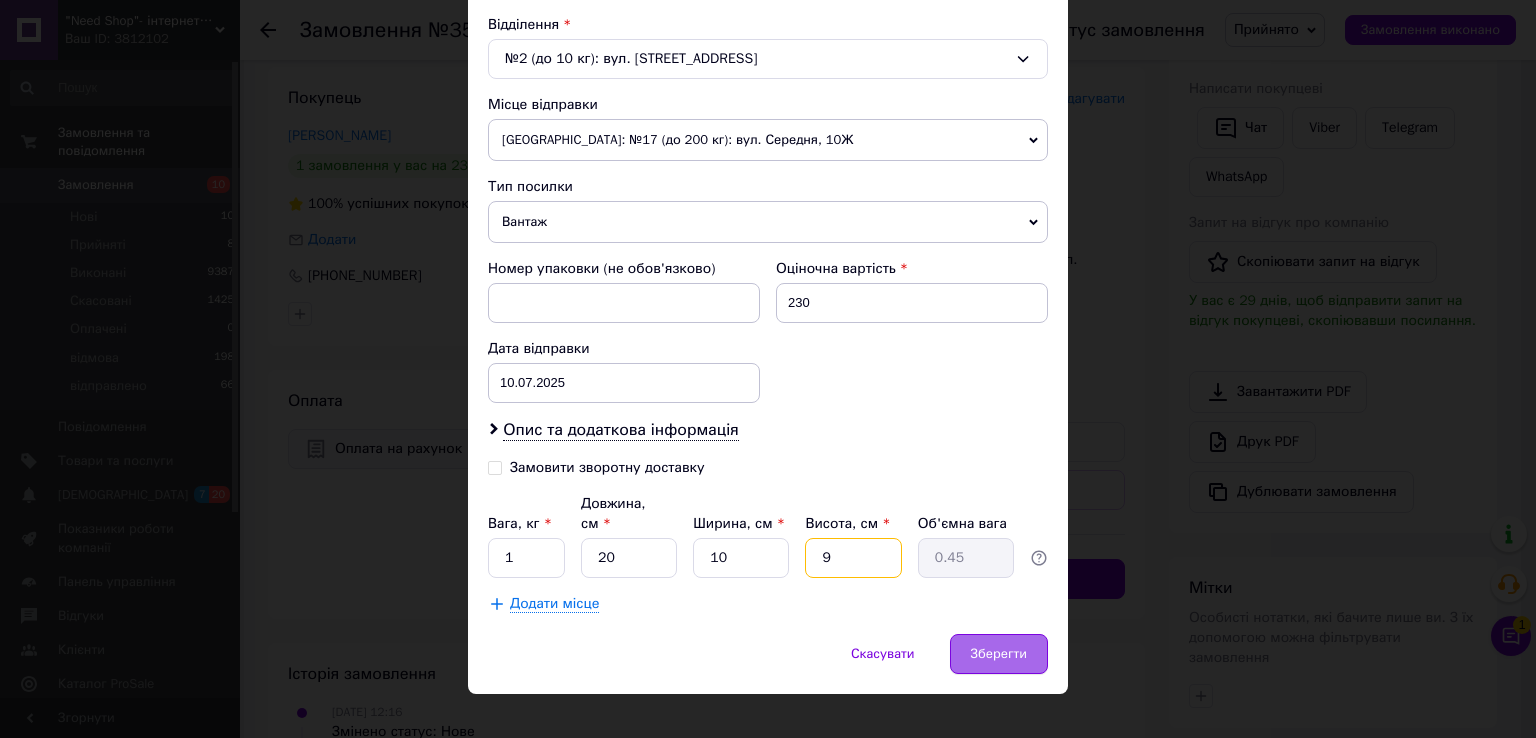 type on "9" 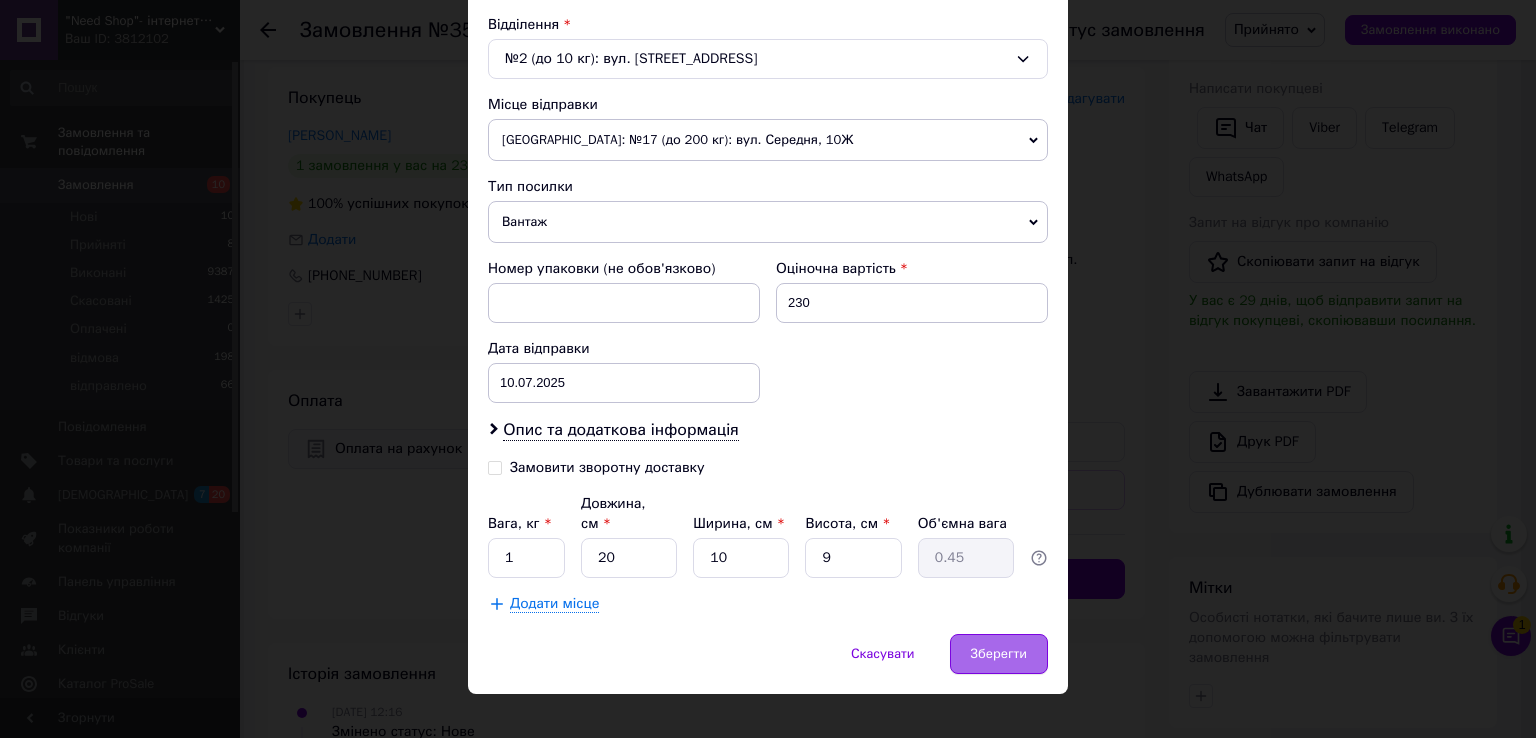 click on "Зберегти" at bounding box center (999, 654) 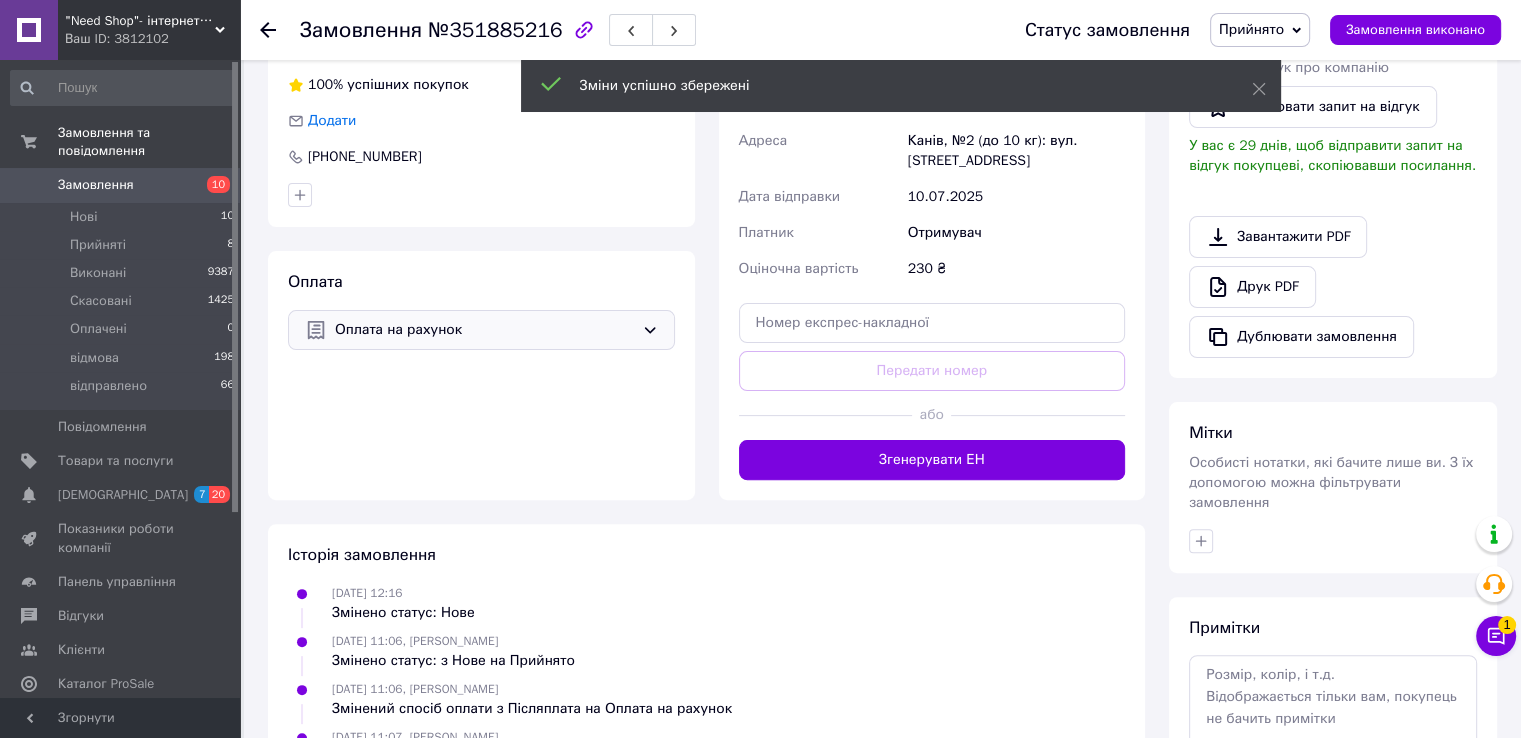 scroll, scrollTop: 500, scrollLeft: 0, axis: vertical 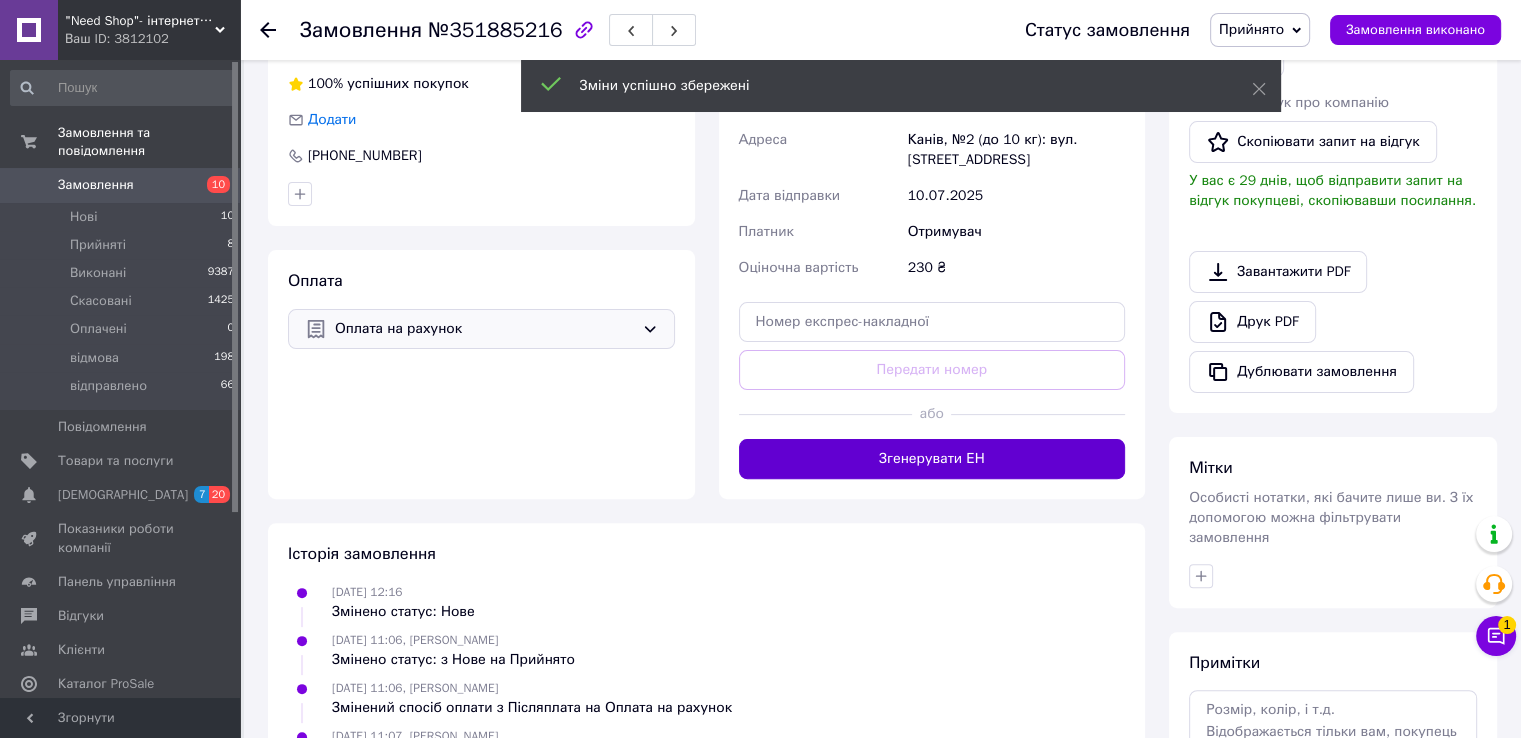 click on "Згенерувати ЕН" at bounding box center (932, 459) 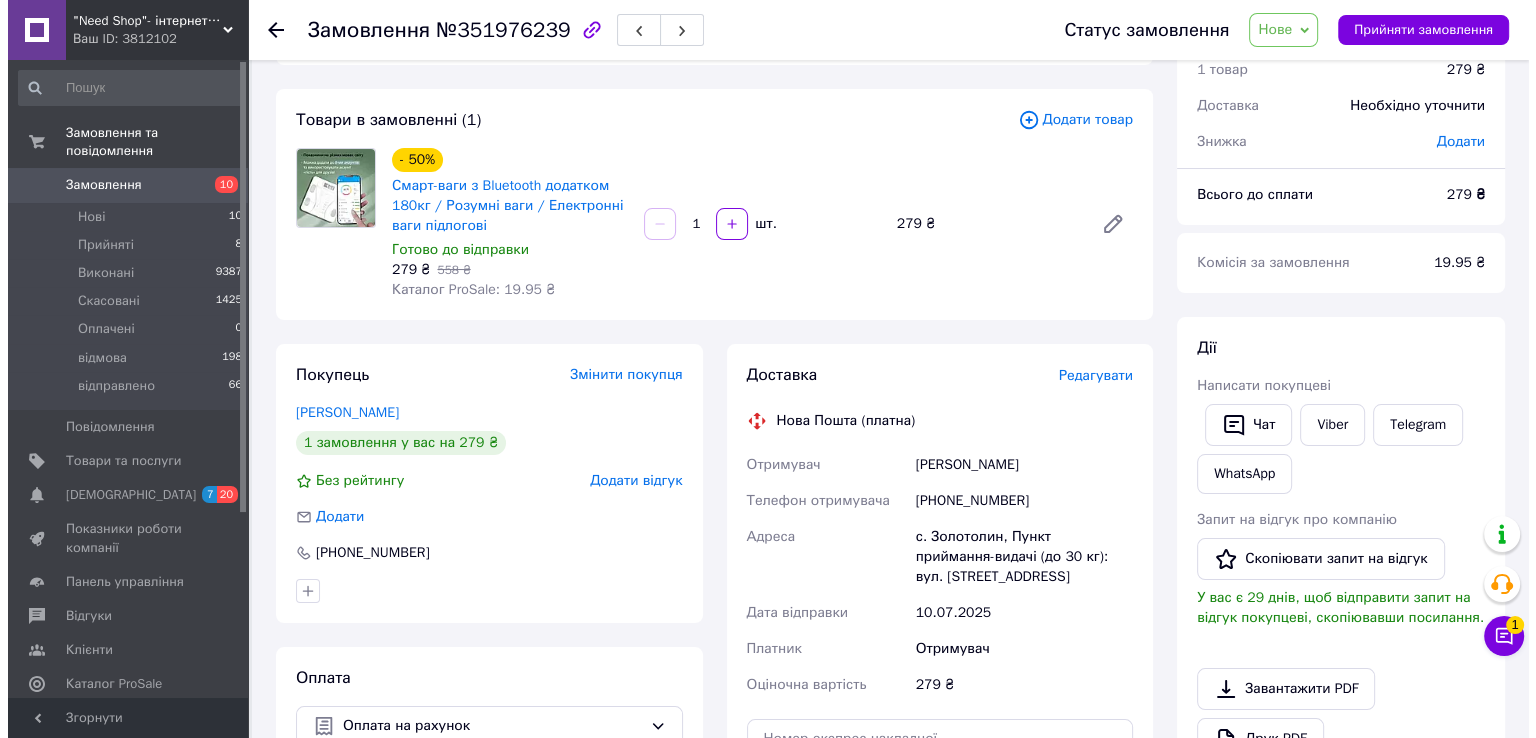 scroll, scrollTop: 84, scrollLeft: 0, axis: vertical 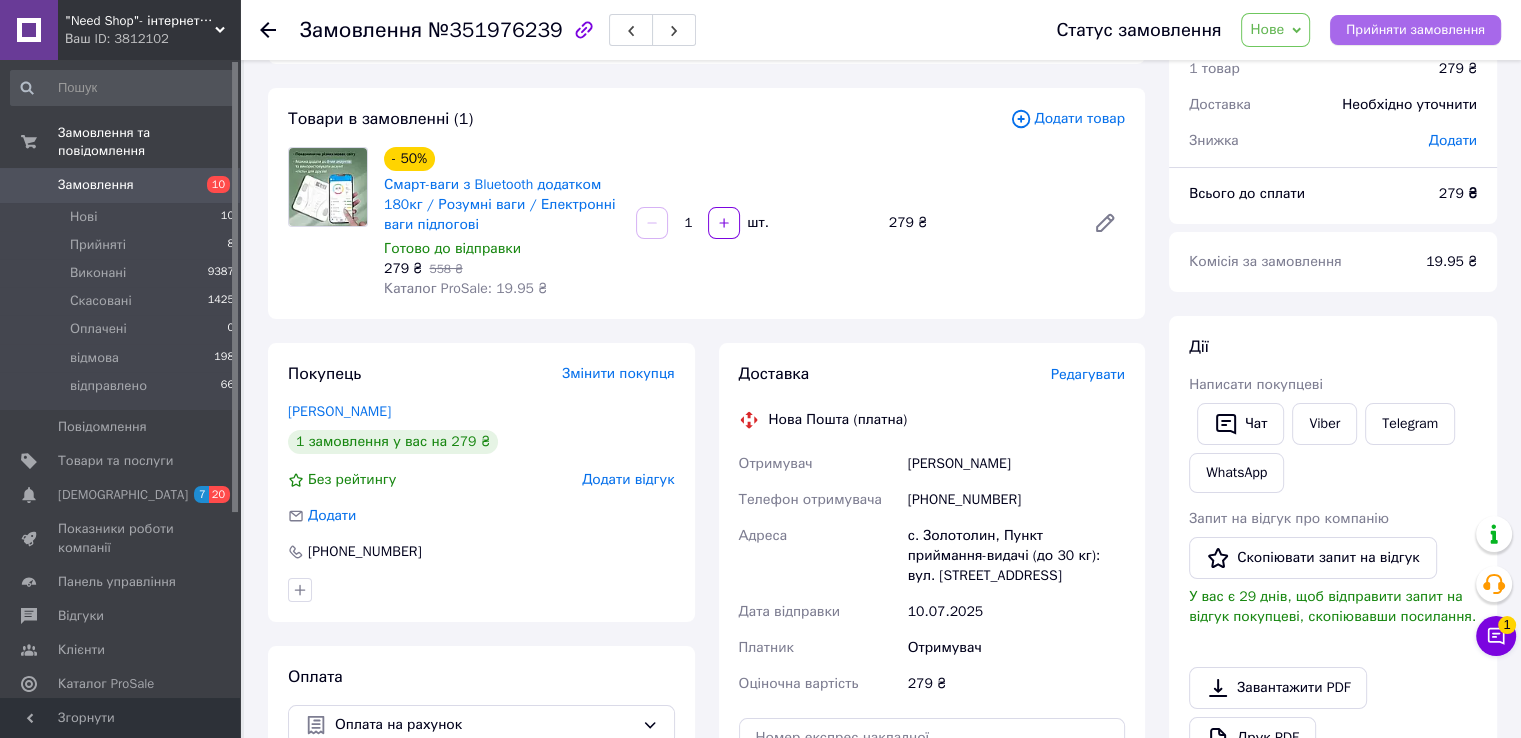 click on "Прийняти замовлення" at bounding box center (1415, 30) 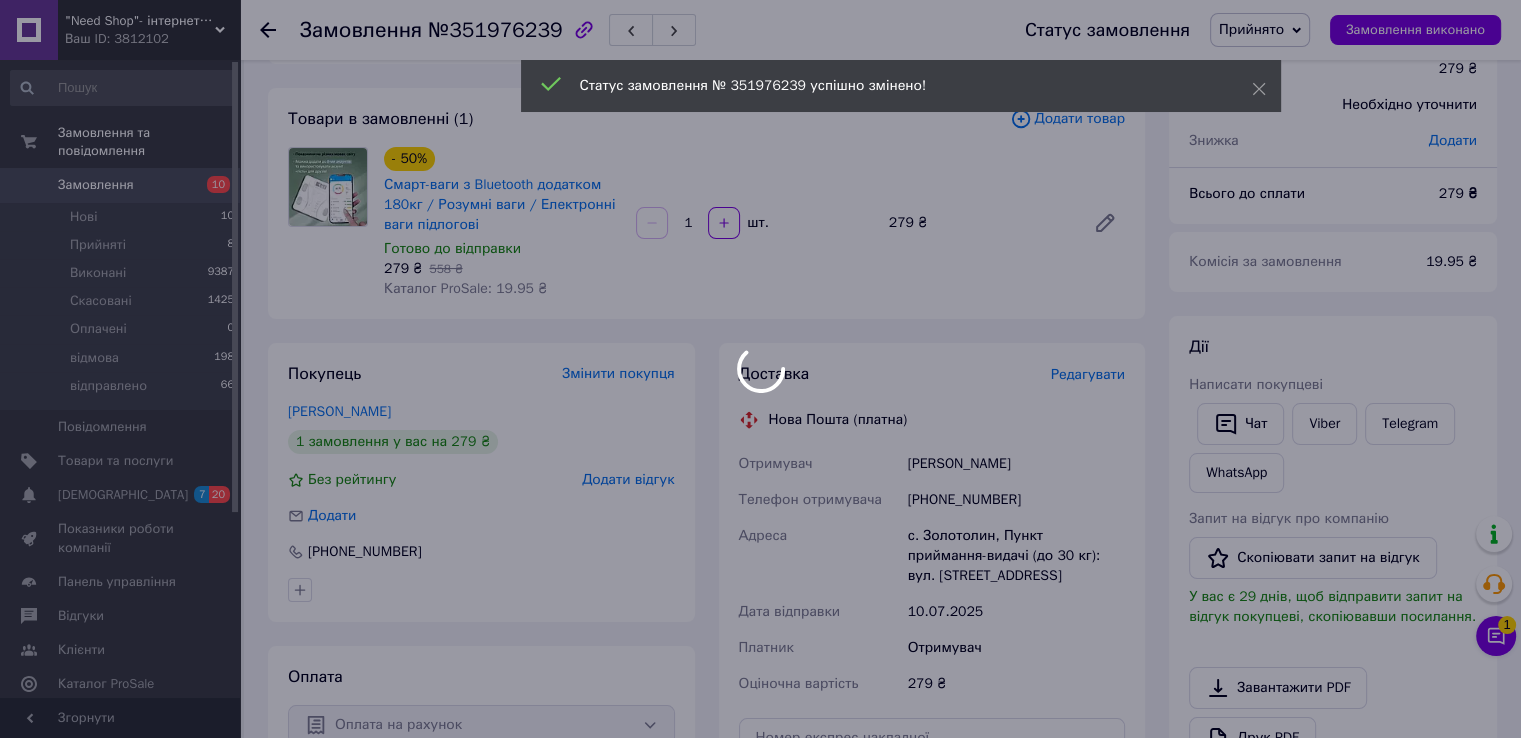 click at bounding box center (760, 369) 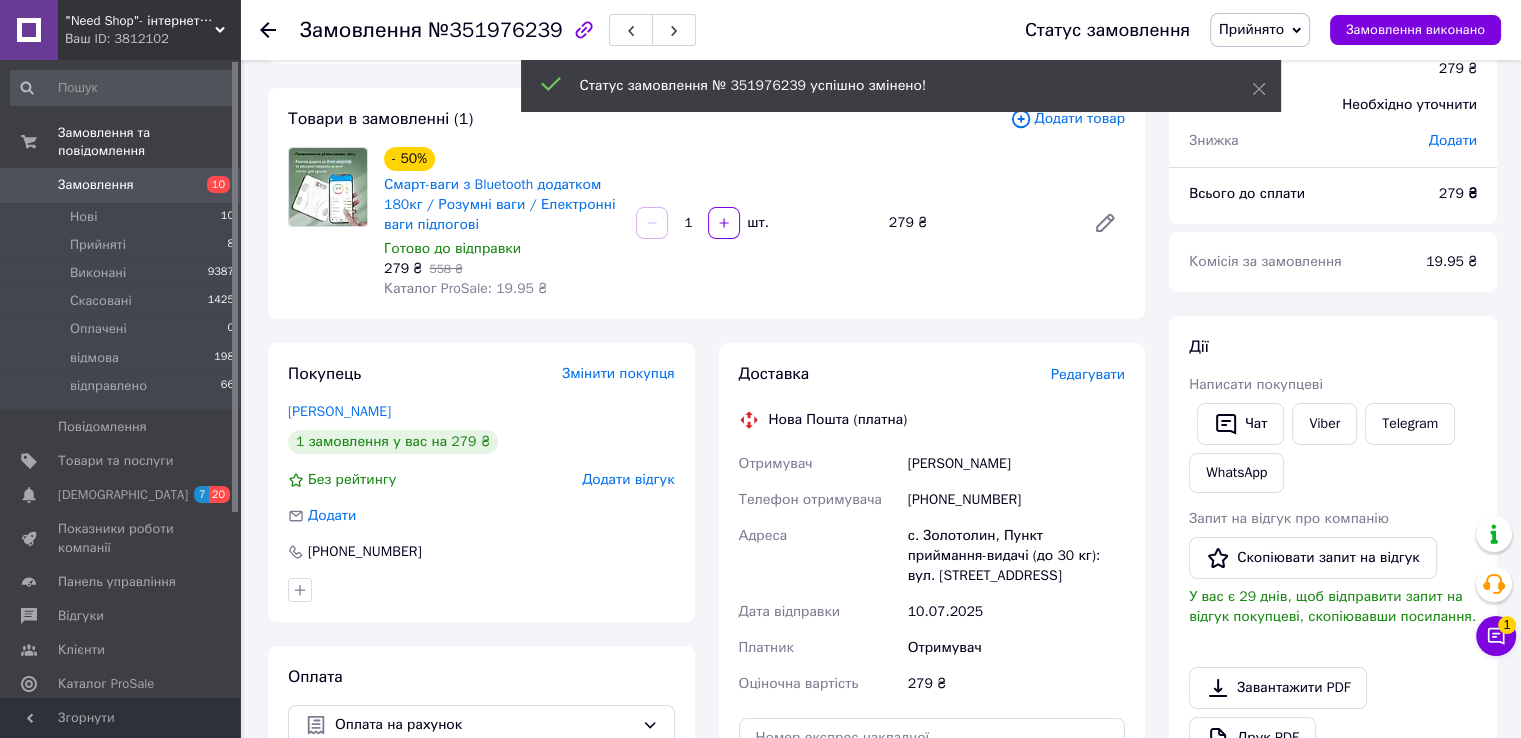click on "Редагувати" at bounding box center (1088, 374) 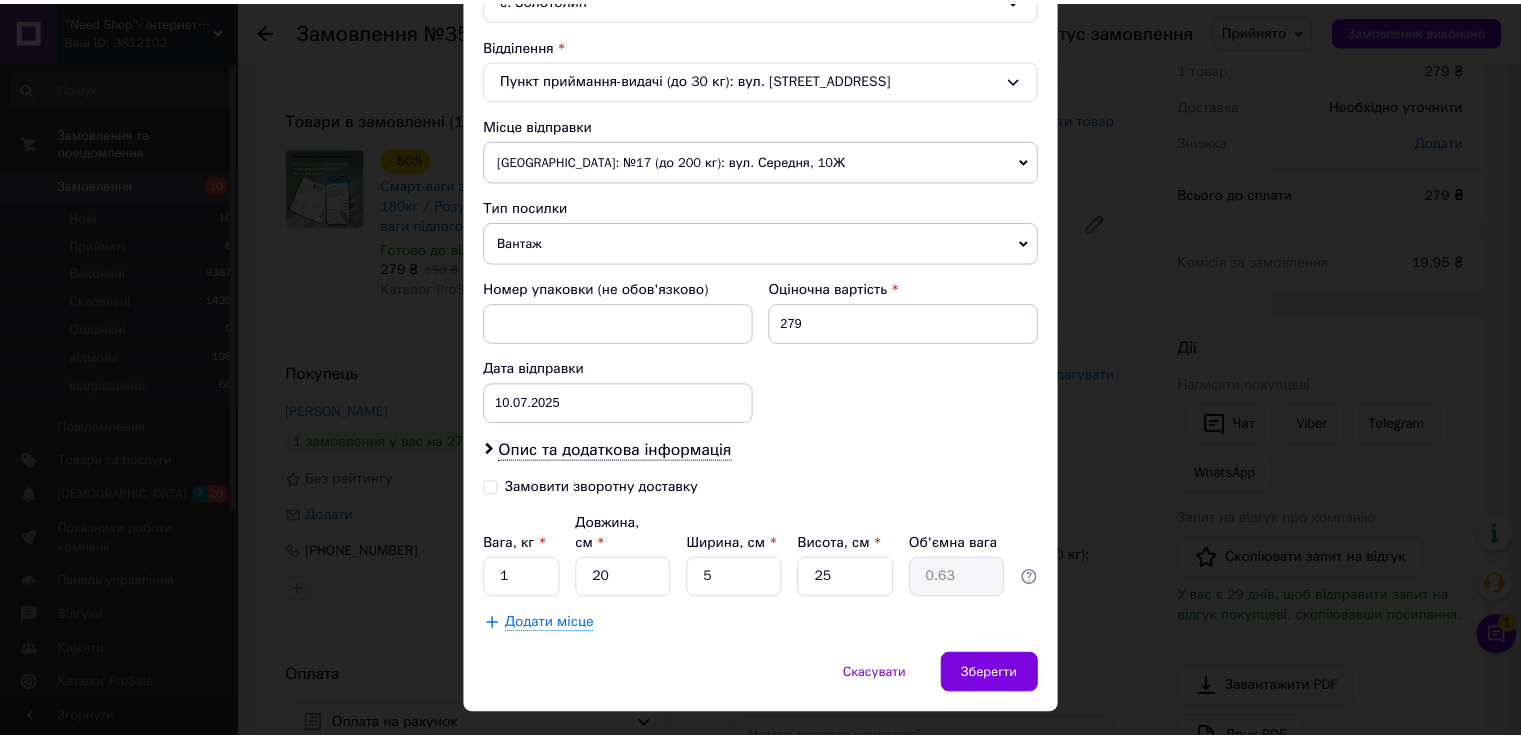 scroll, scrollTop: 620, scrollLeft: 0, axis: vertical 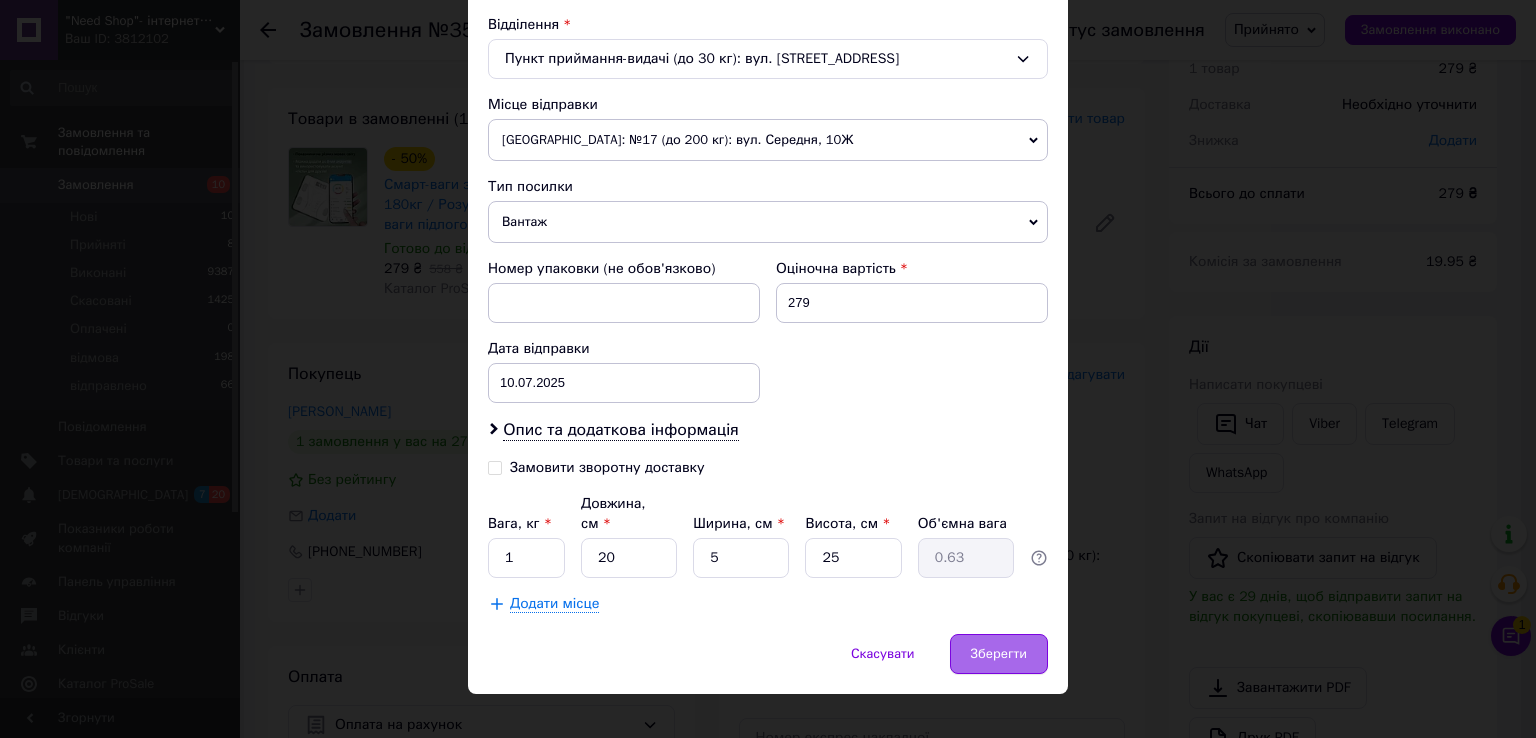click on "Зберегти" at bounding box center [999, 654] 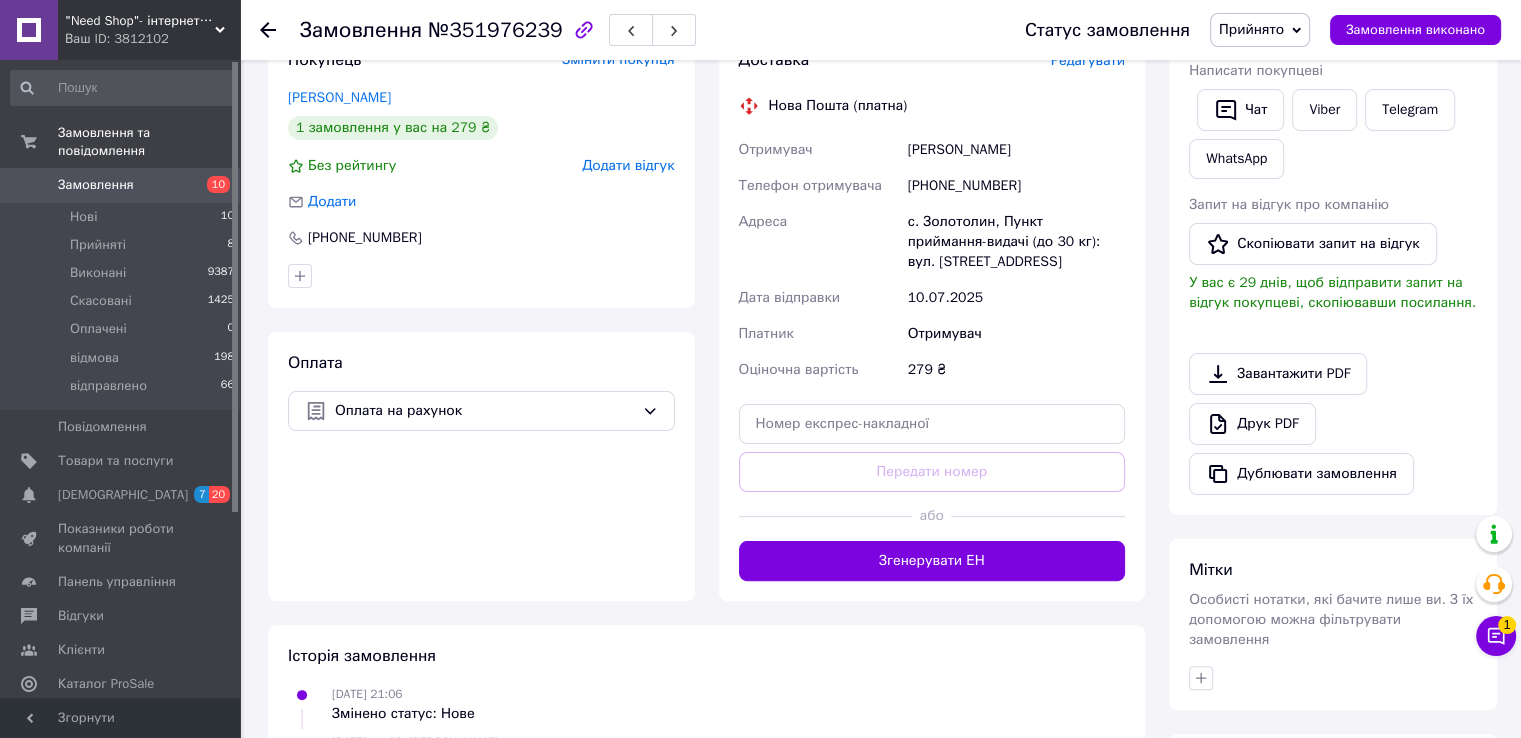 scroll, scrollTop: 424, scrollLeft: 0, axis: vertical 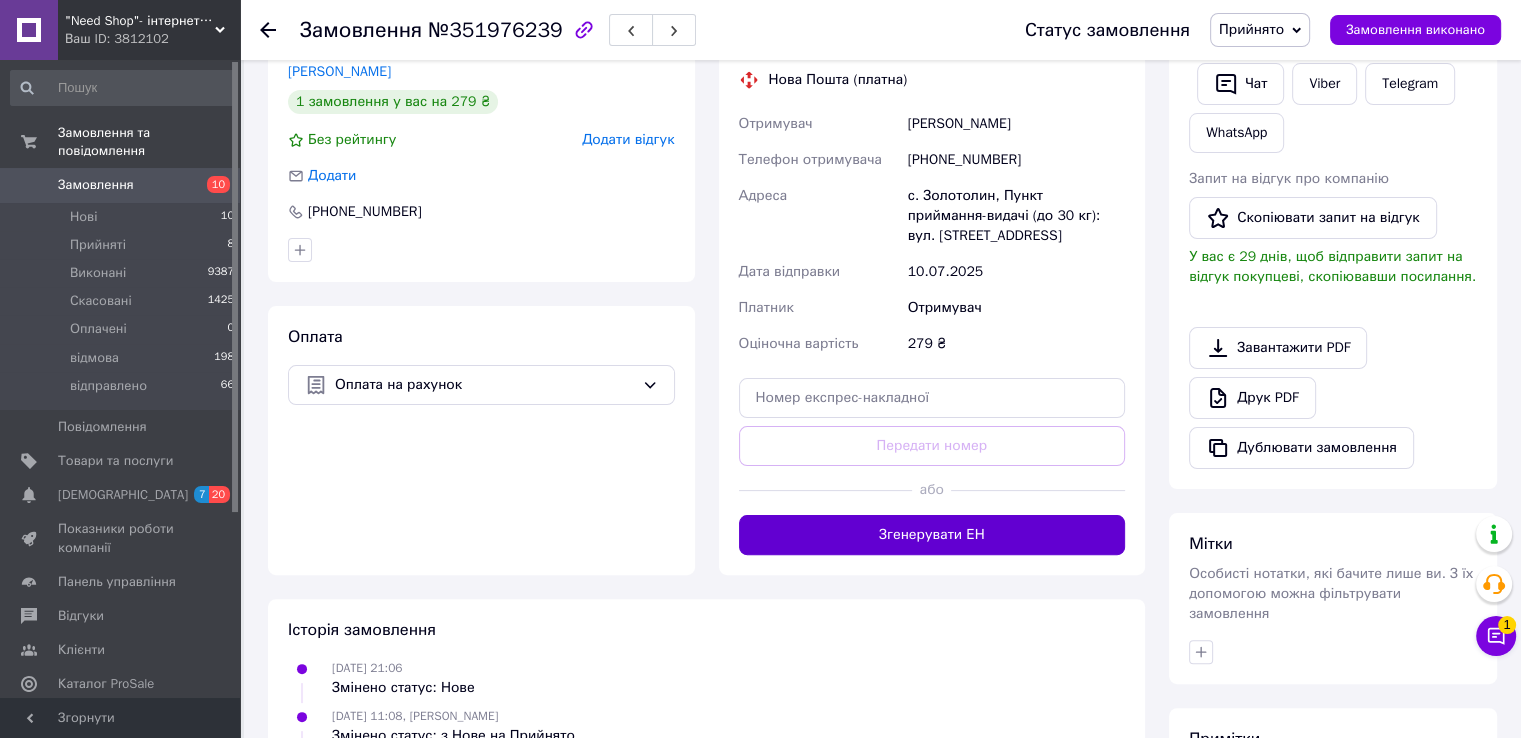 click on "Згенерувати ЕН" at bounding box center (932, 535) 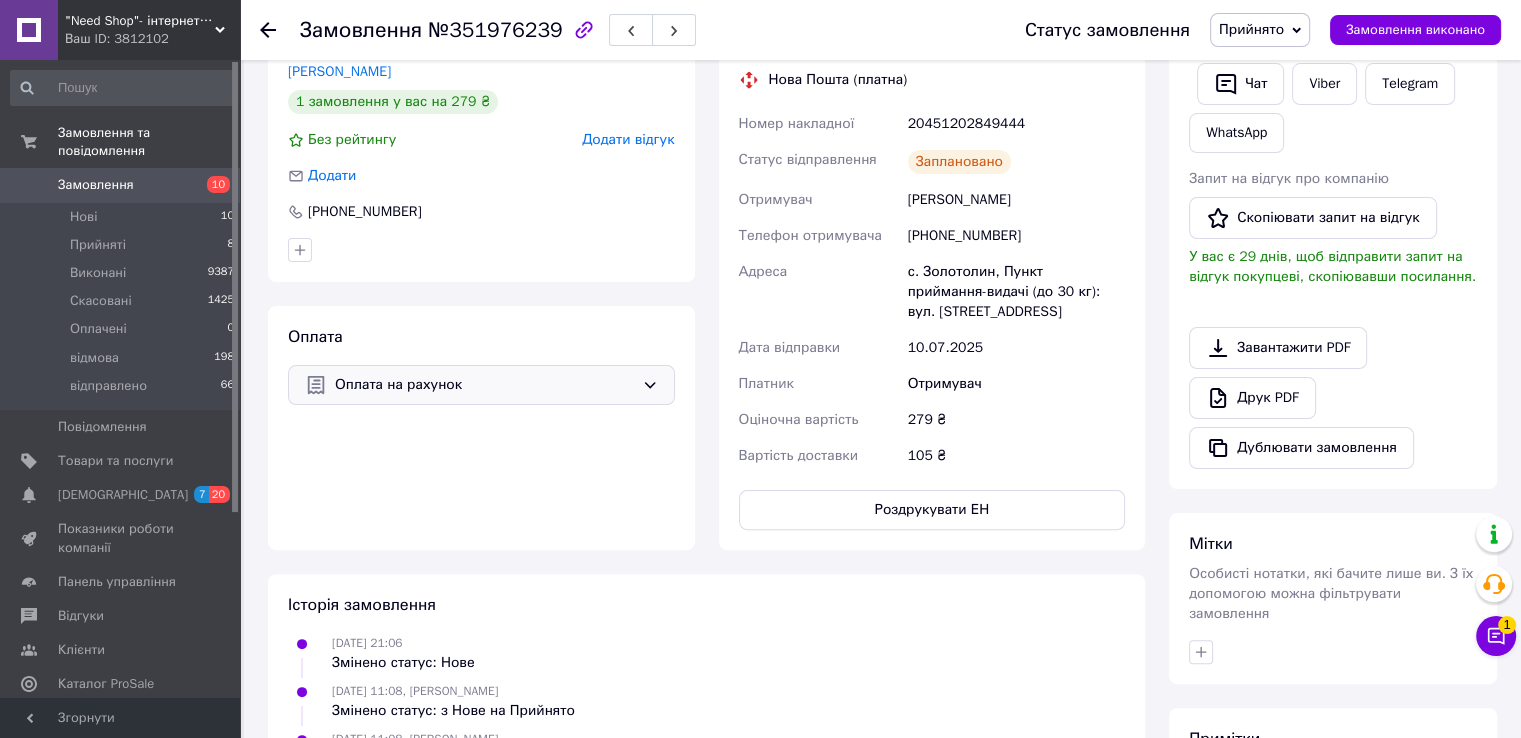 click 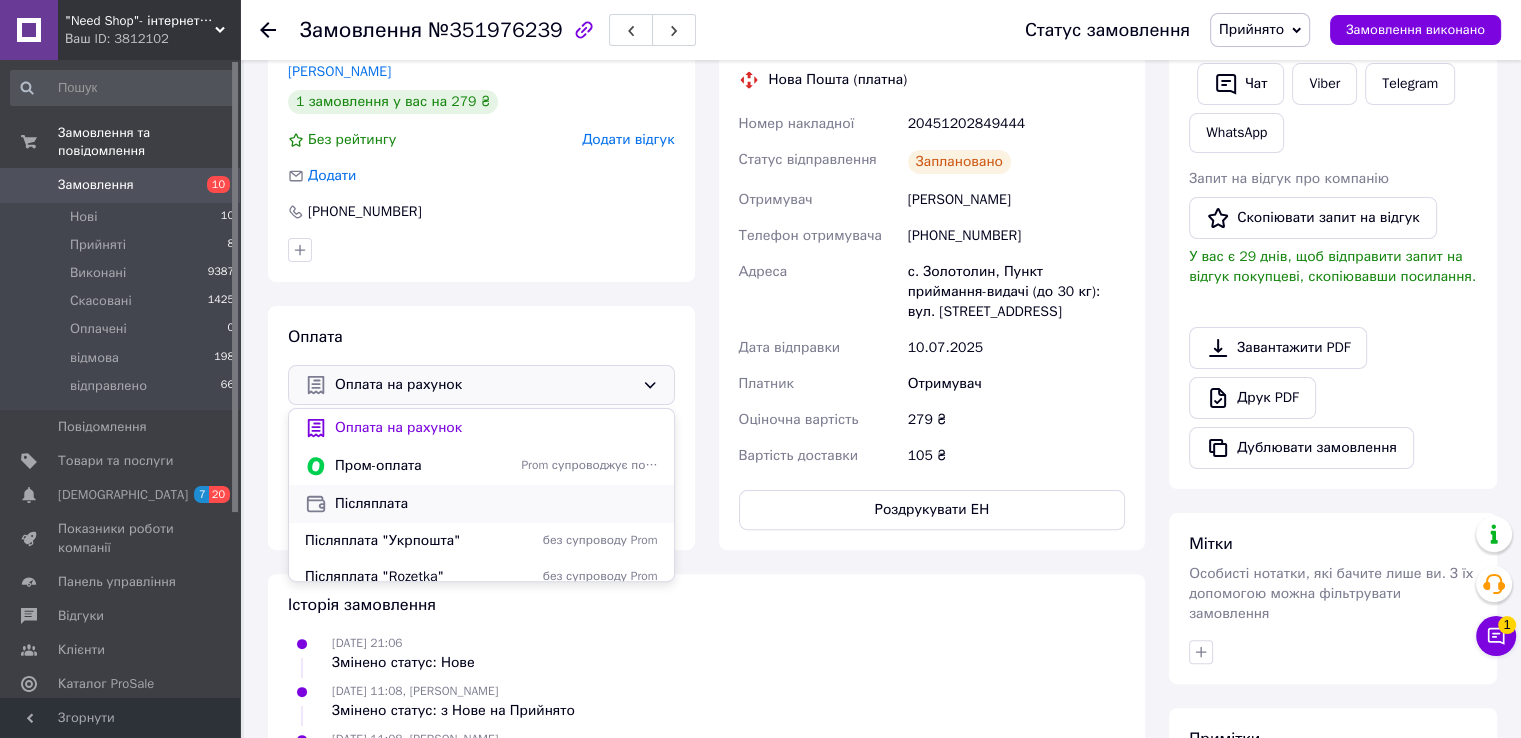 click on "Післяплата" at bounding box center (496, 504) 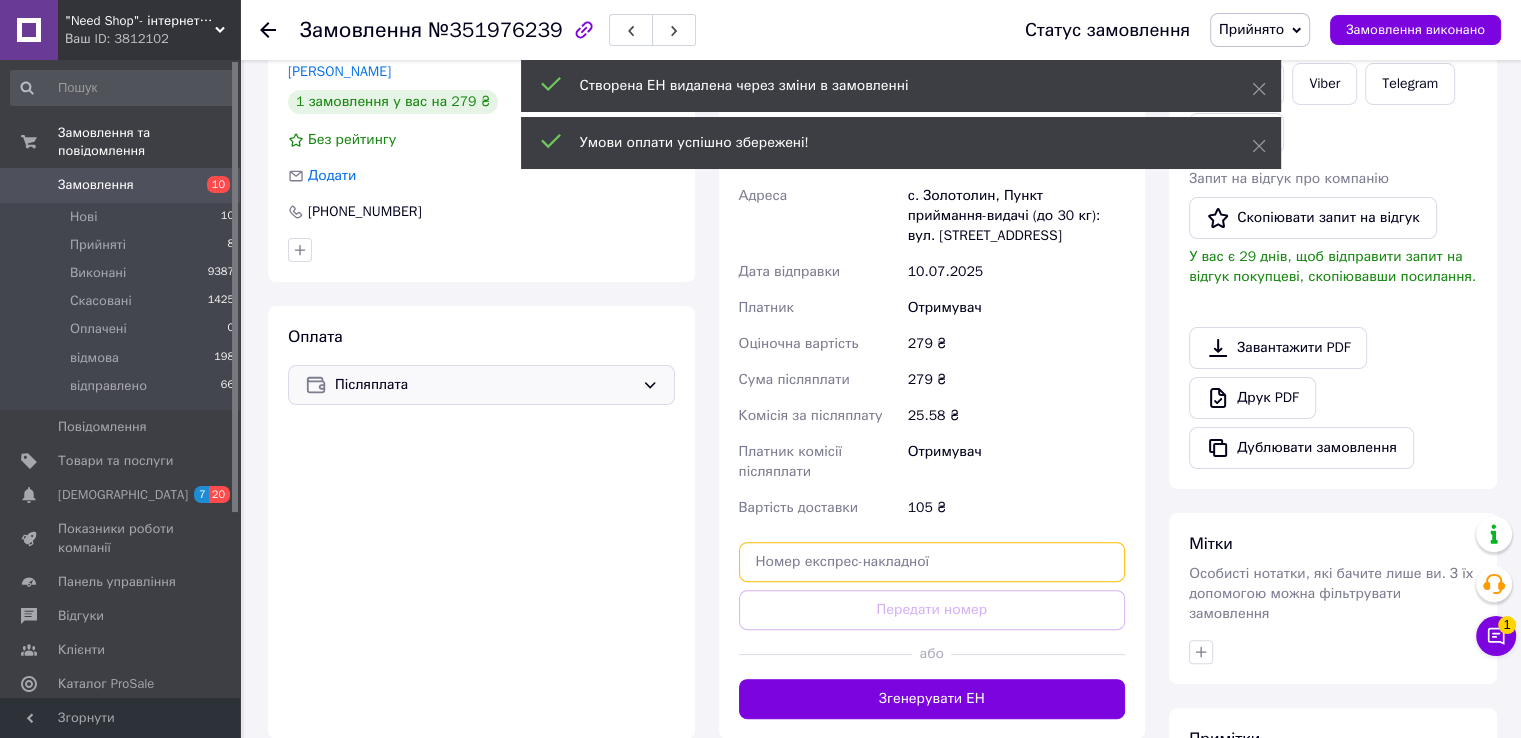 click at bounding box center [932, 562] 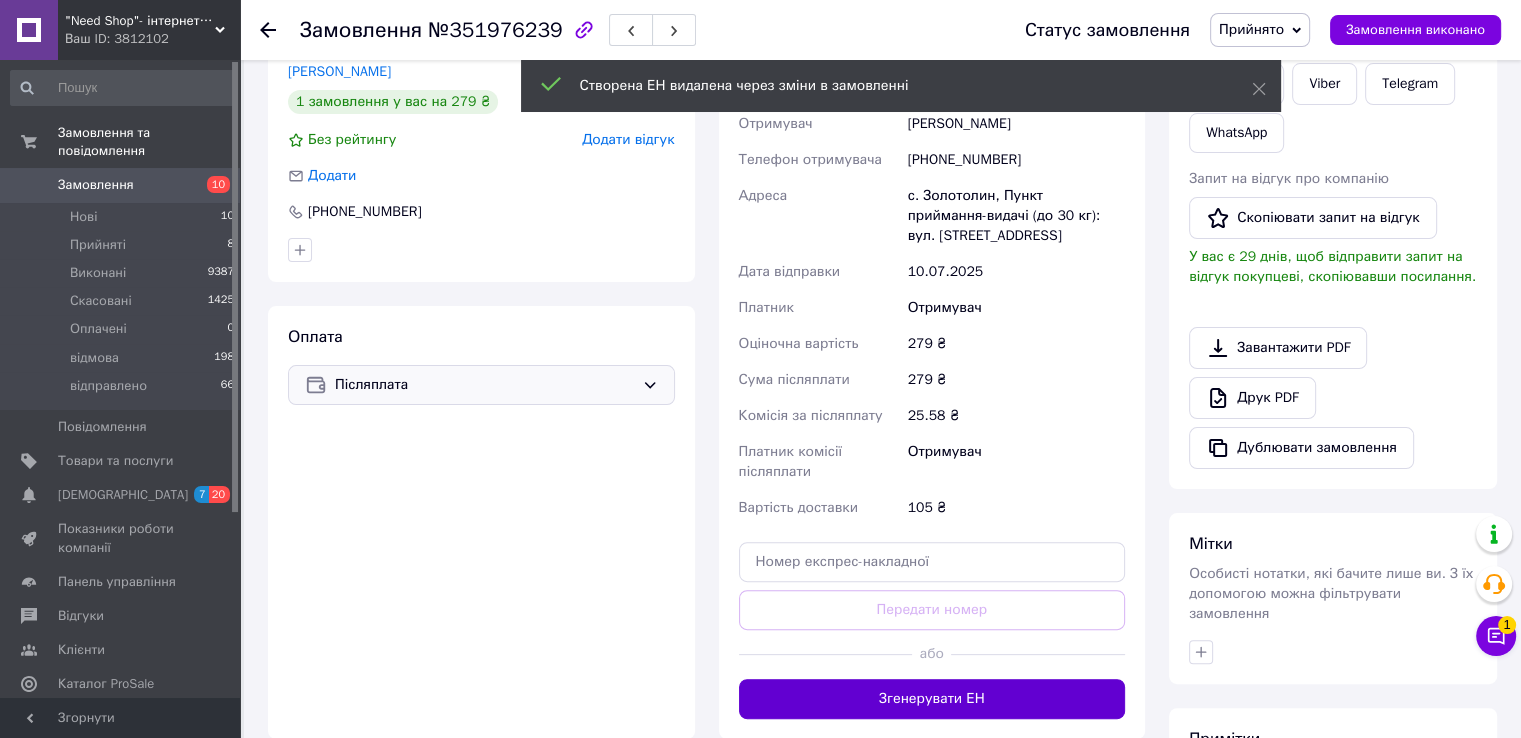 click on "Згенерувати ЕН" at bounding box center (932, 699) 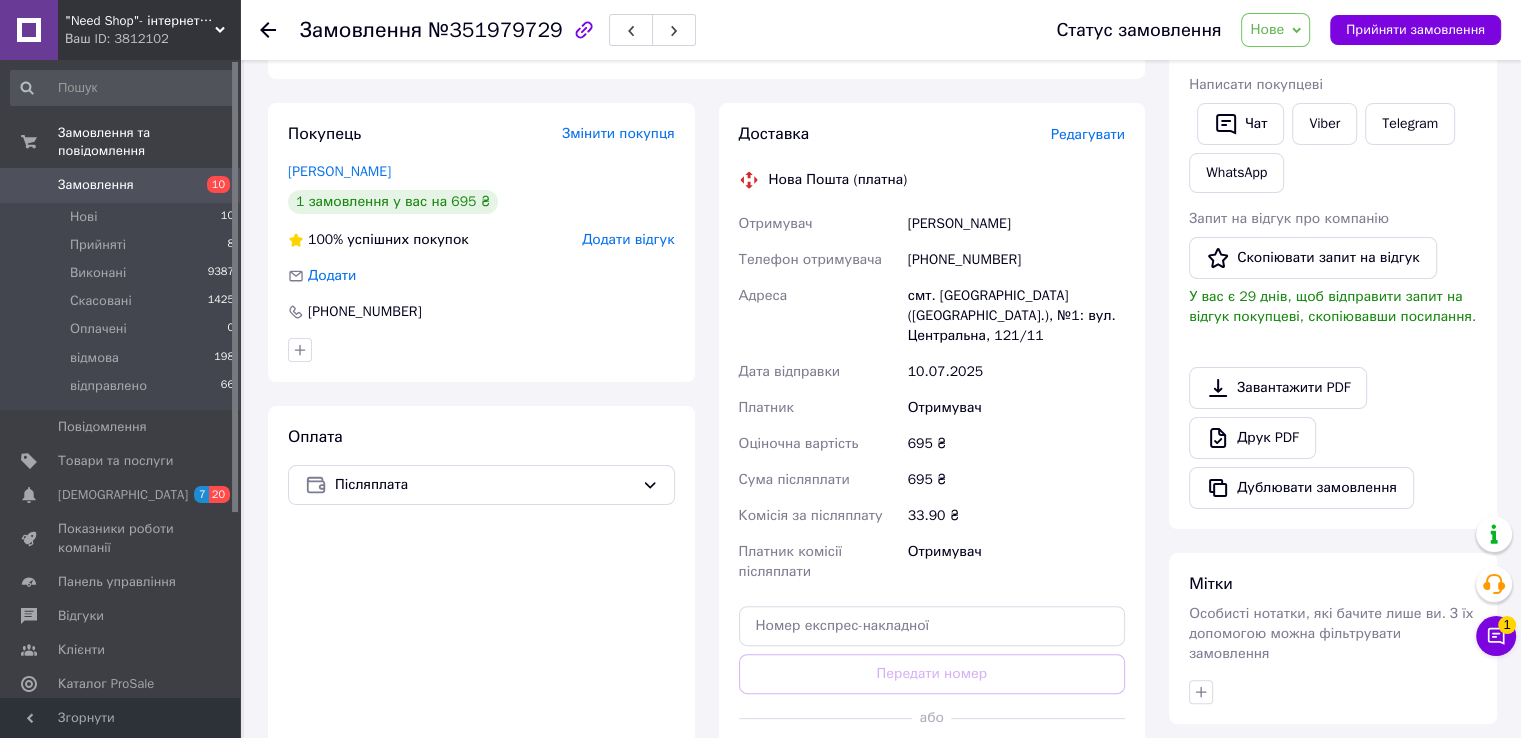 scroll, scrollTop: 386, scrollLeft: 0, axis: vertical 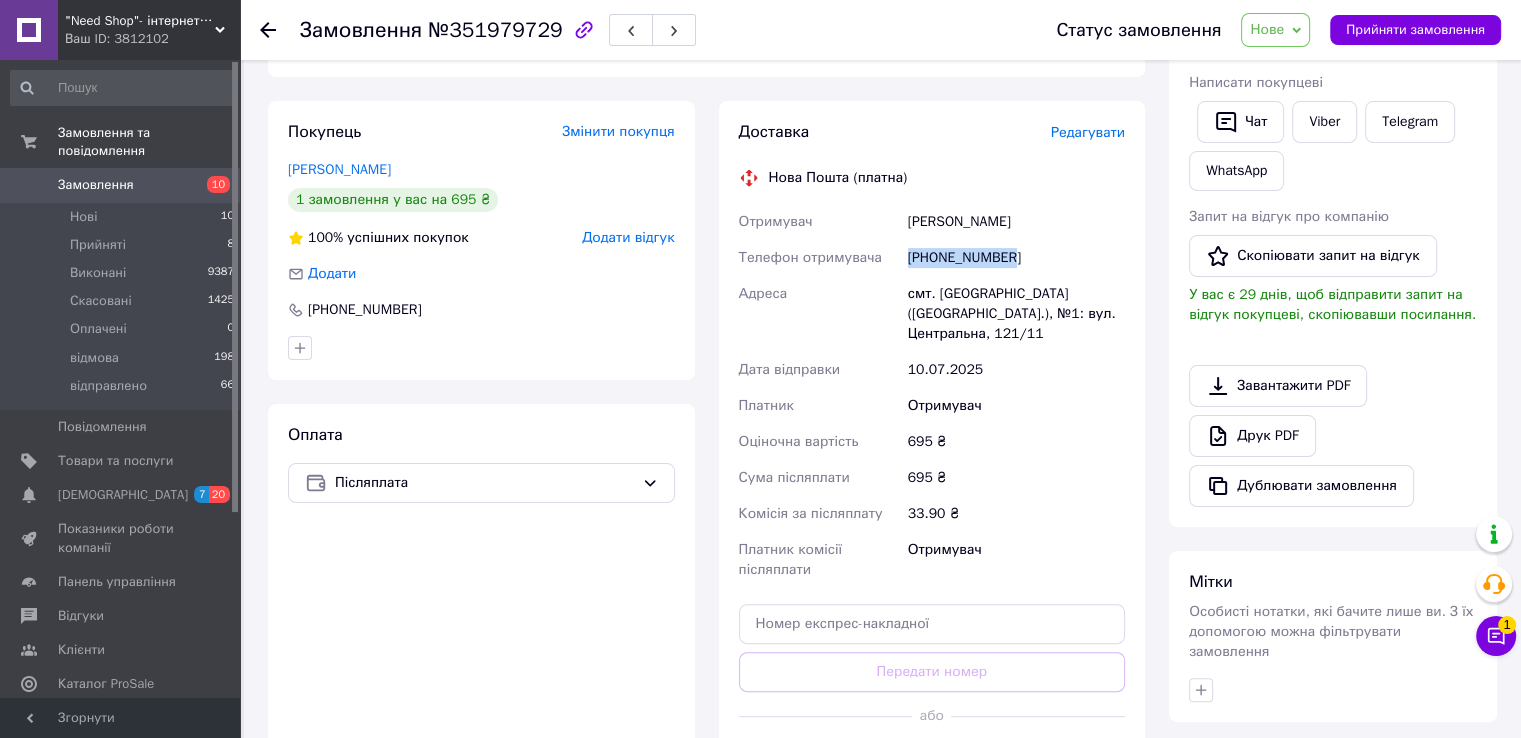 drag, startPoint x: 1019, startPoint y: 255, endPoint x: 910, endPoint y: 257, distance: 109.01835 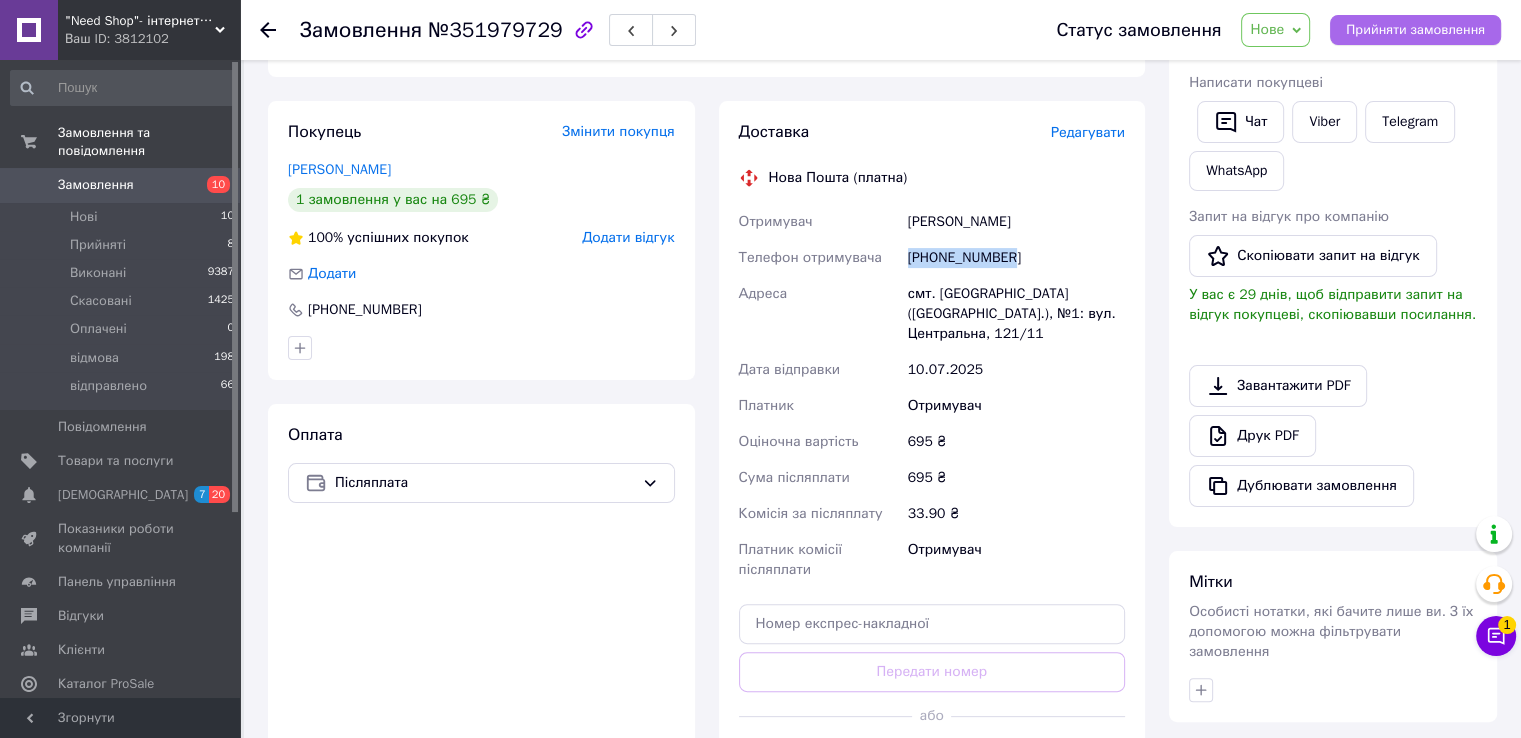 click on "Прийняти замовлення" at bounding box center (1415, 30) 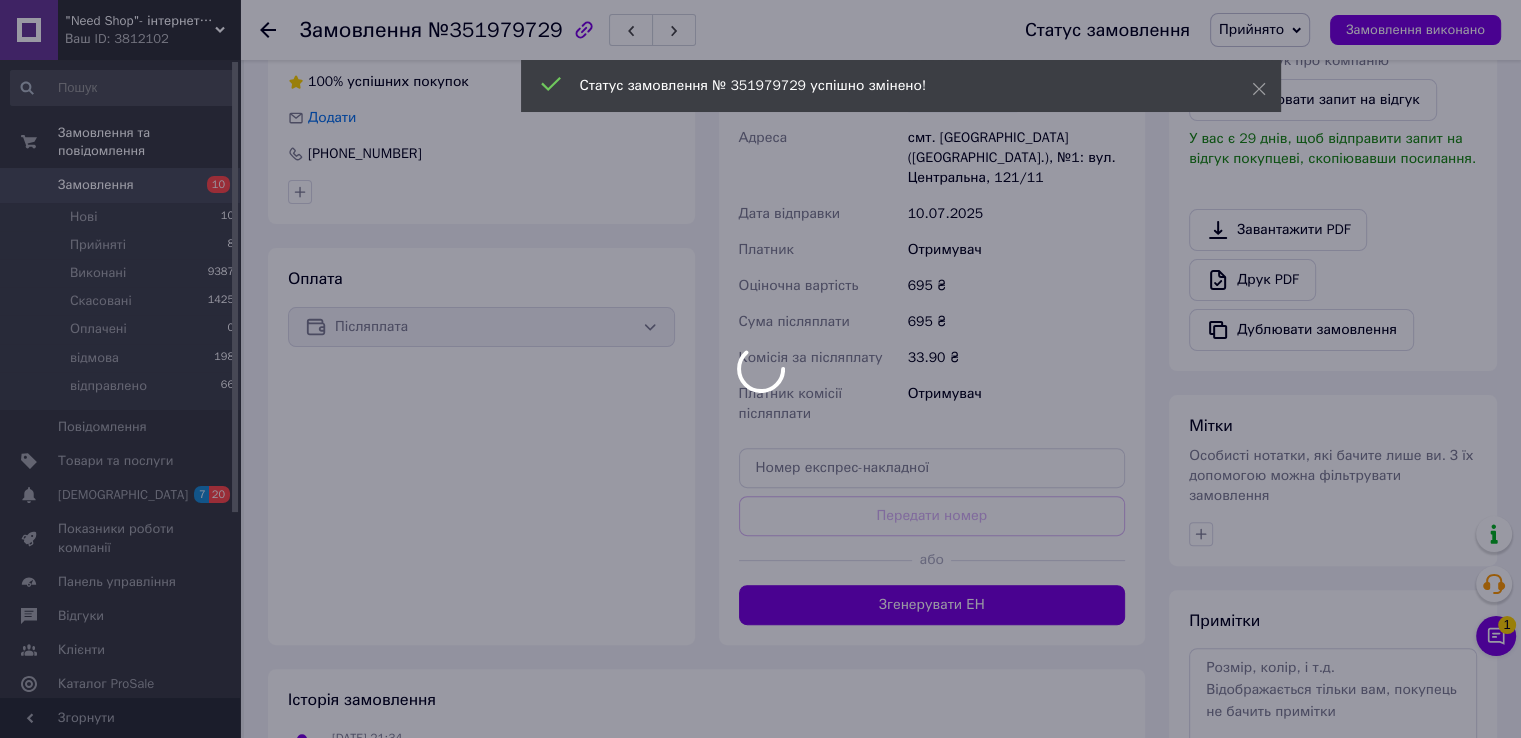 scroll, scrollTop: 546, scrollLeft: 0, axis: vertical 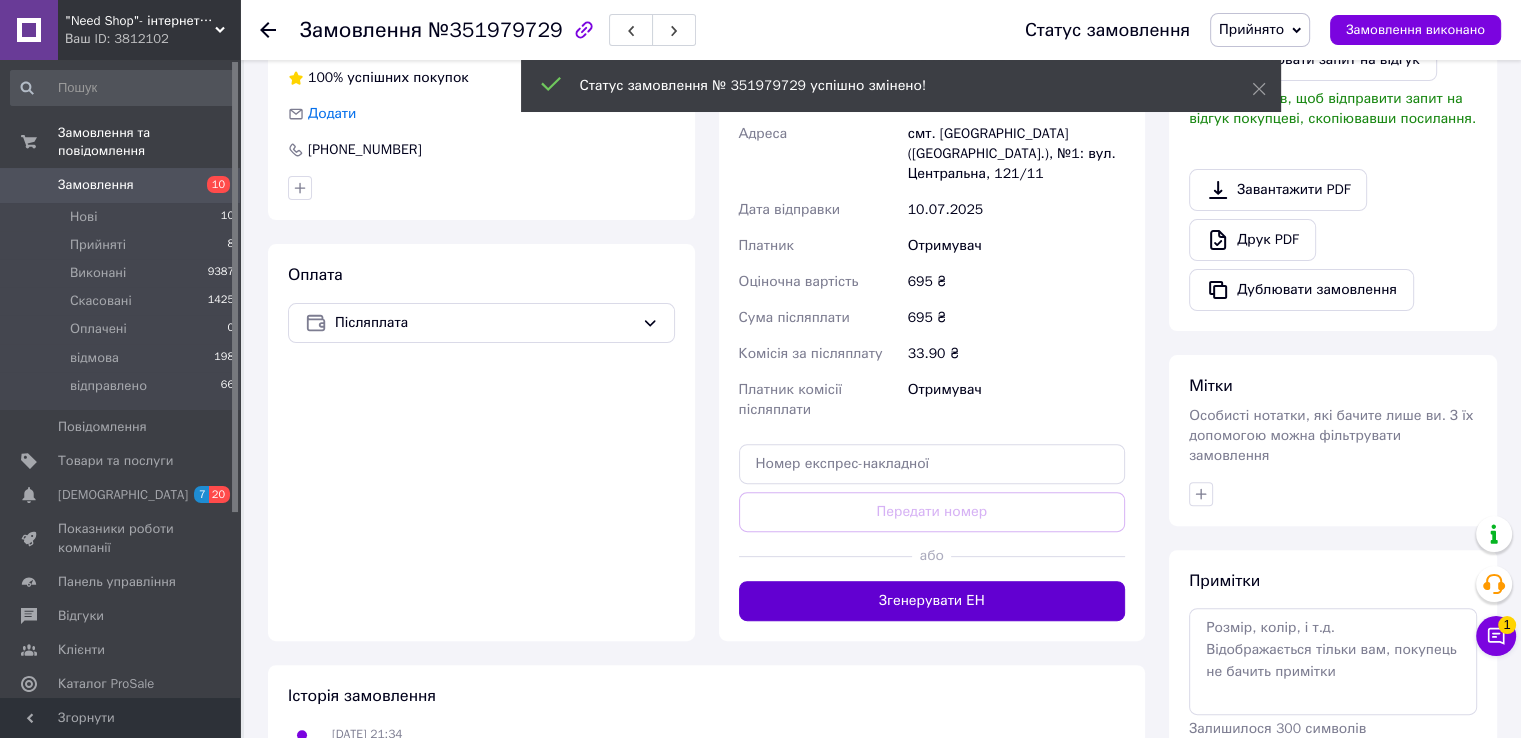 click on "Згенерувати ЕН" at bounding box center (932, 601) 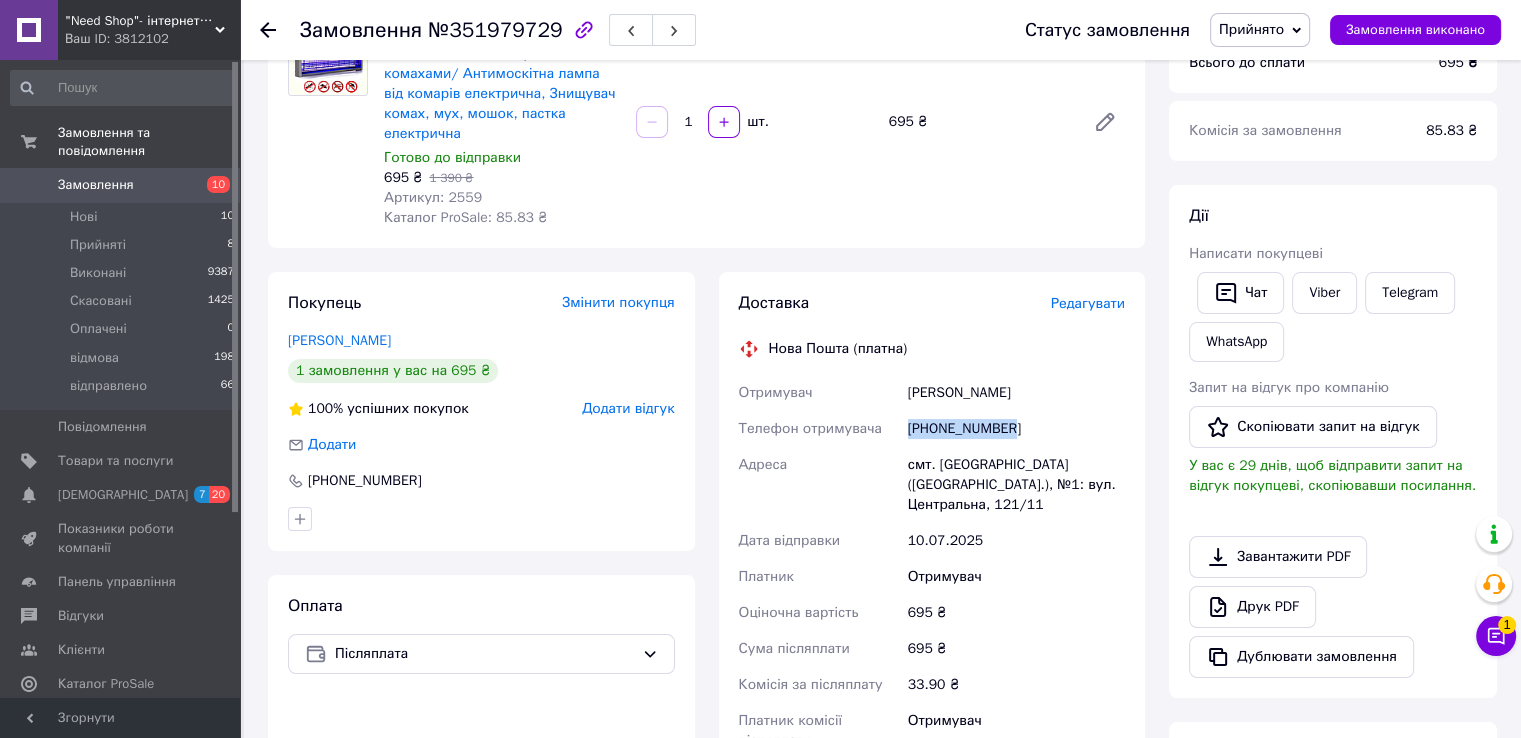 scroll, scrollTop: 214, scrollLeft: 0, axis: vertical 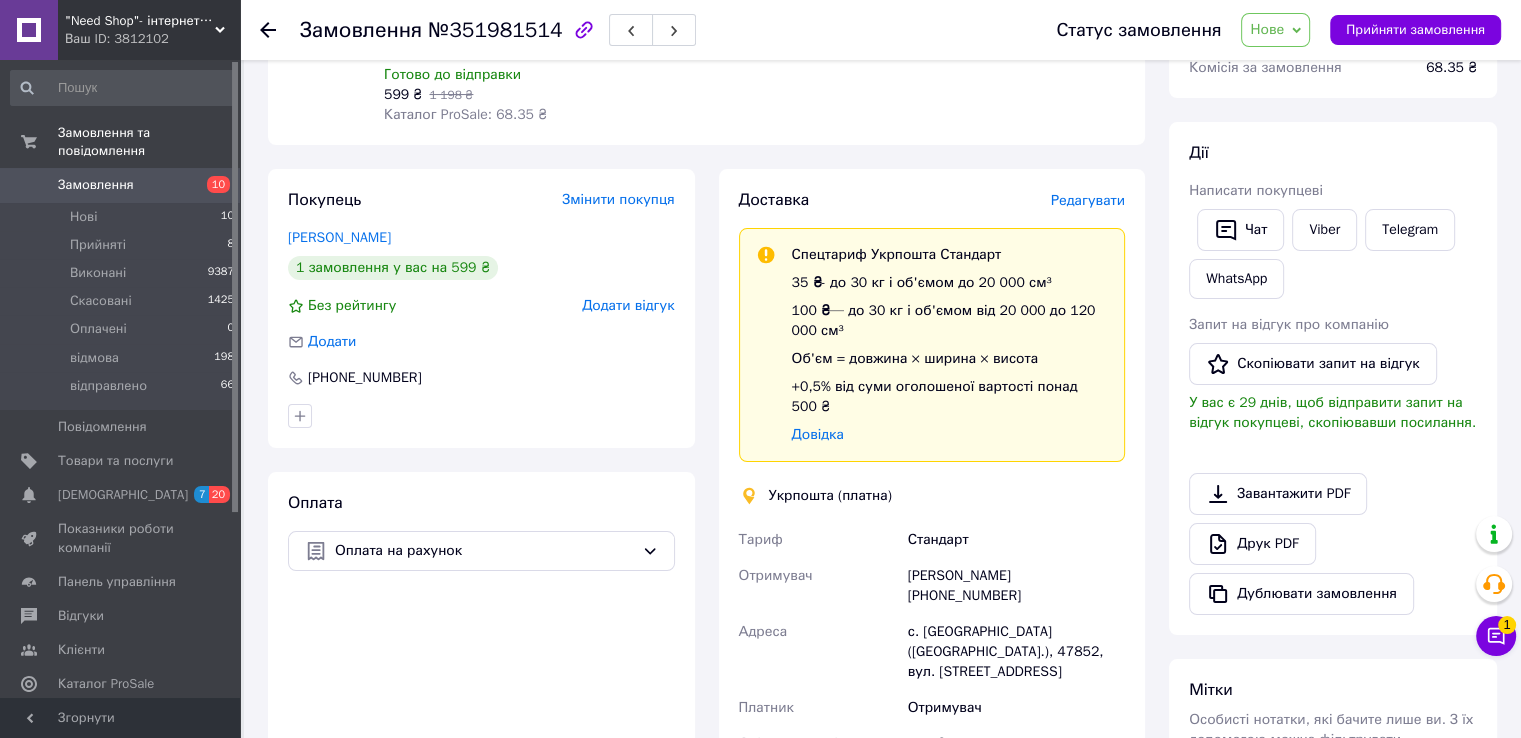 click on "Оплата Оплата на рахунок" at bounding box center (481, 723) 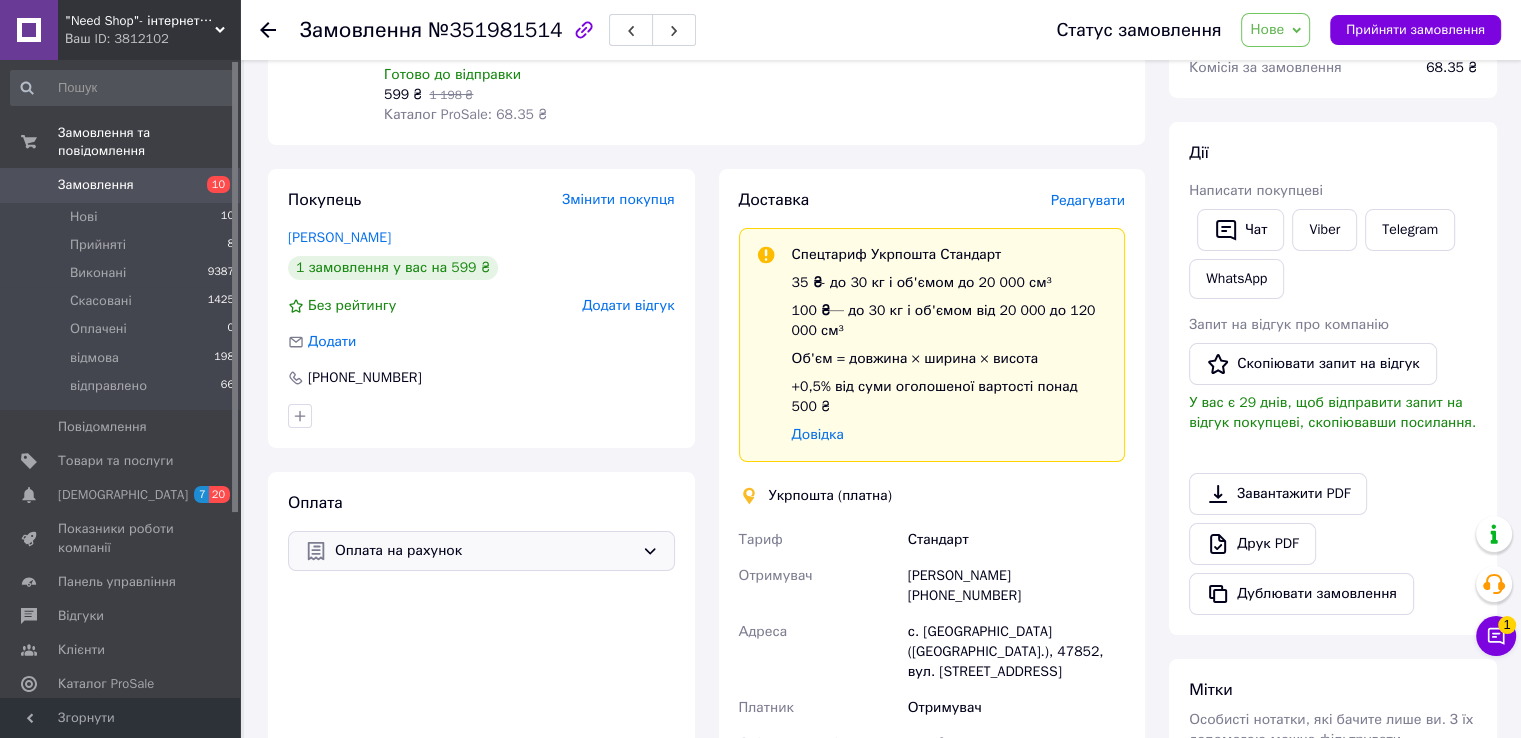 click on "Оплата на рахунок" at bounding box center (481, 551) 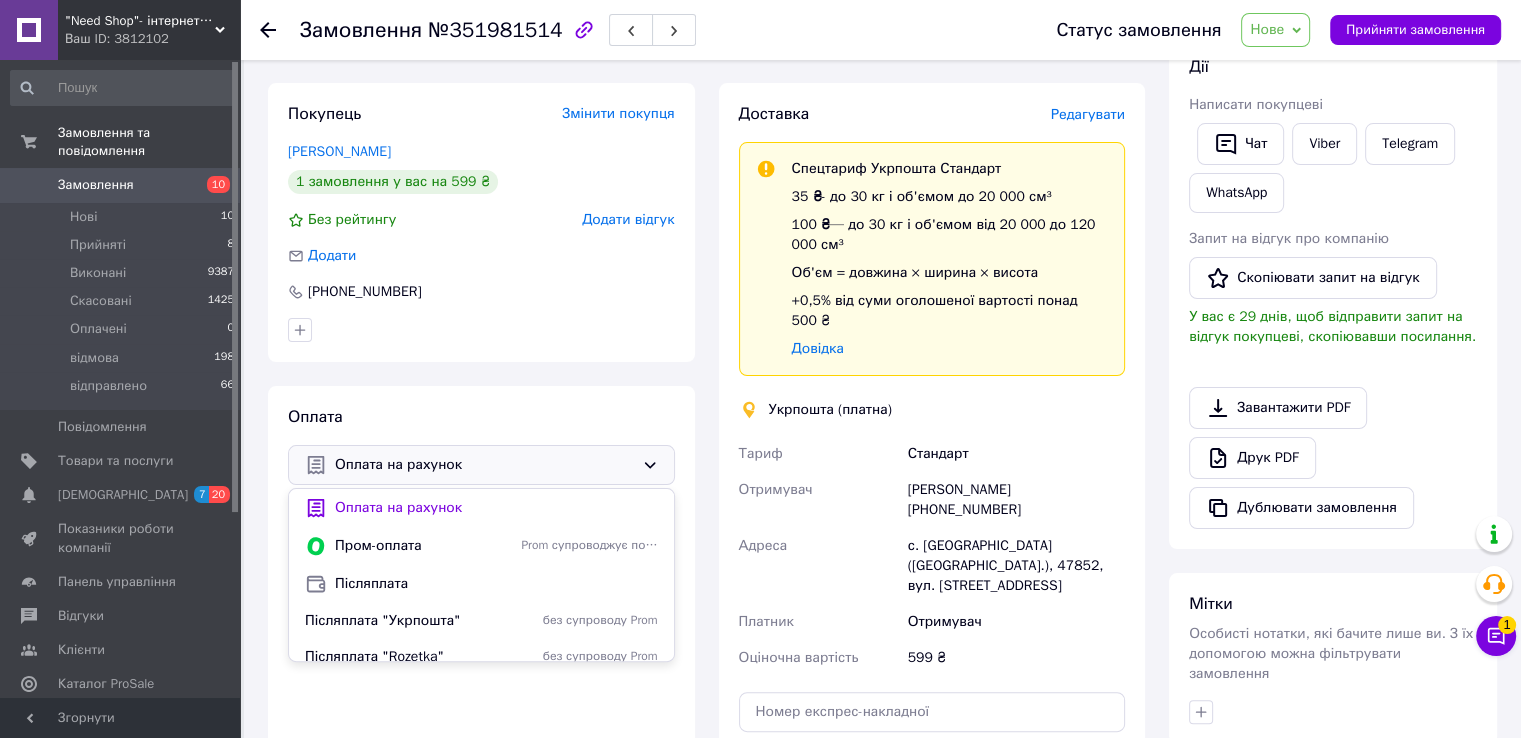 scroll, scrollTop: 375, scrollLeft: 0, axis: vertical 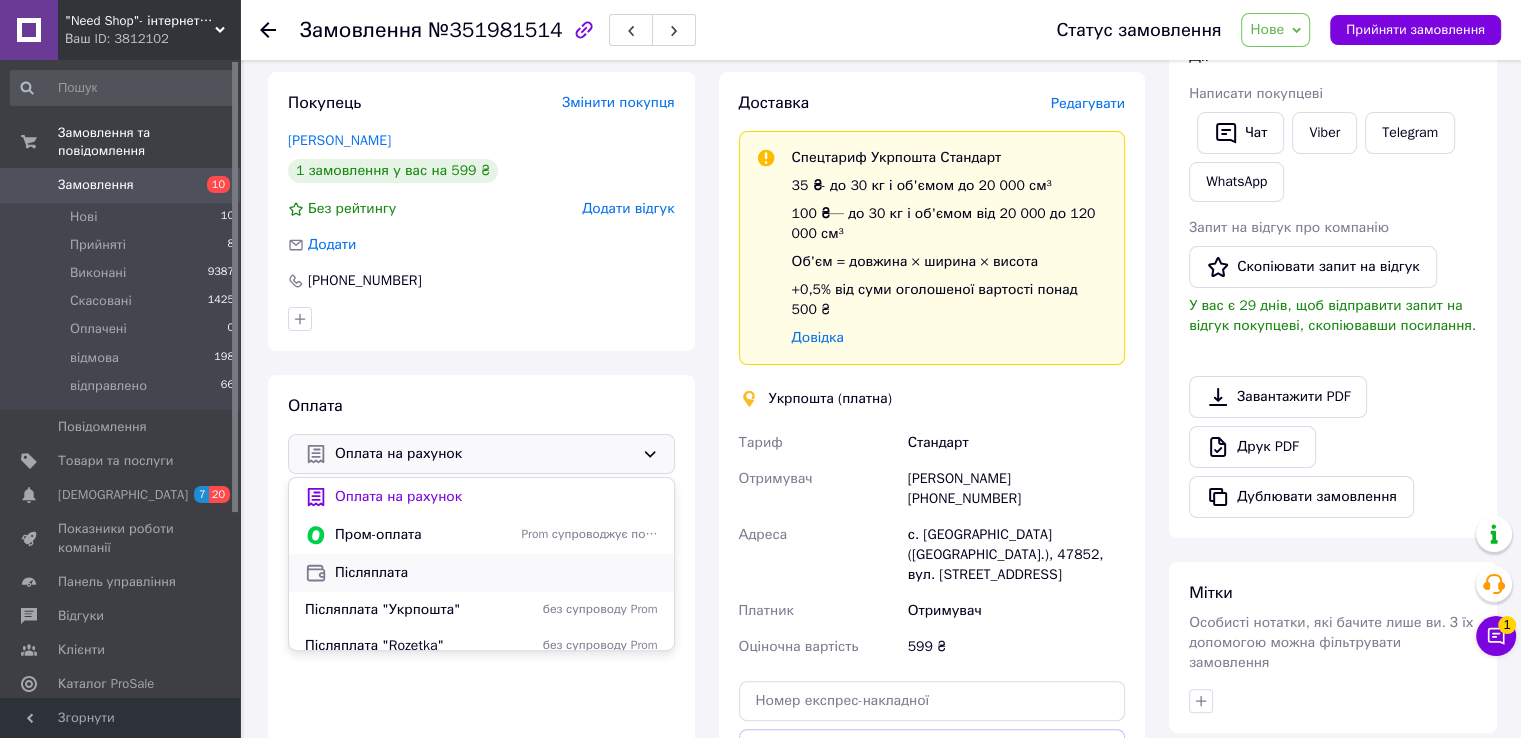 click on "Післяплата" at bounding box center [496, 573] 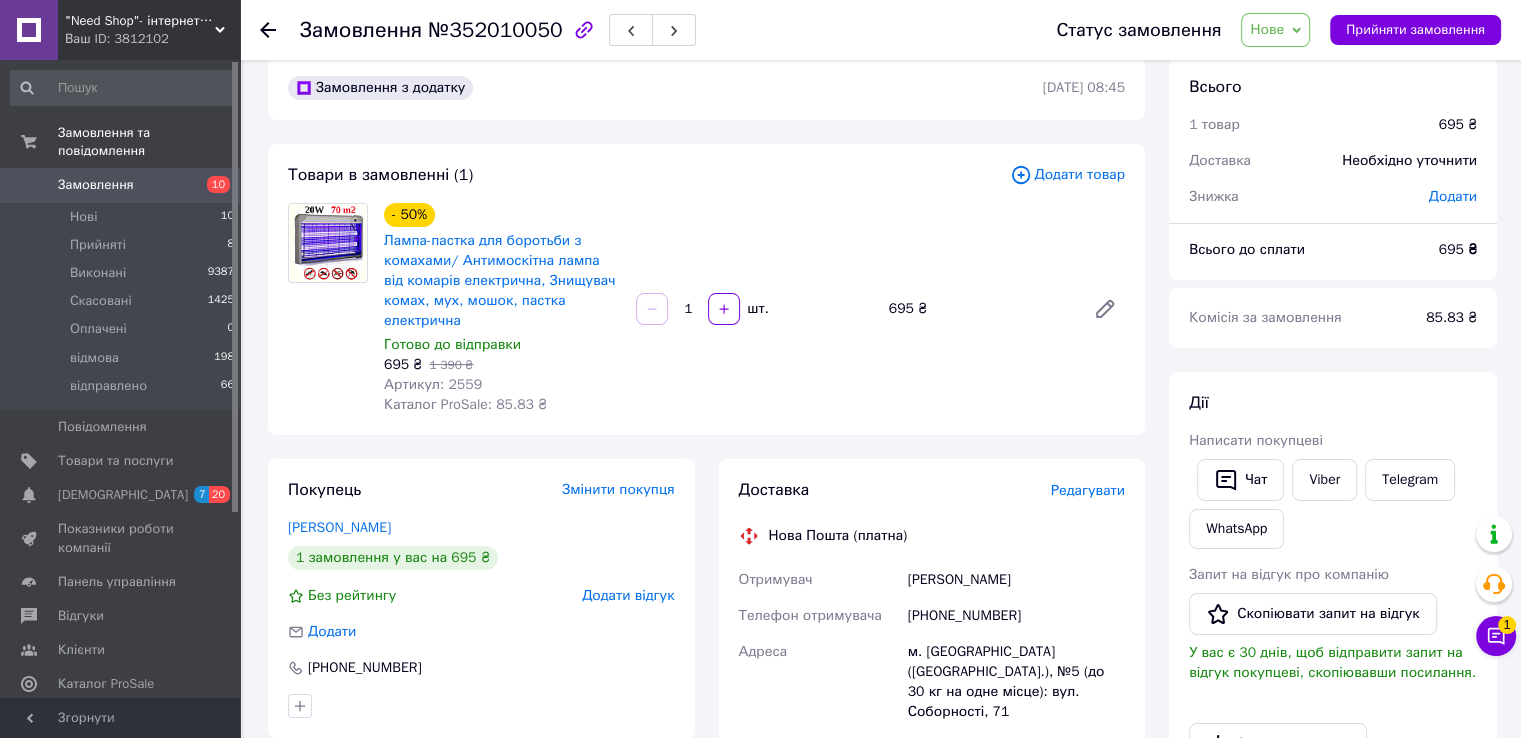 scroll, scrollTop: 0, scrollLeft: 0, axis: both 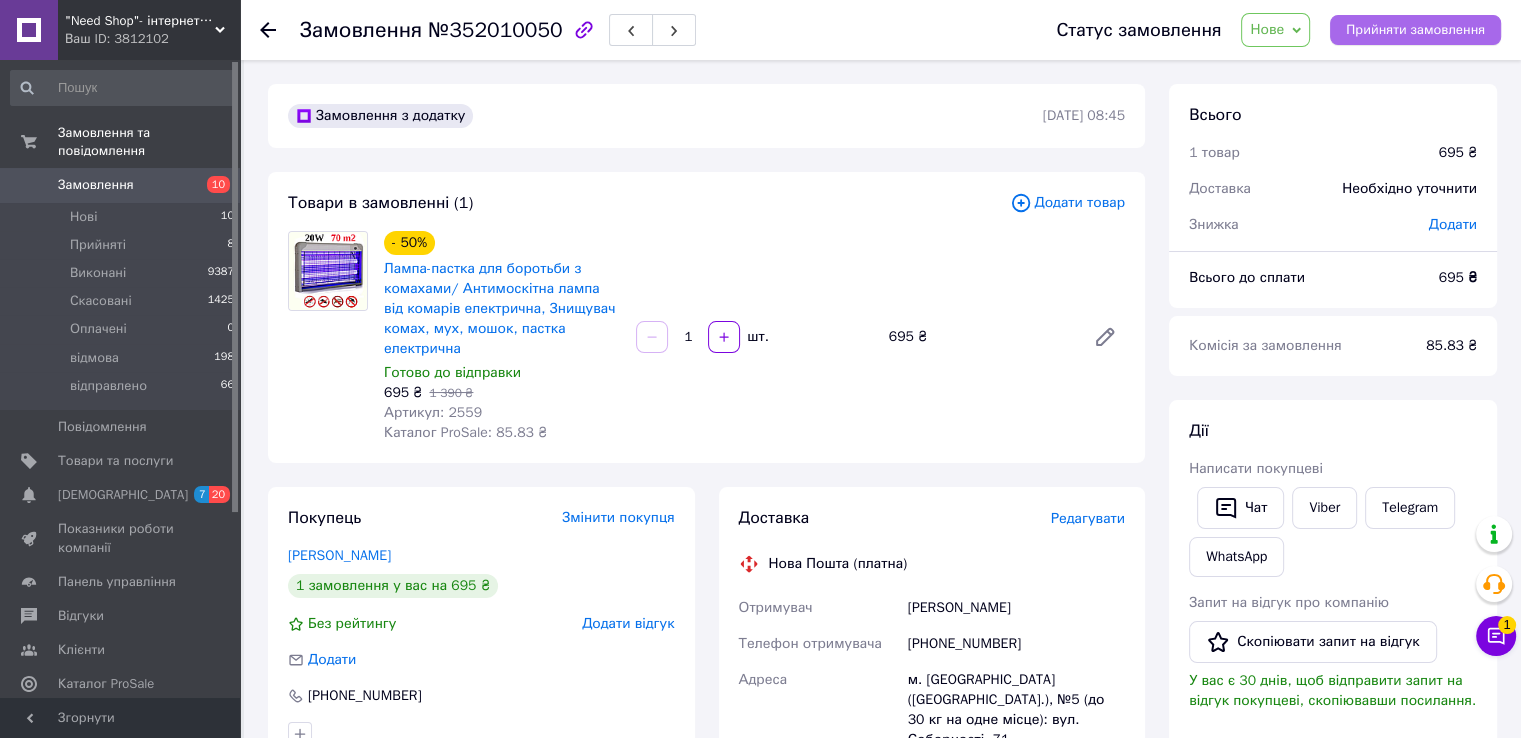 click on "Прийняти замовлення" at bounding box center (1415, 30) 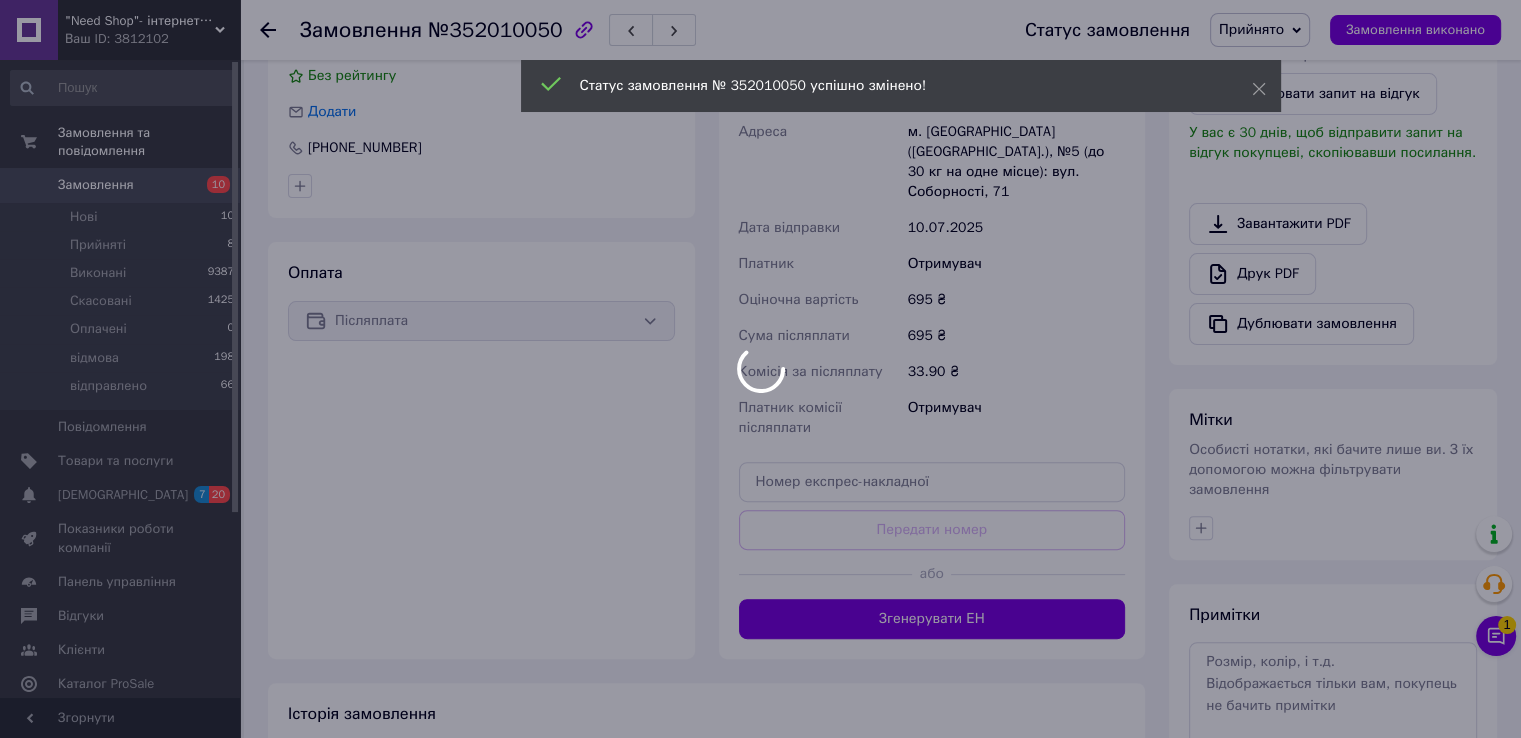 scroll, scrollTop: 576, scrollLeft: 0, axis: vertical 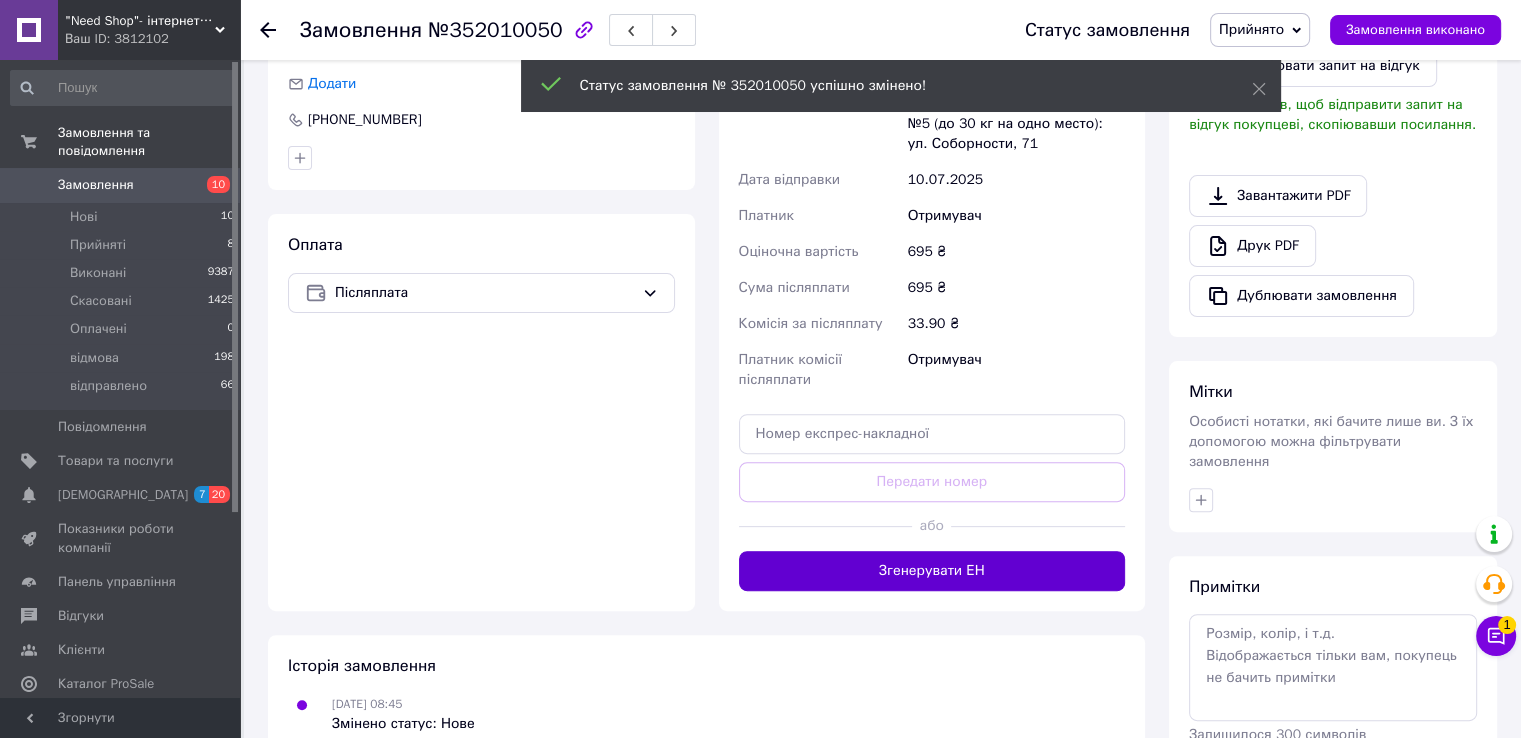 click on "Згенерувати ЕН" at bounding box center (932, 571) 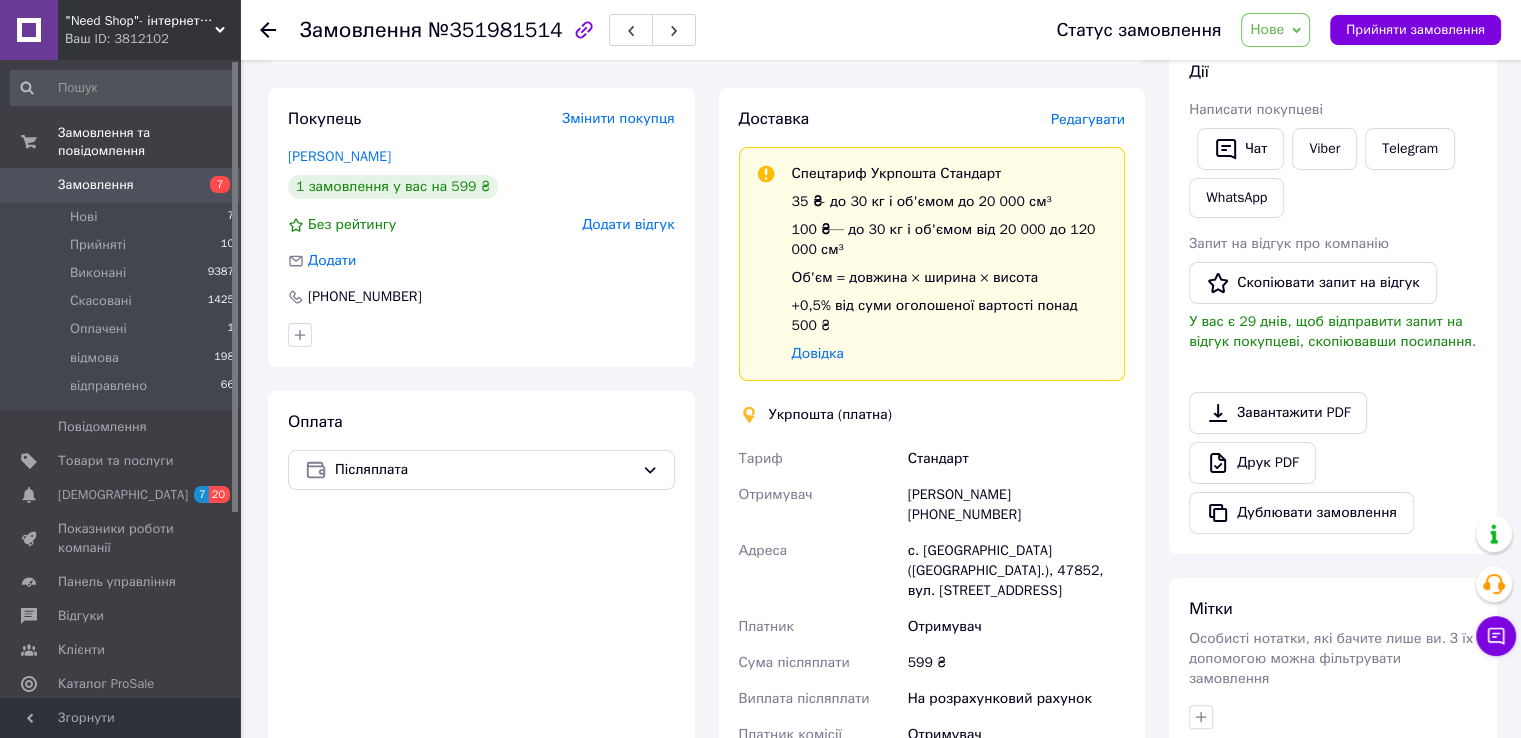 scroll, scrollTop: 360, scrollLeft: 0, axis: vertical 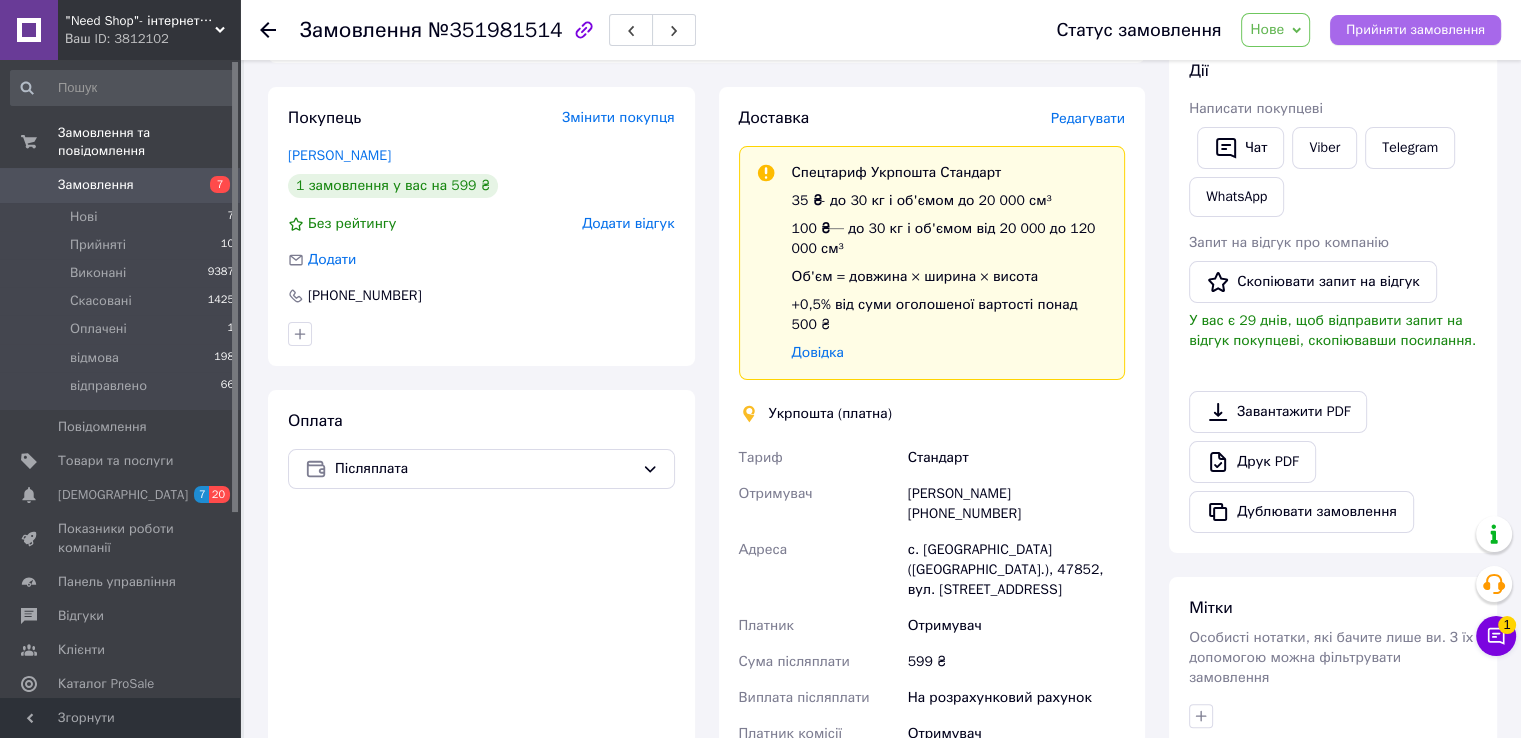 click on "Прийняти замовлення" at bounding box center [1415, 30] 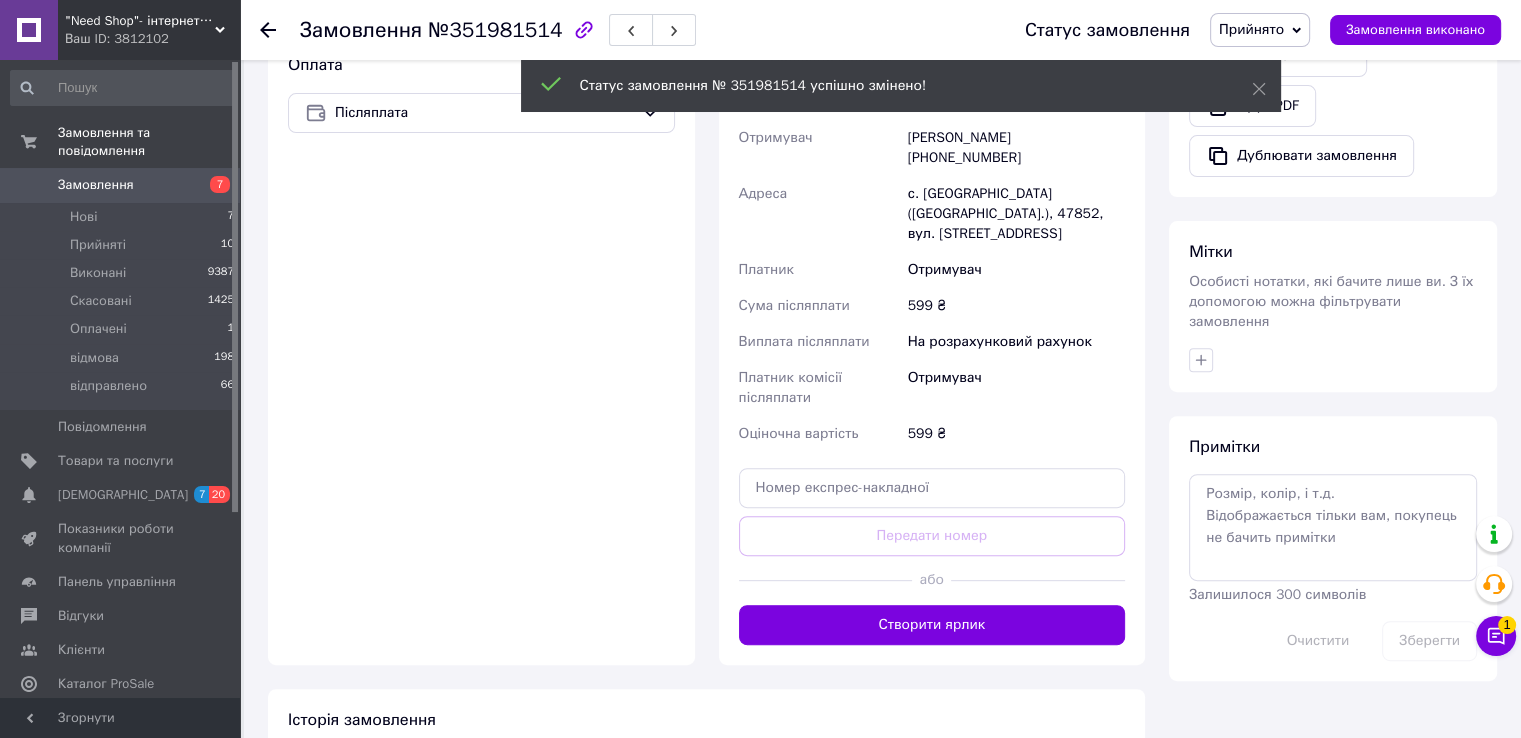 scroll, scrollTop: 717, scrollLeft: 0, axis: vertical 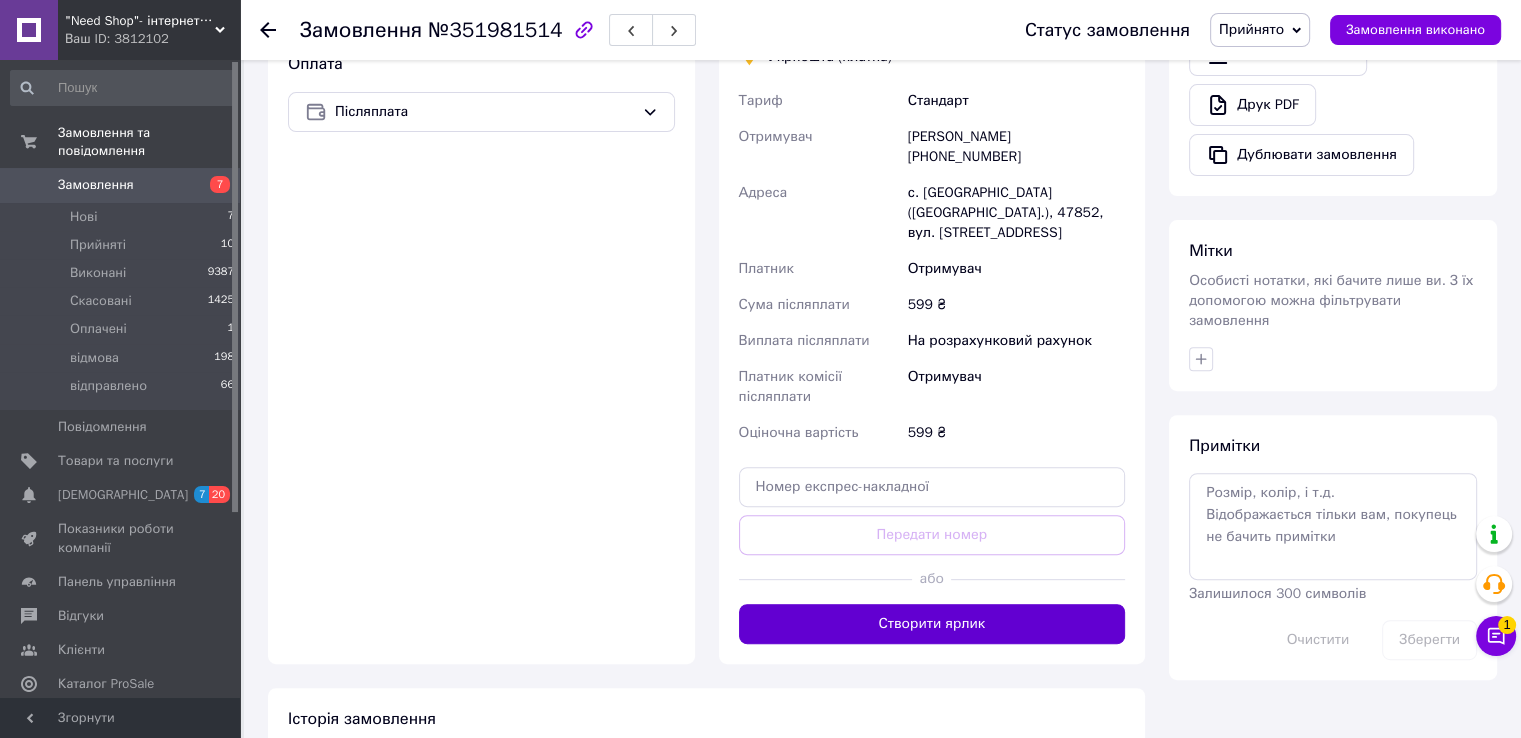 click on "Створити ярлик" at bounding box center [932, 624] 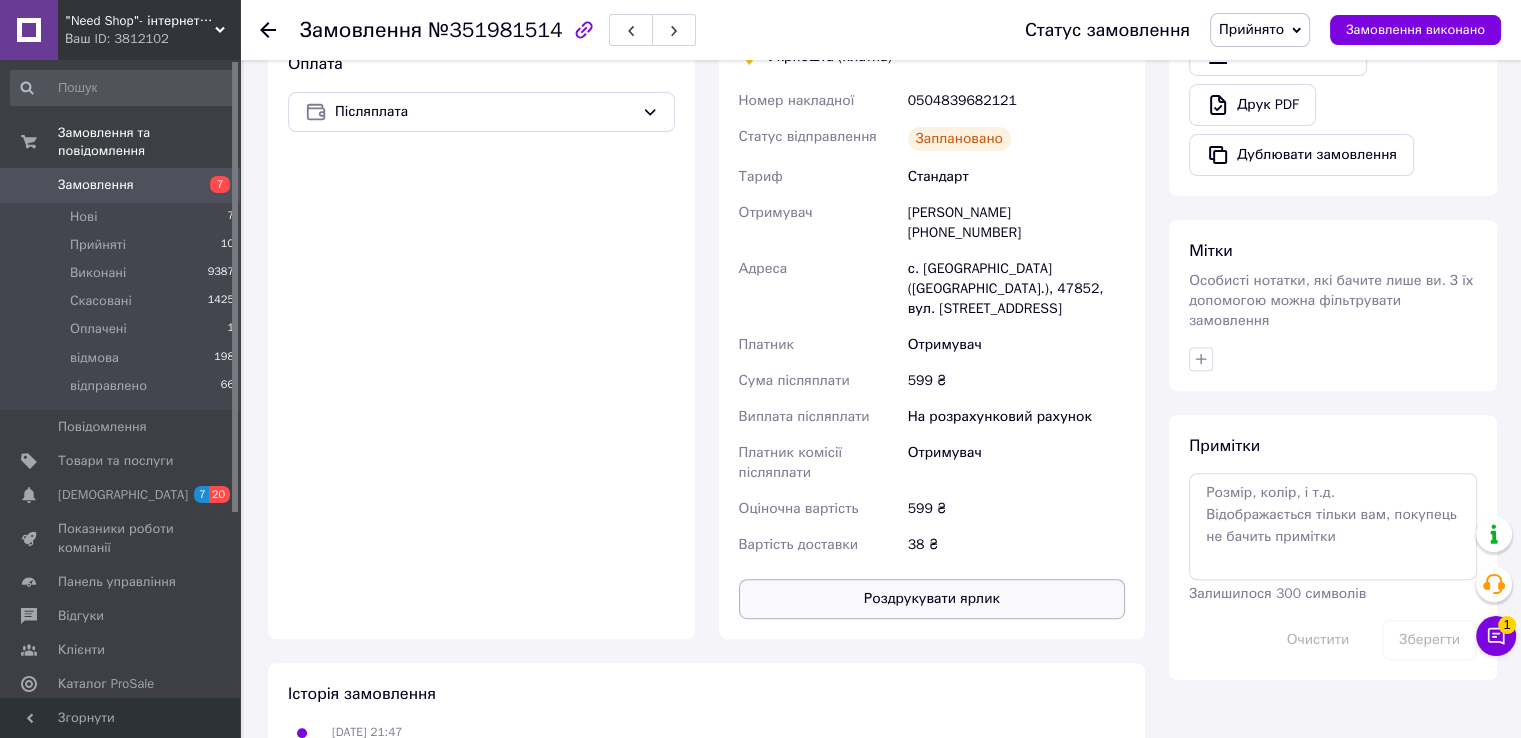click on "Роздрукувати ярлик" at bounding box center (932, 599) 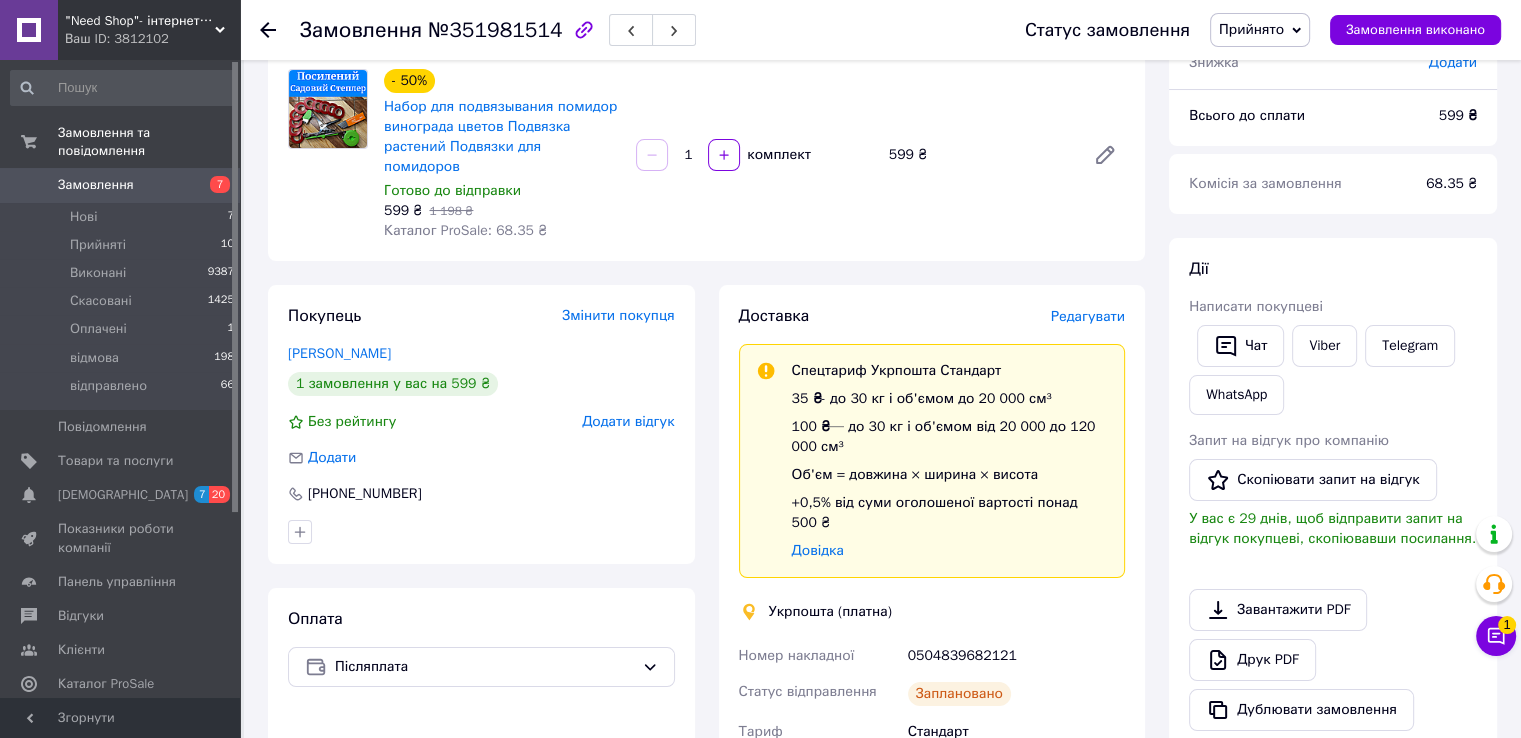 scroll, scrollTop: 0, scrollLeft: 0, axis: both 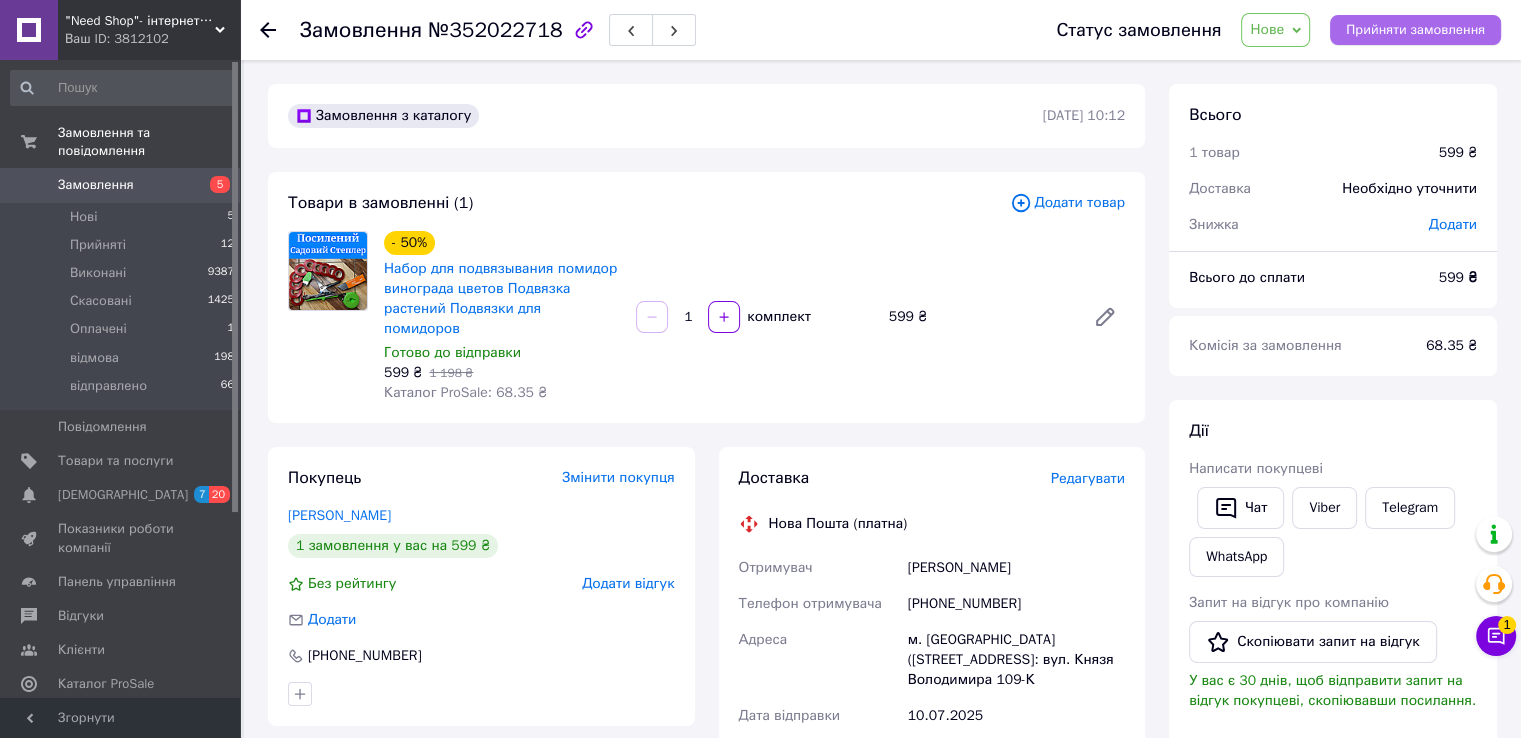 click on "Прийняти замовлення" at bounding box center (1415, 30) 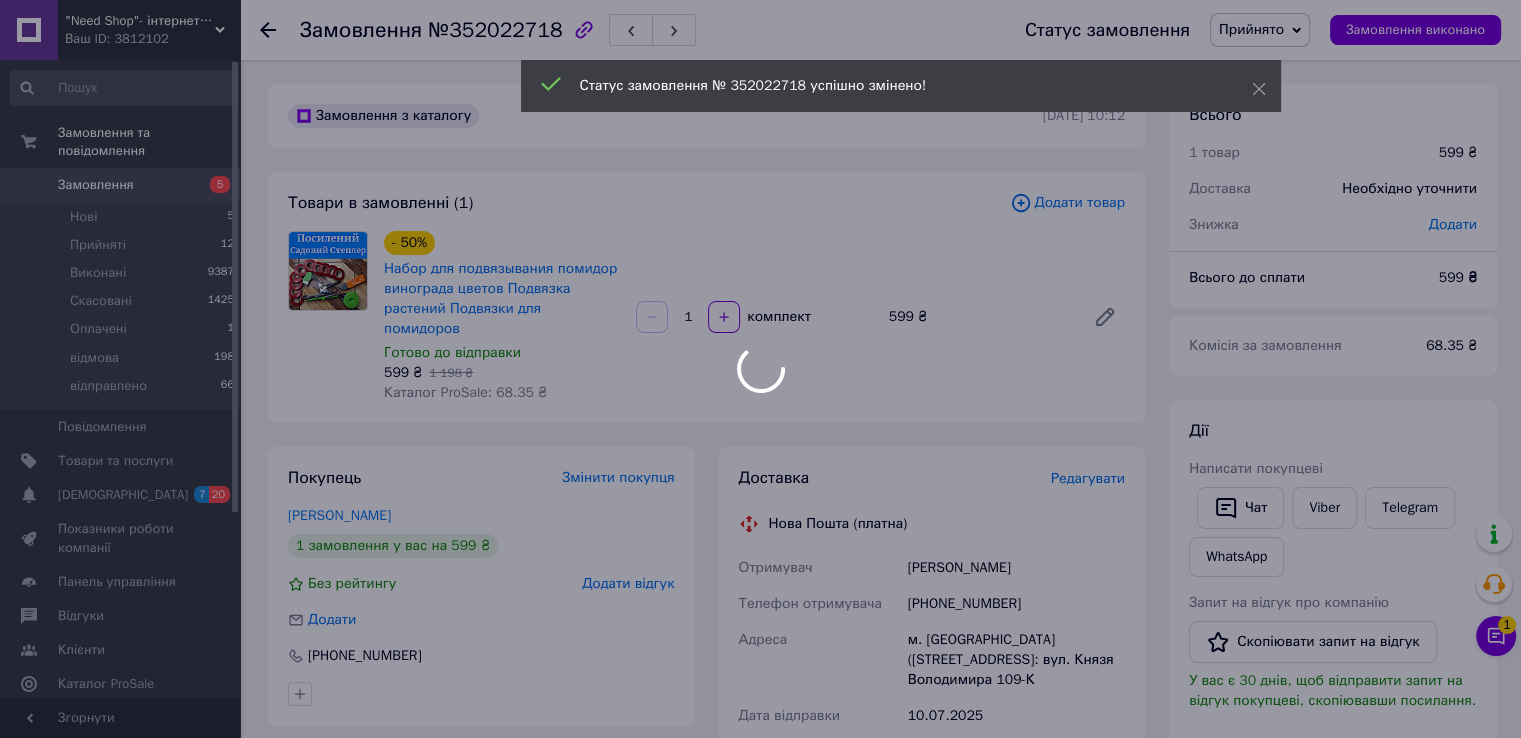 click on ""Need Shop"- інтернет-магазин Ваш ID: 3812102 Сайт "Need Shop"- інтернет-магазин Кабінет покупця Перевірити стан системи Сторінка на порталі "SAPSAP"- интернет магазин Довідка Вийти Замовлення та повідомлення Замовлення 5 Нові 5 Прийняті 12 Виконані 9387 Скасовані 1425 Оплачені 1 відмова 198 відправлено 66 Повідомлення 0 Товари та послуги Сповіщення 7 20 Показники роботи компанії Панель управління Відгуки Клієнти Каталог ProSale Аналітика Інструменти веб-майстра та SEO Управління сайтом Гаманець компанії Маркет Налаштування Prom топ - 50%" at bounding box center [760, 710] 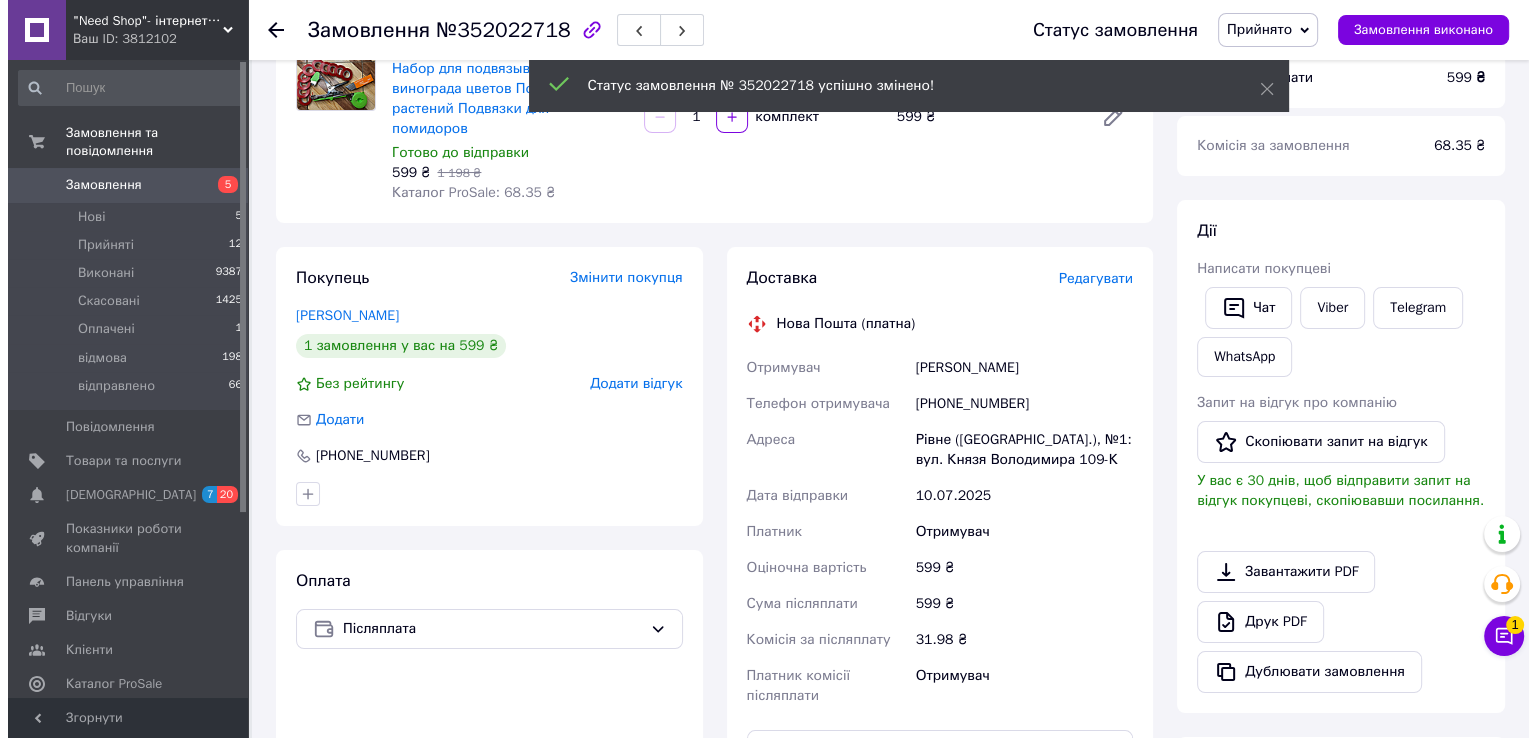 scroll, scrollTop: 254, scrollLeft: 0, axis: vertical 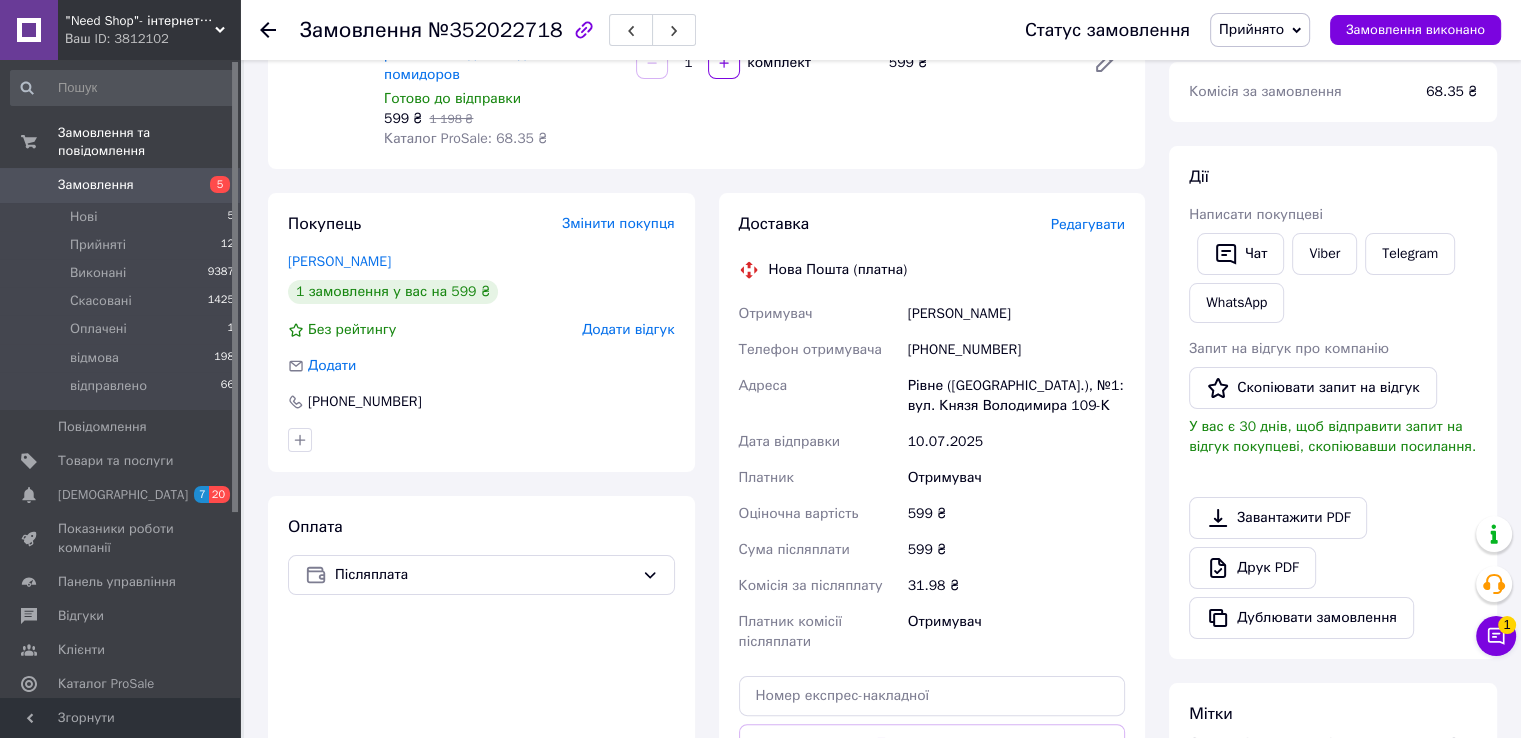 click on "Редагувати" at bounding box center [1088, 224] 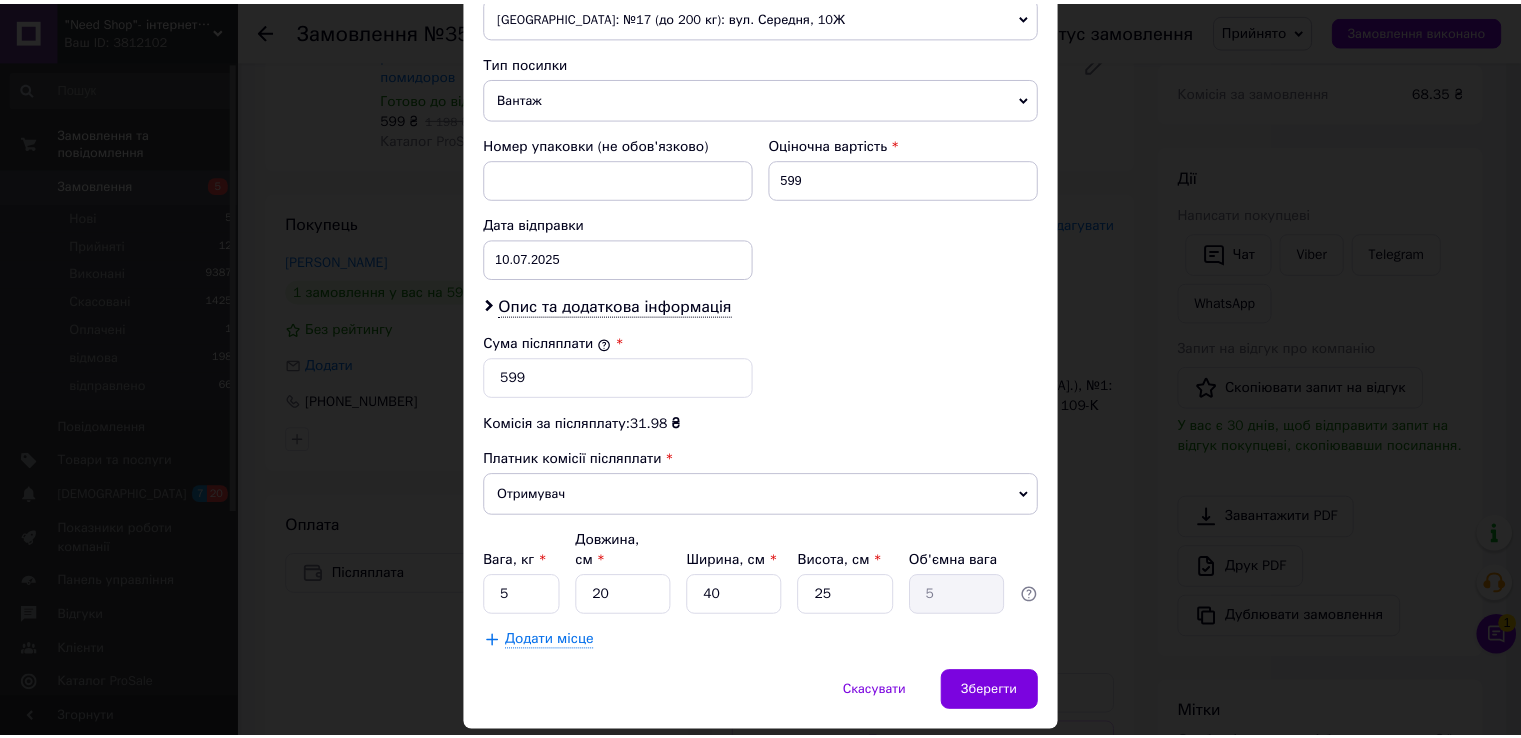 scroll, scrollTop: 782, scrollLeft: 0, axis: vertical 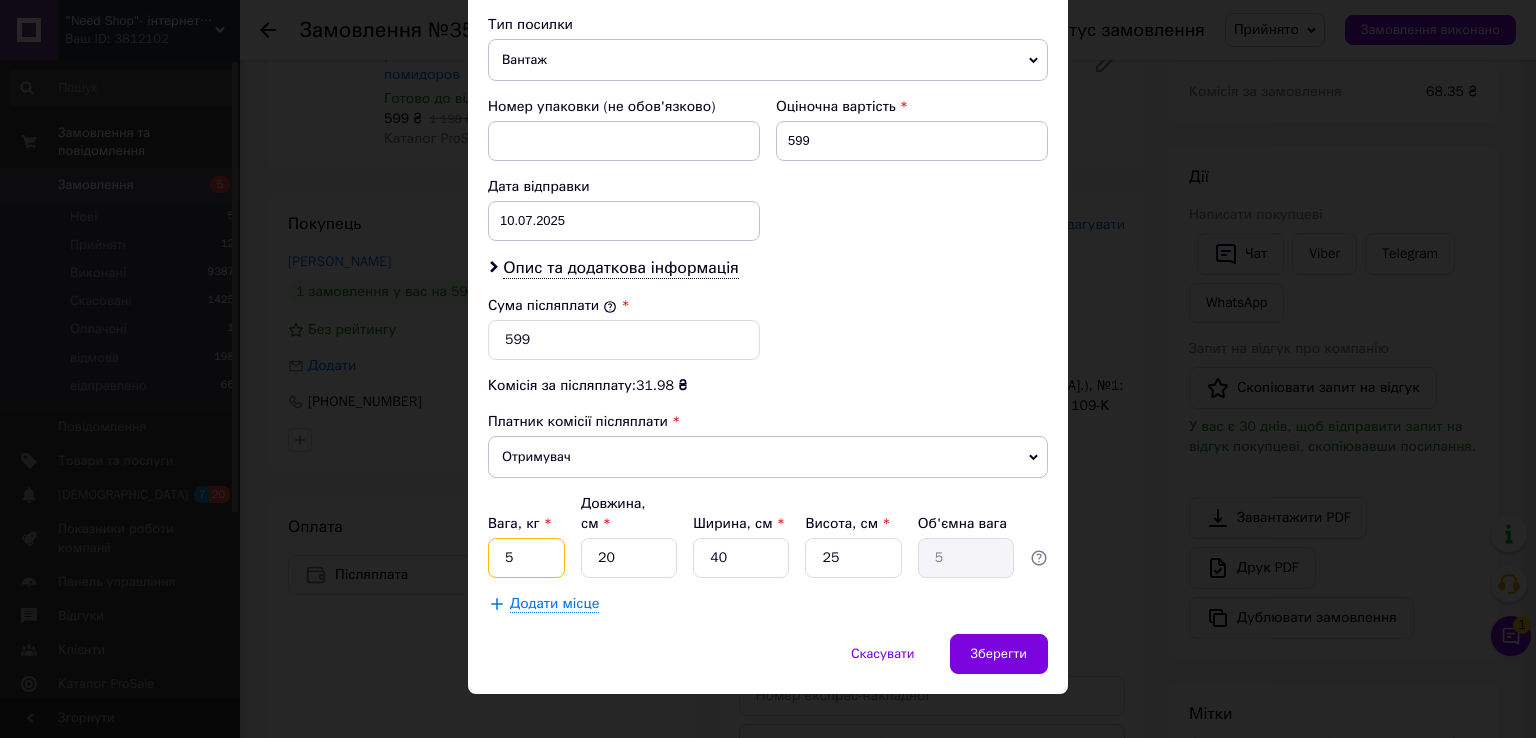 click on "5" at bounding box center (526, 558) 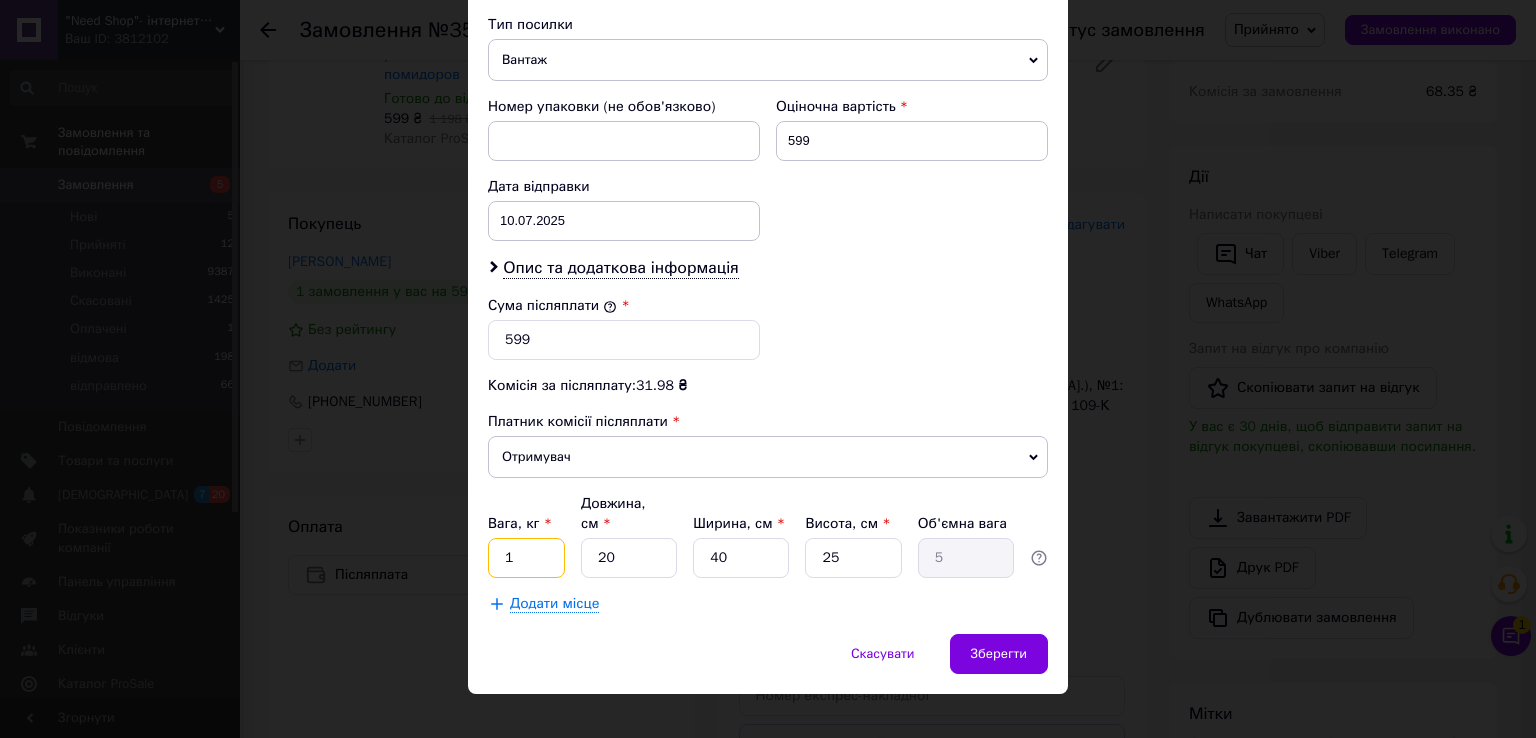 type on "1" 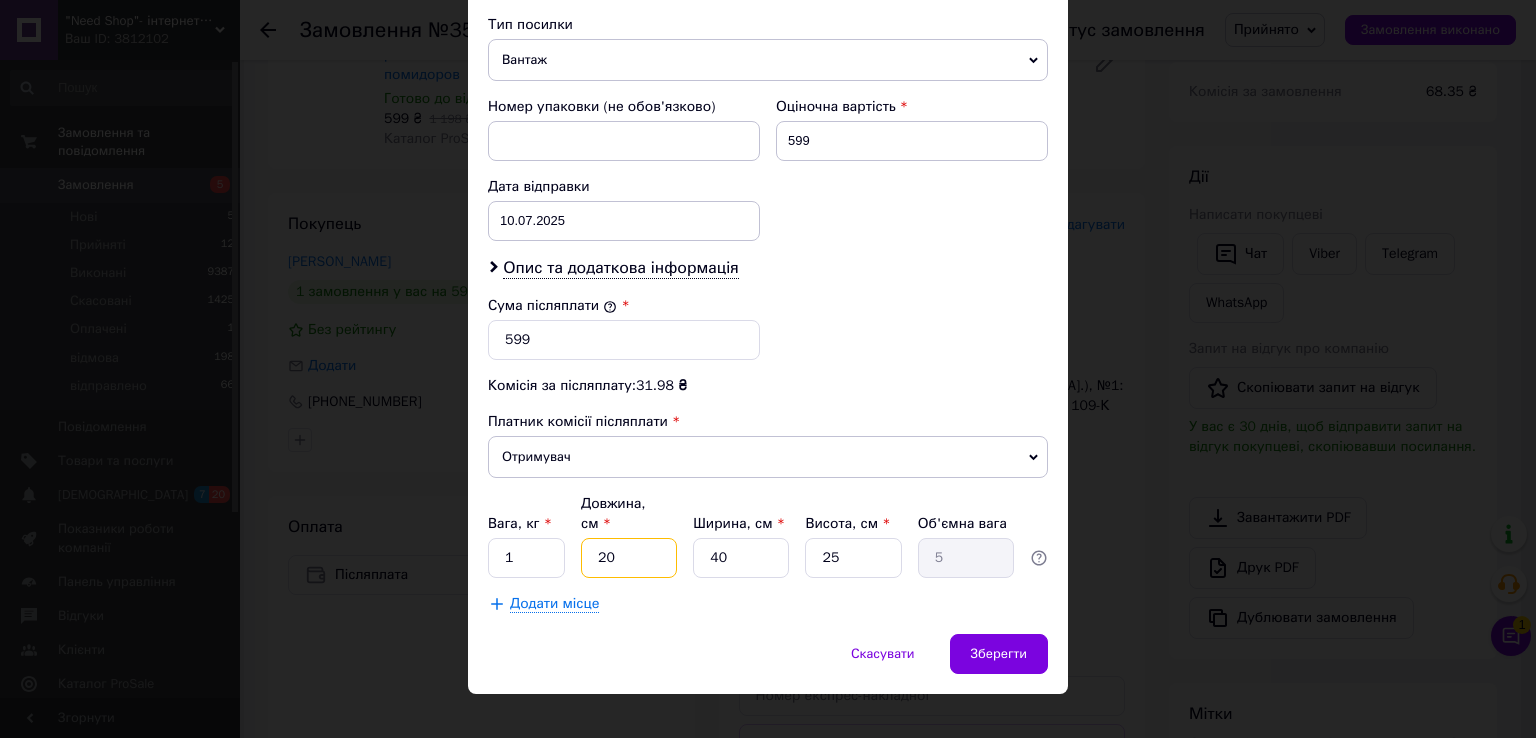 click on "20" at bounding box center [629, 558] 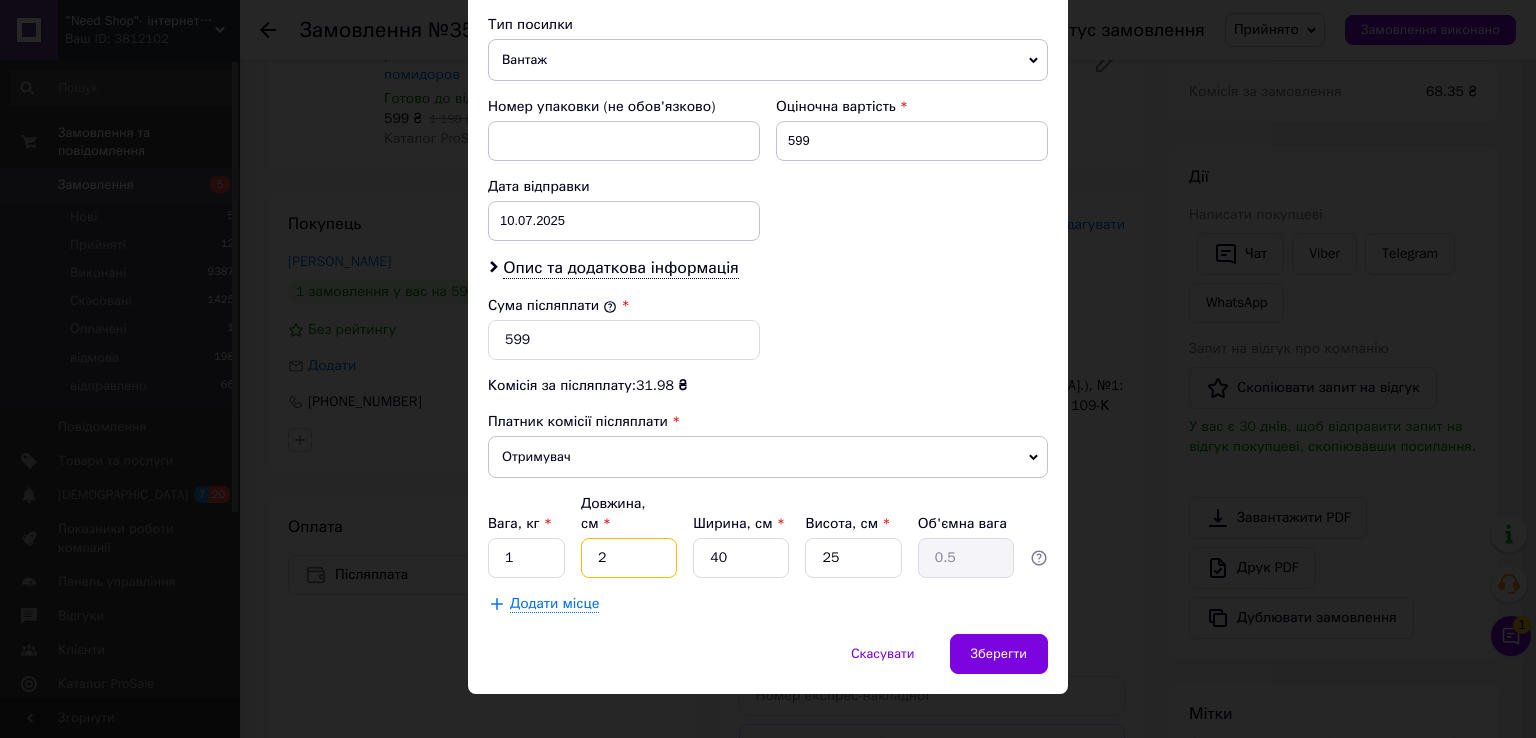 type 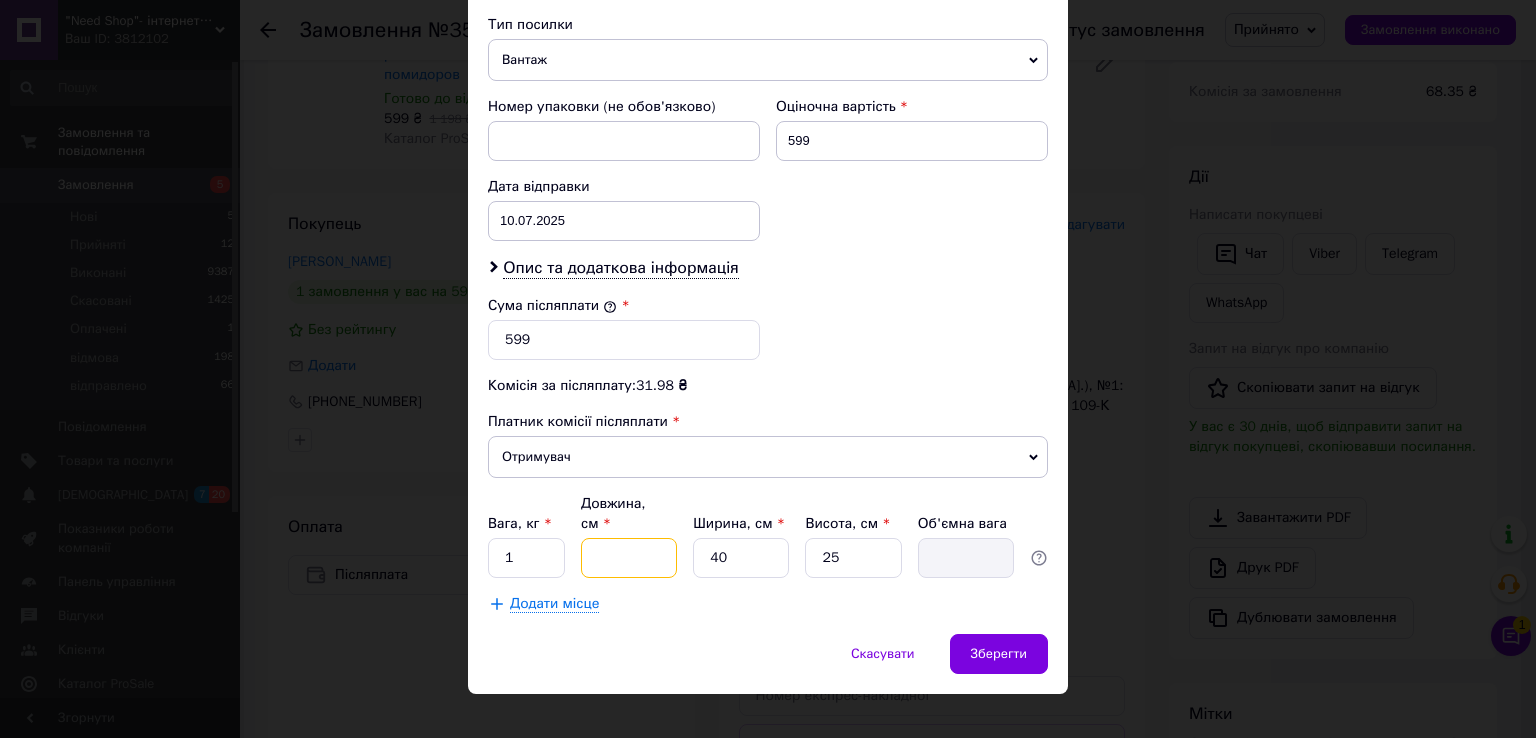 type on "1" 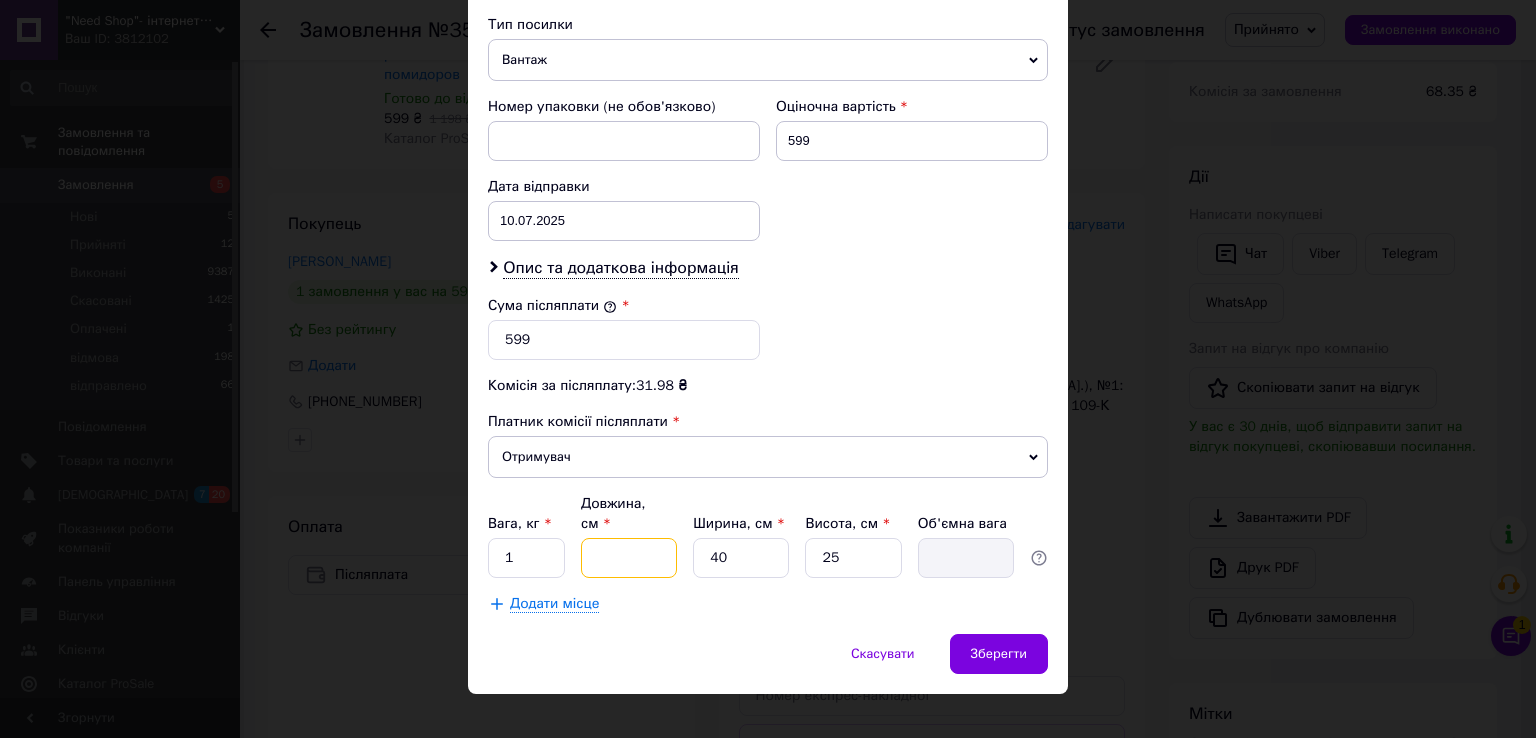 type on "0.25" 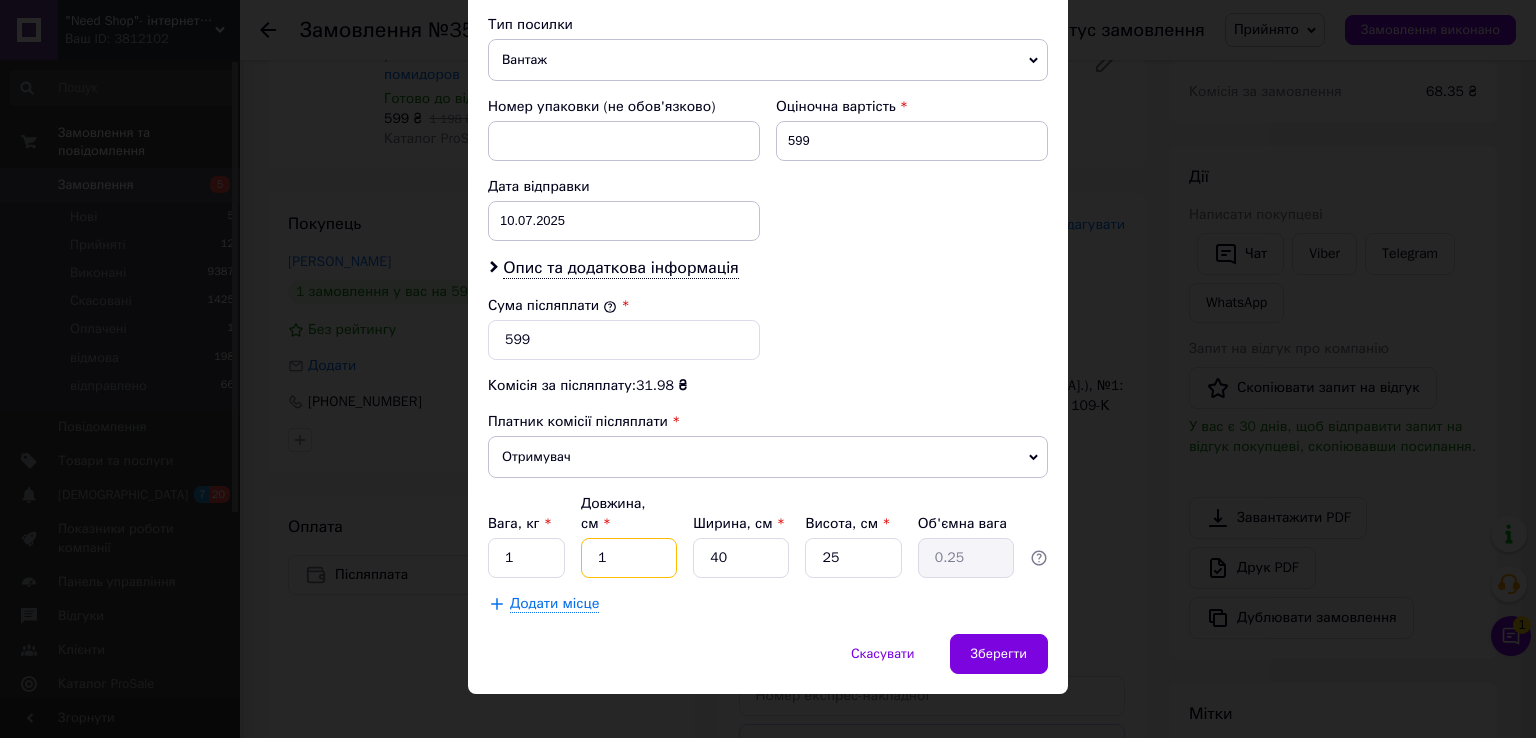 type on "10" 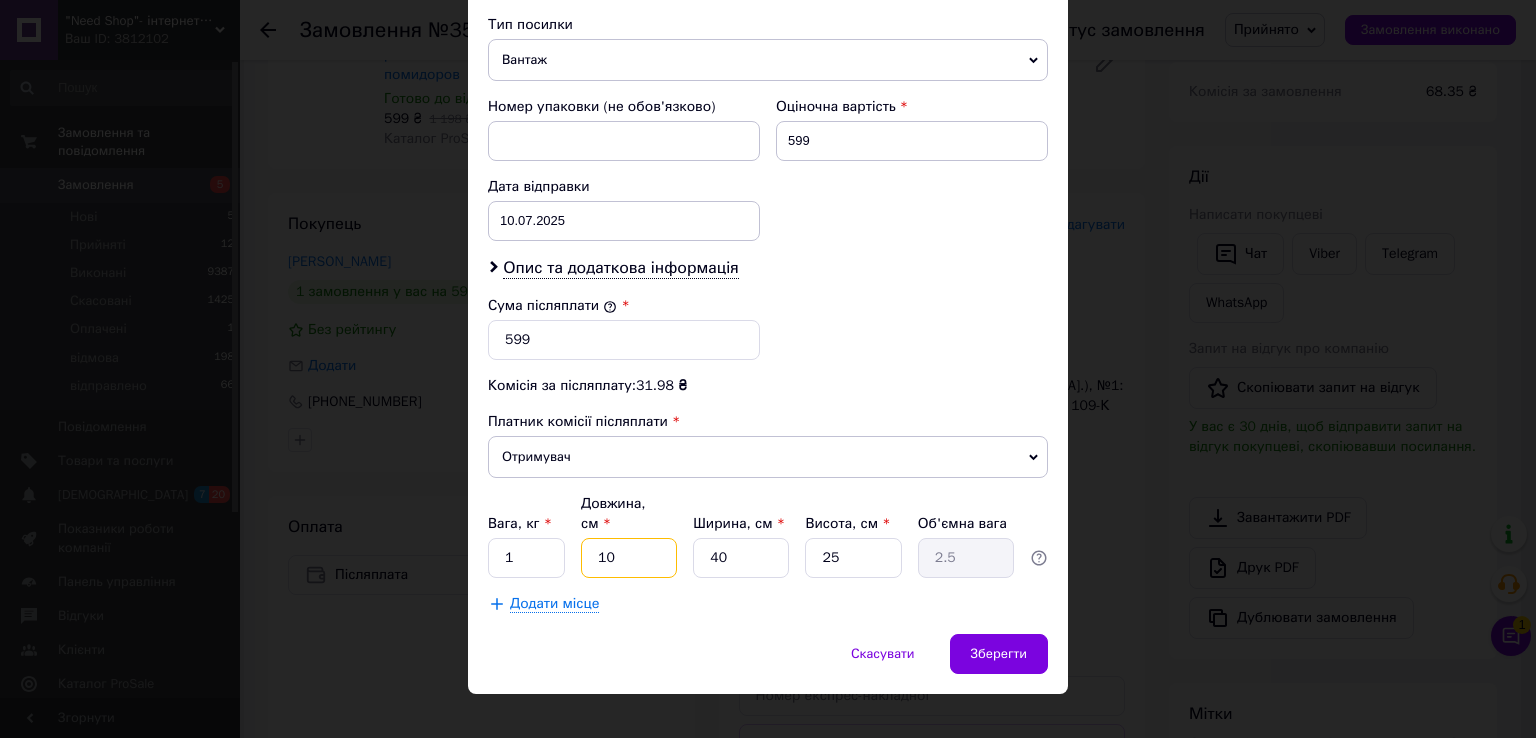 type on "10" 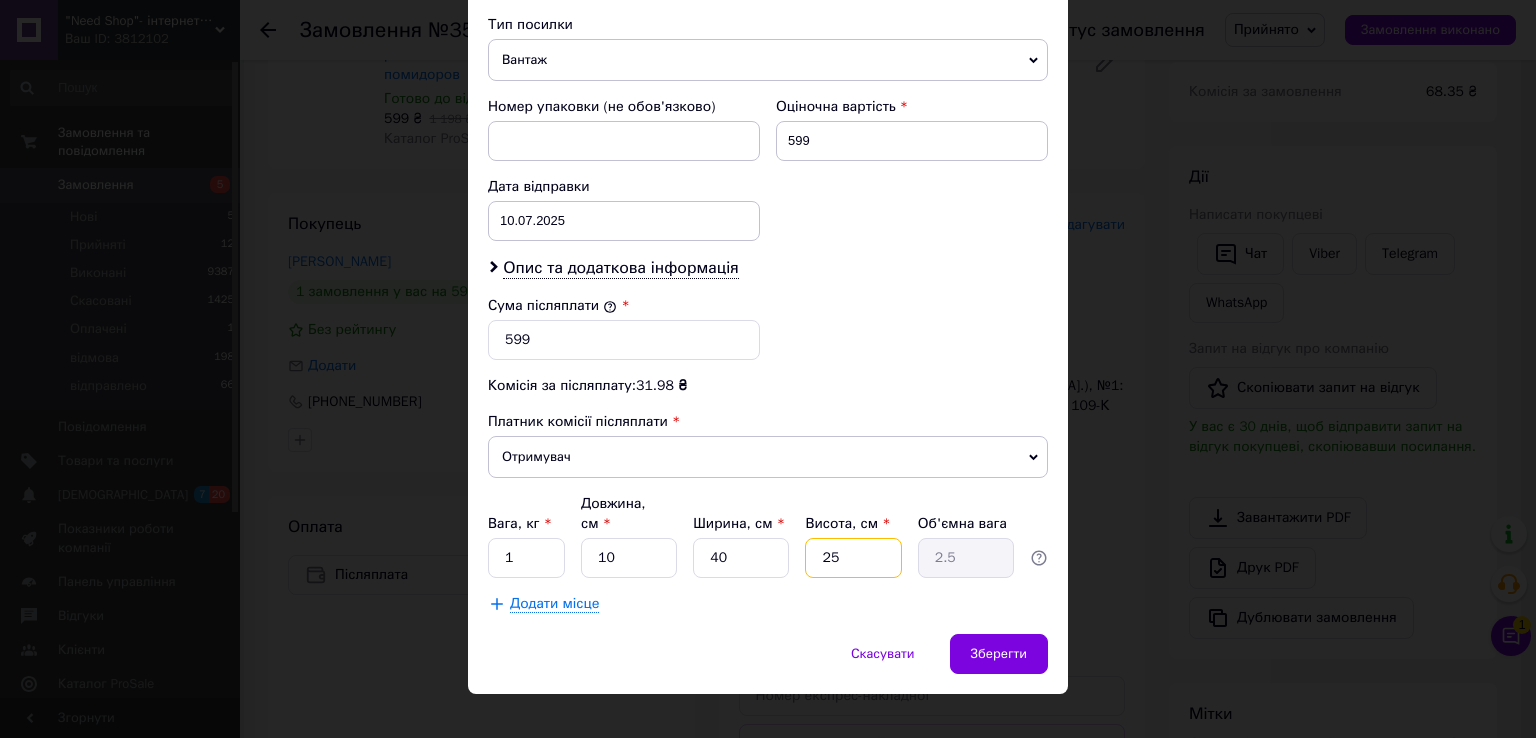 click on "25" at bounding box center [853, 558] 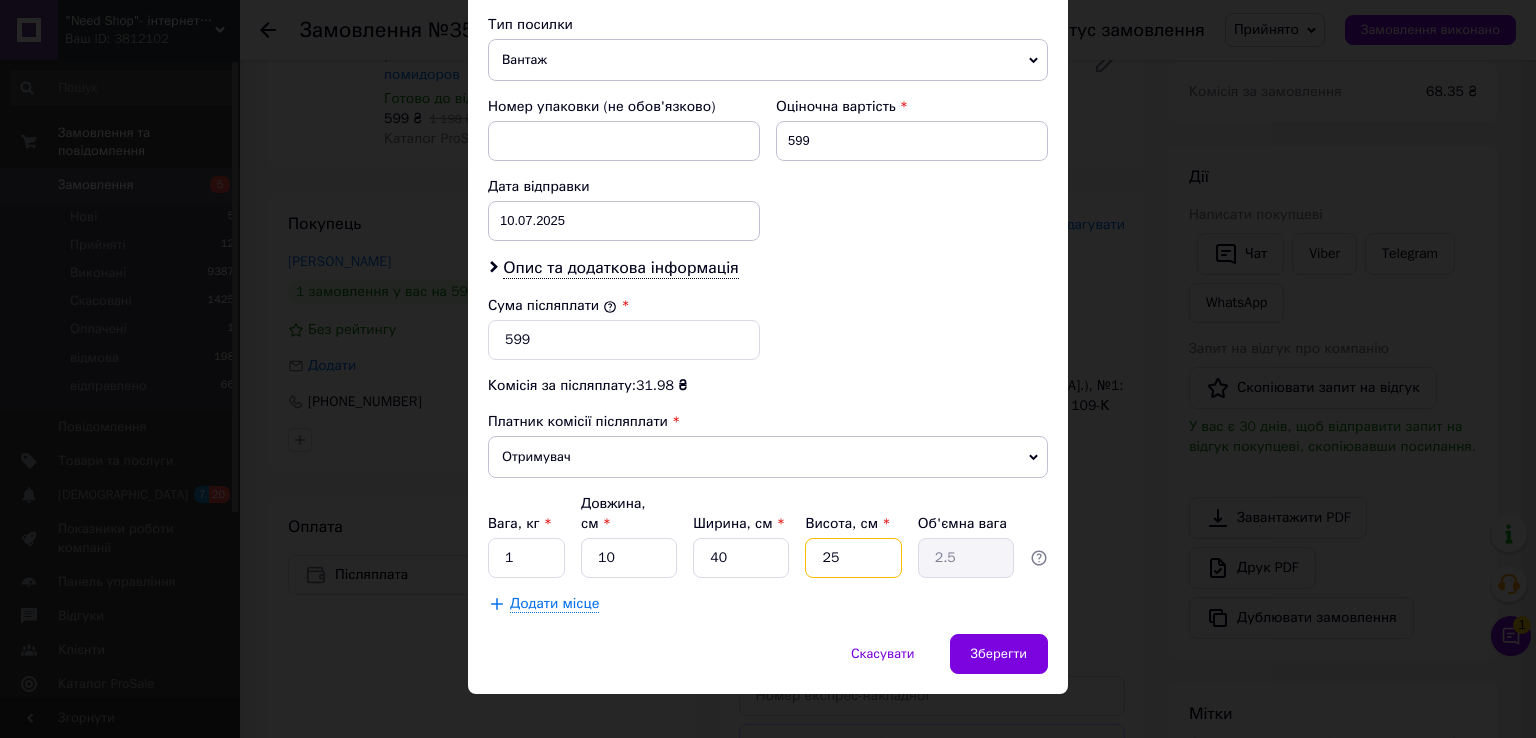 type on "2" 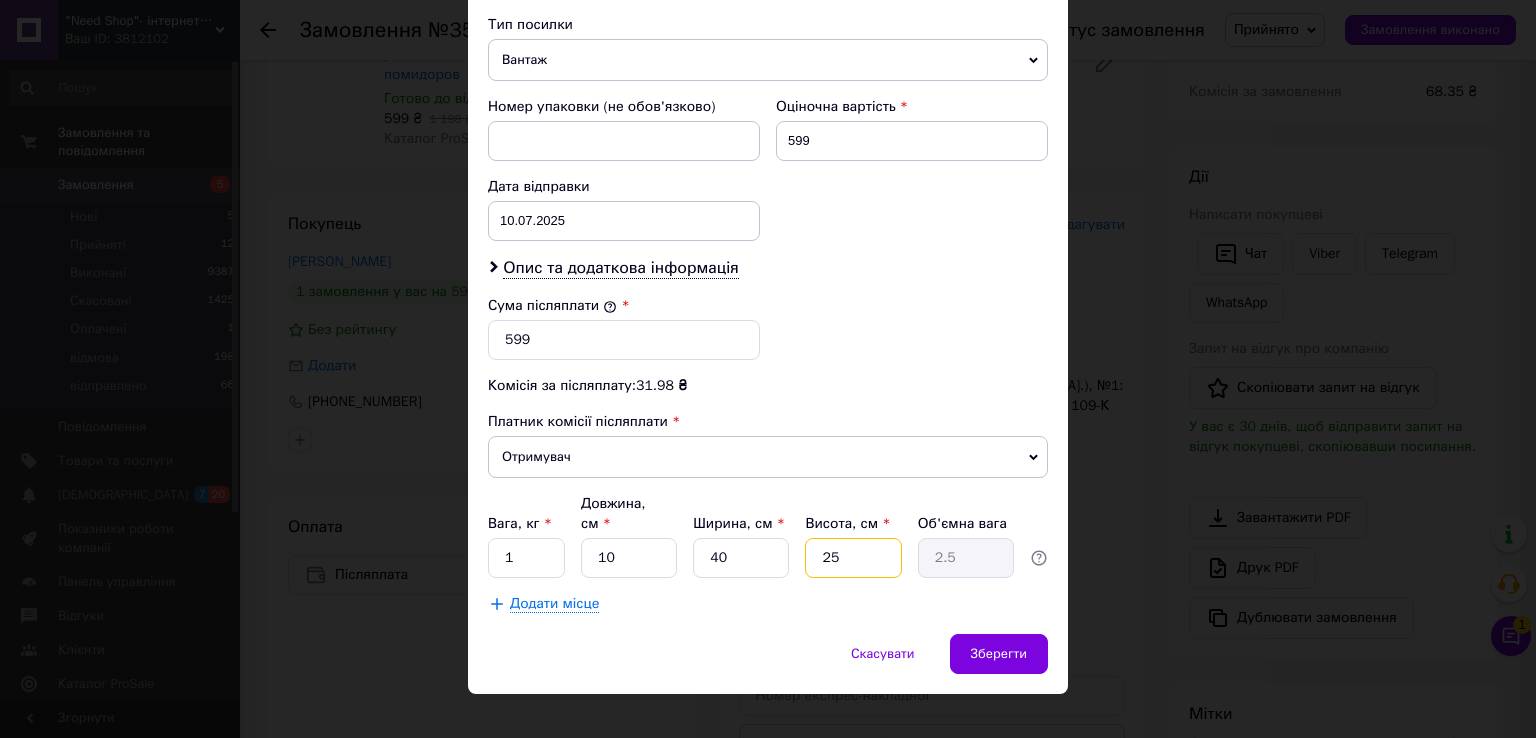 type on "0.2" 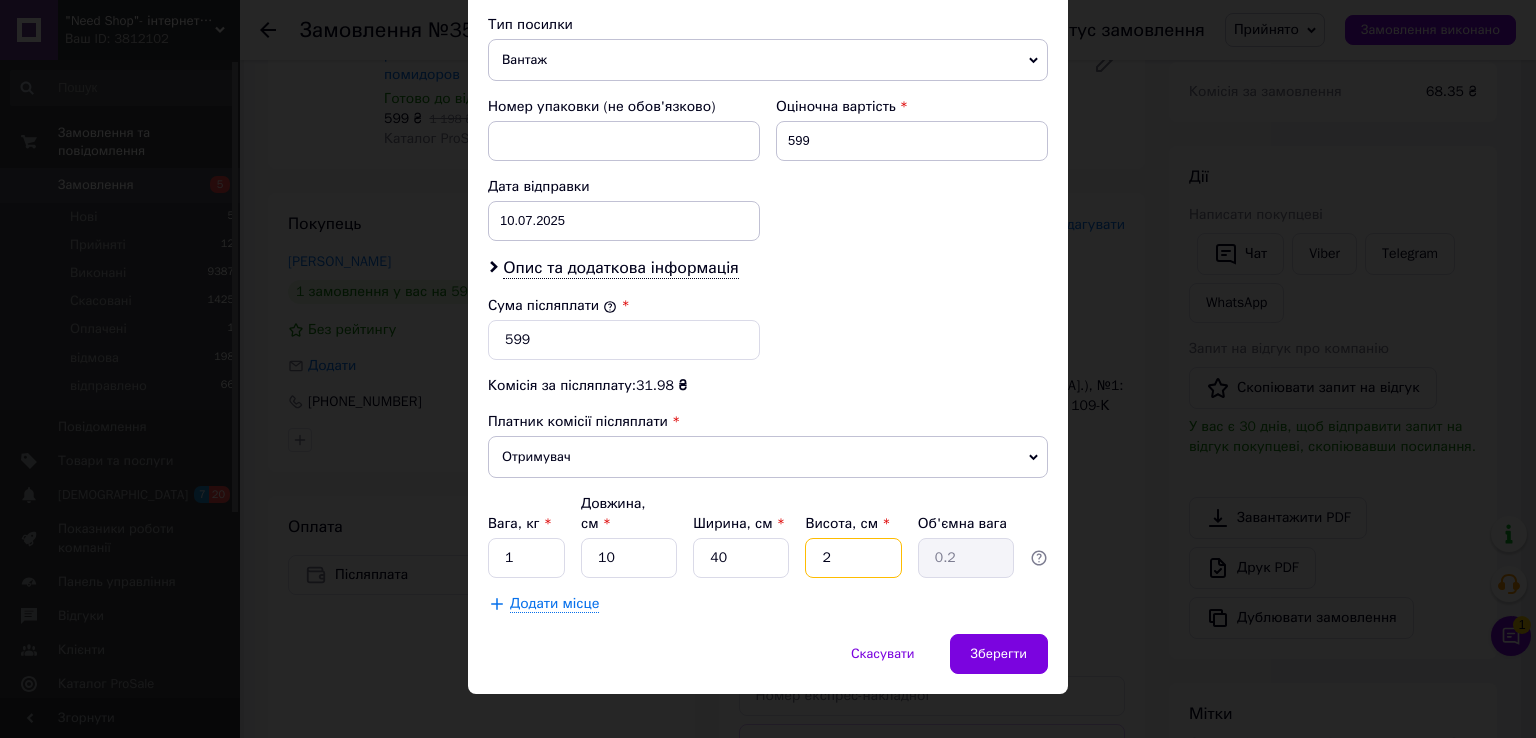 type 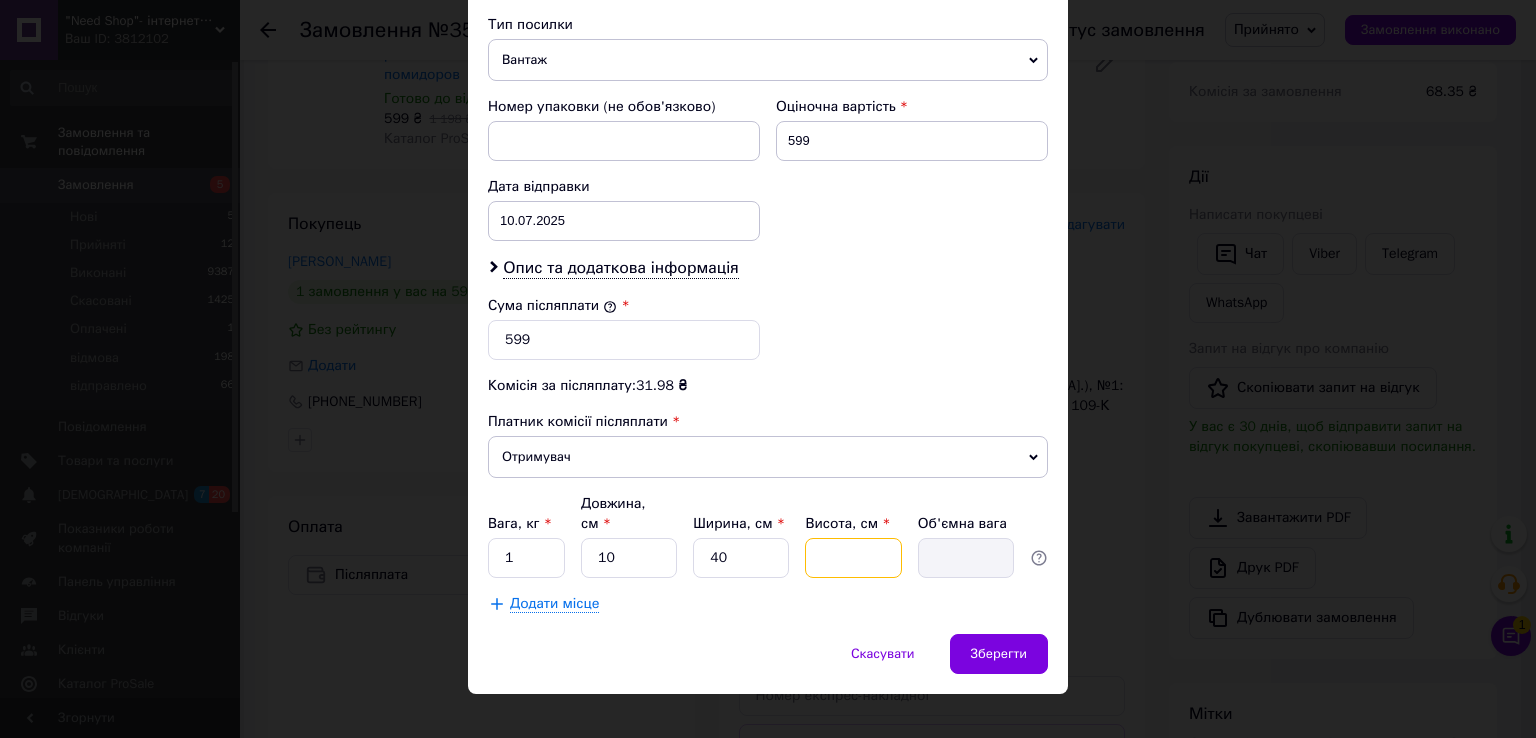 type on "1" 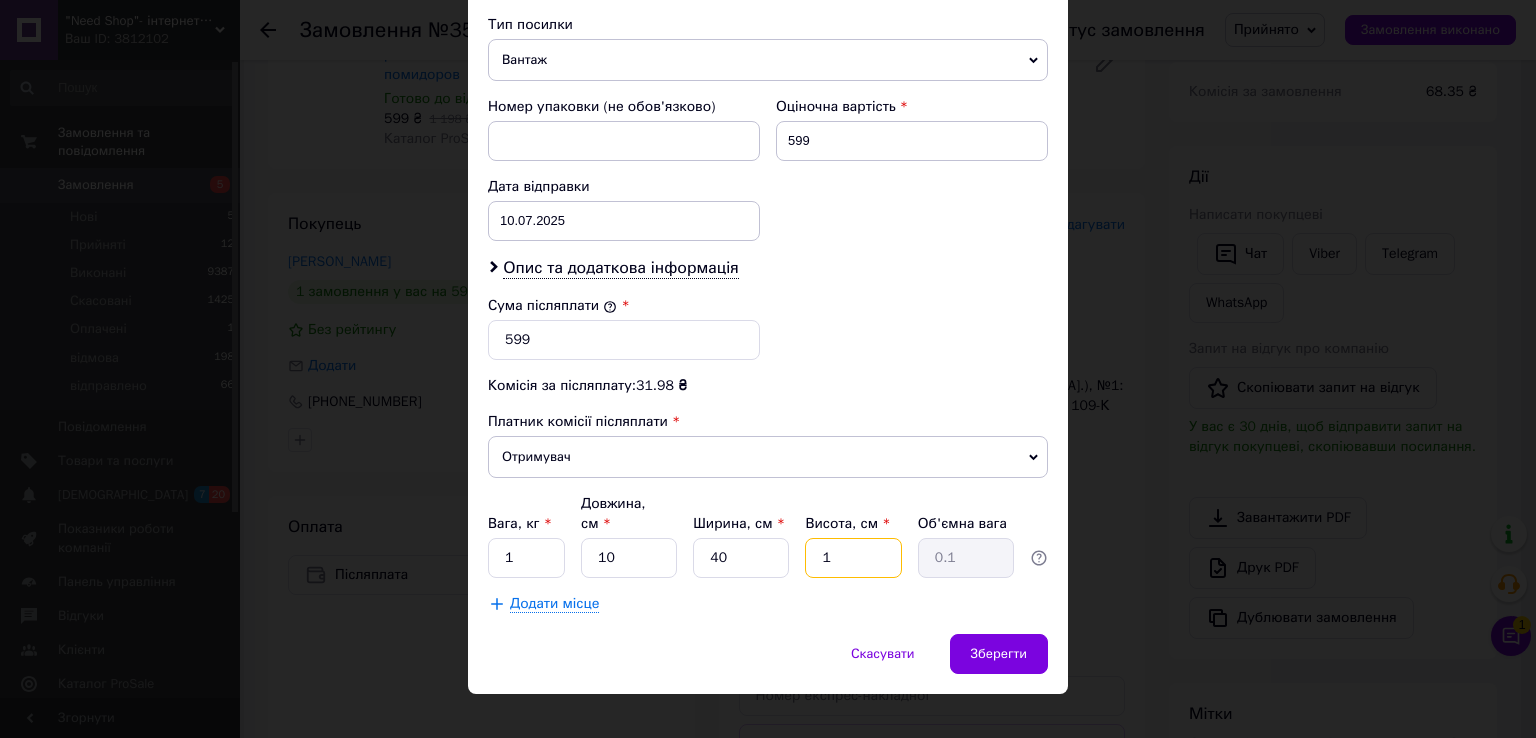 type on "10" 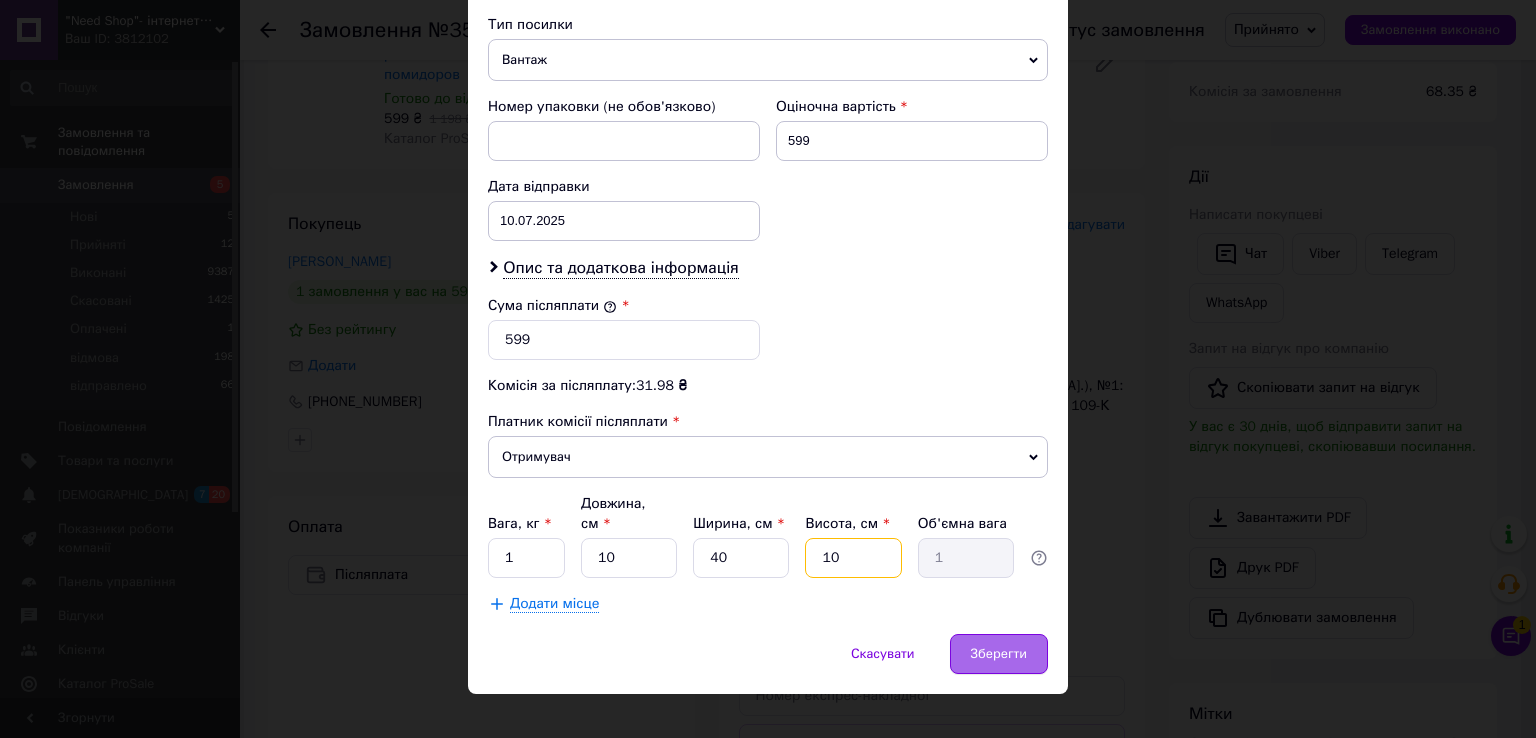 type on "10" 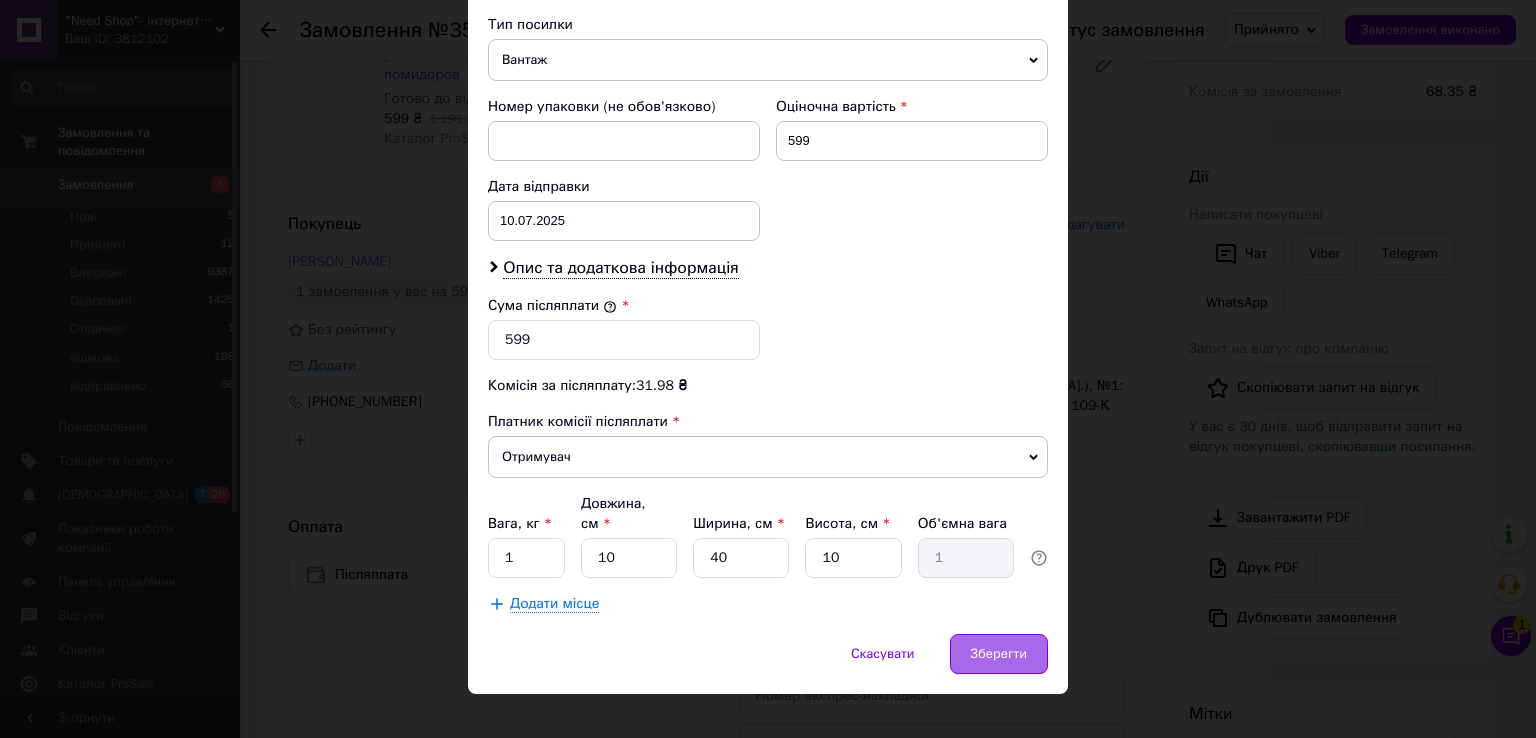 click on "Зберегти" at bounding box center [999, 654] 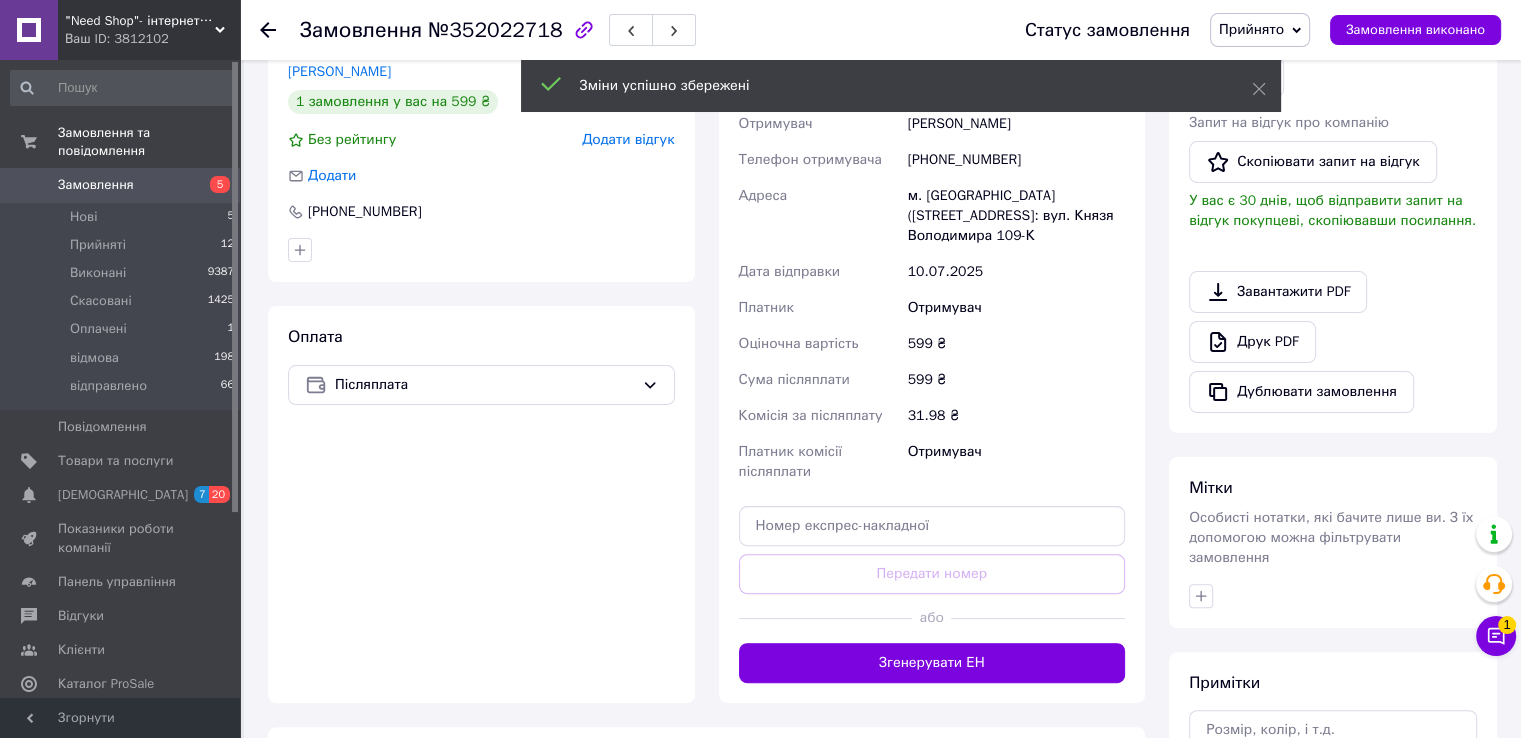 scroll, scrollTop: 464, scrollLeft: 0, axis: vertical 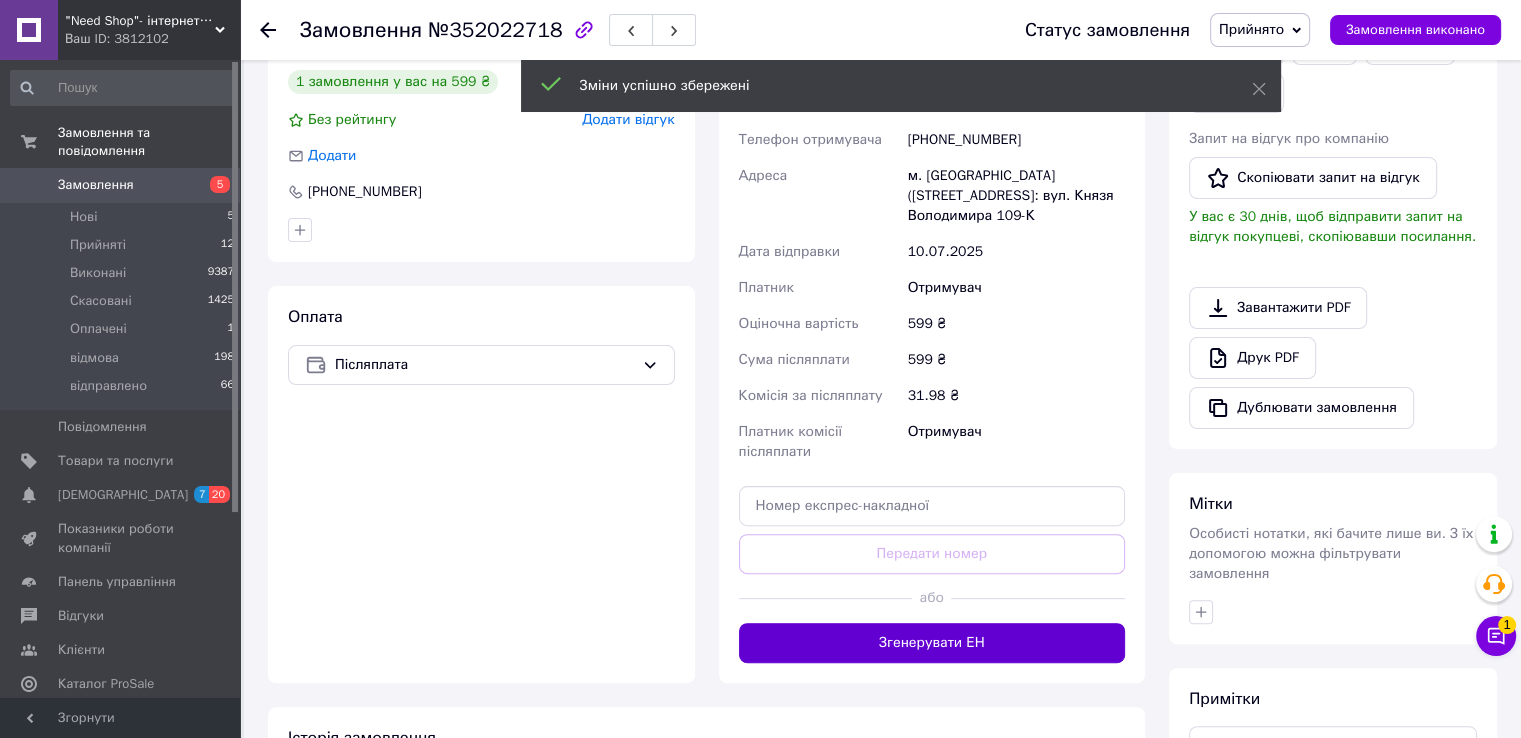click on "Згенерувати ЕН" at bounding box center [932, 643] 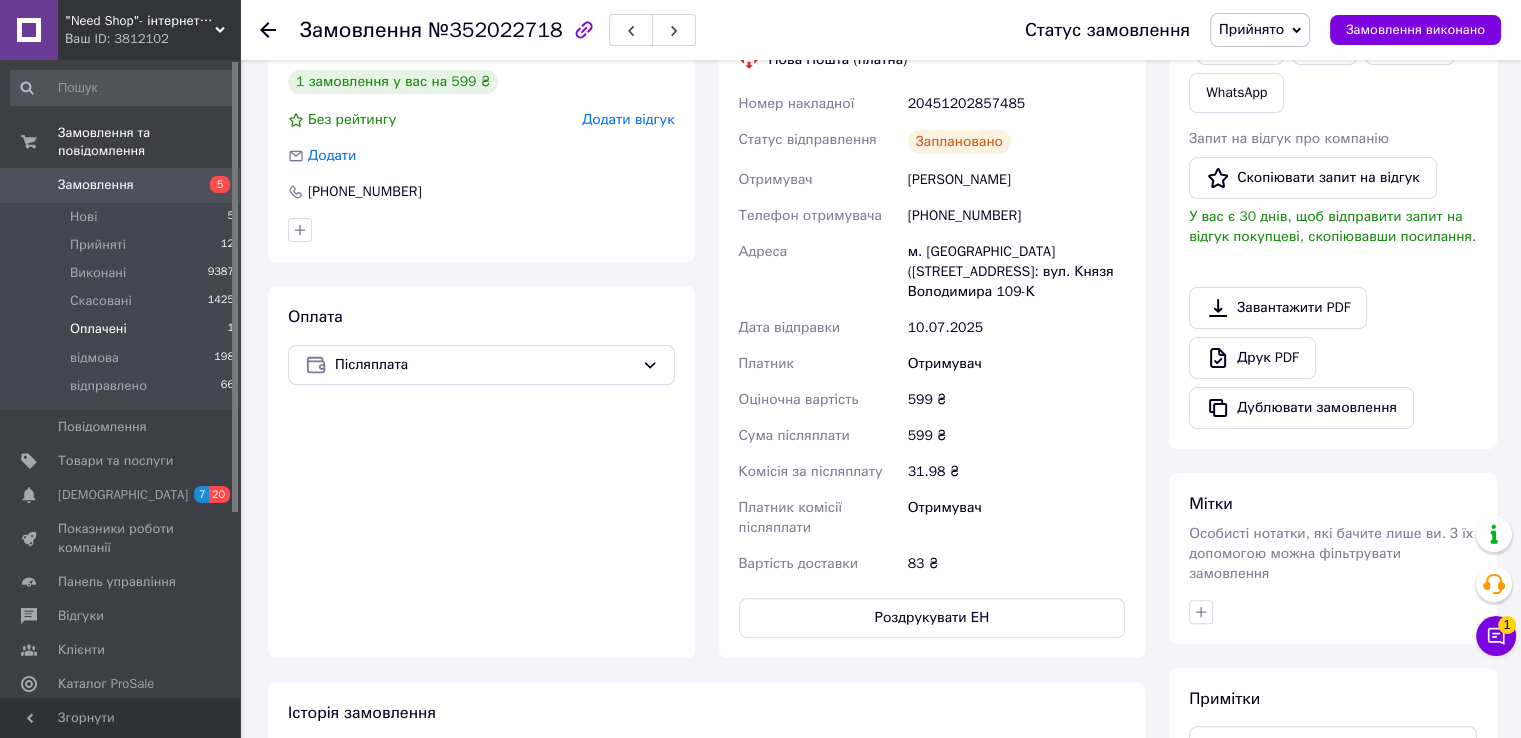 click on "Оплачені" at bounding box center [98, 329] 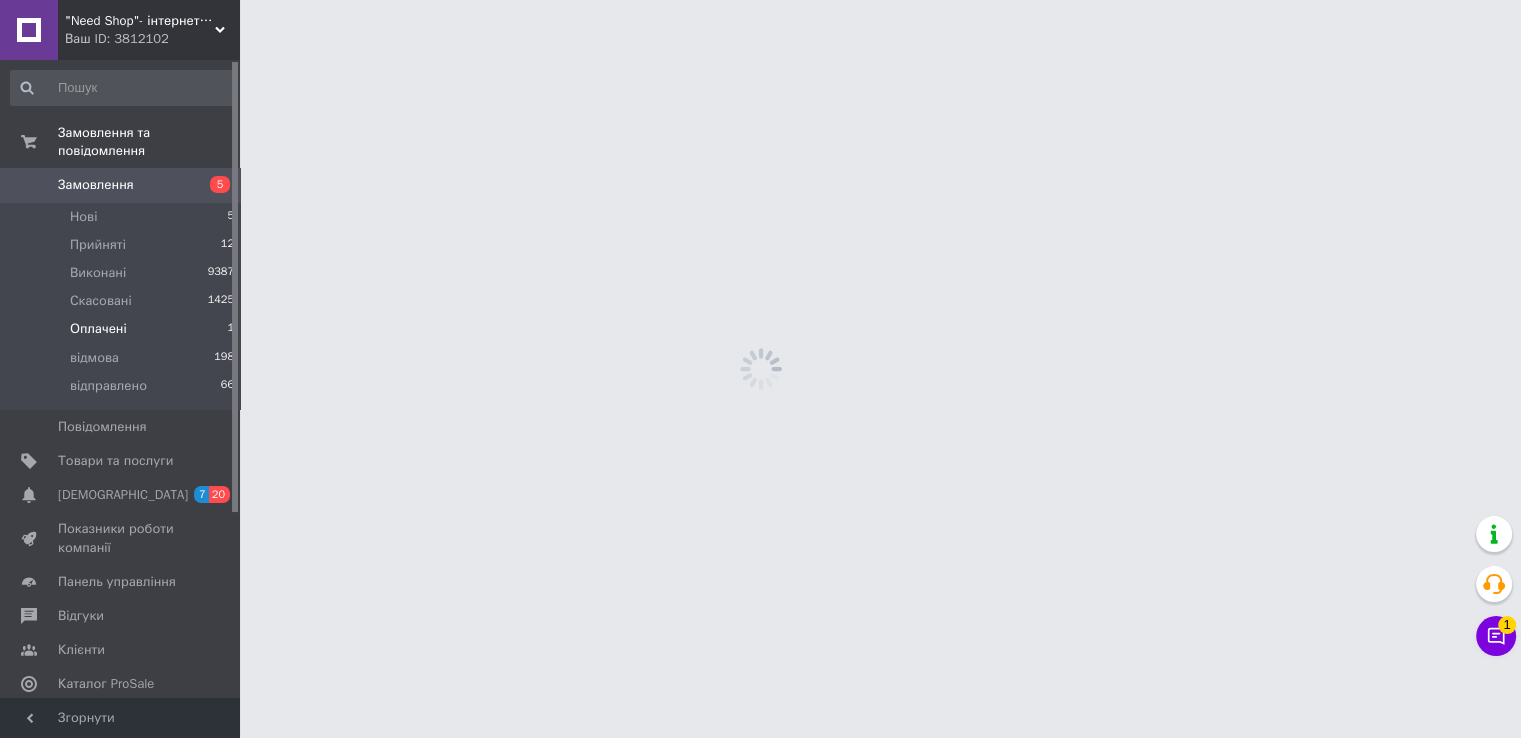 scroll, scrollTop: 0, scrollLeft: 0, axis: both 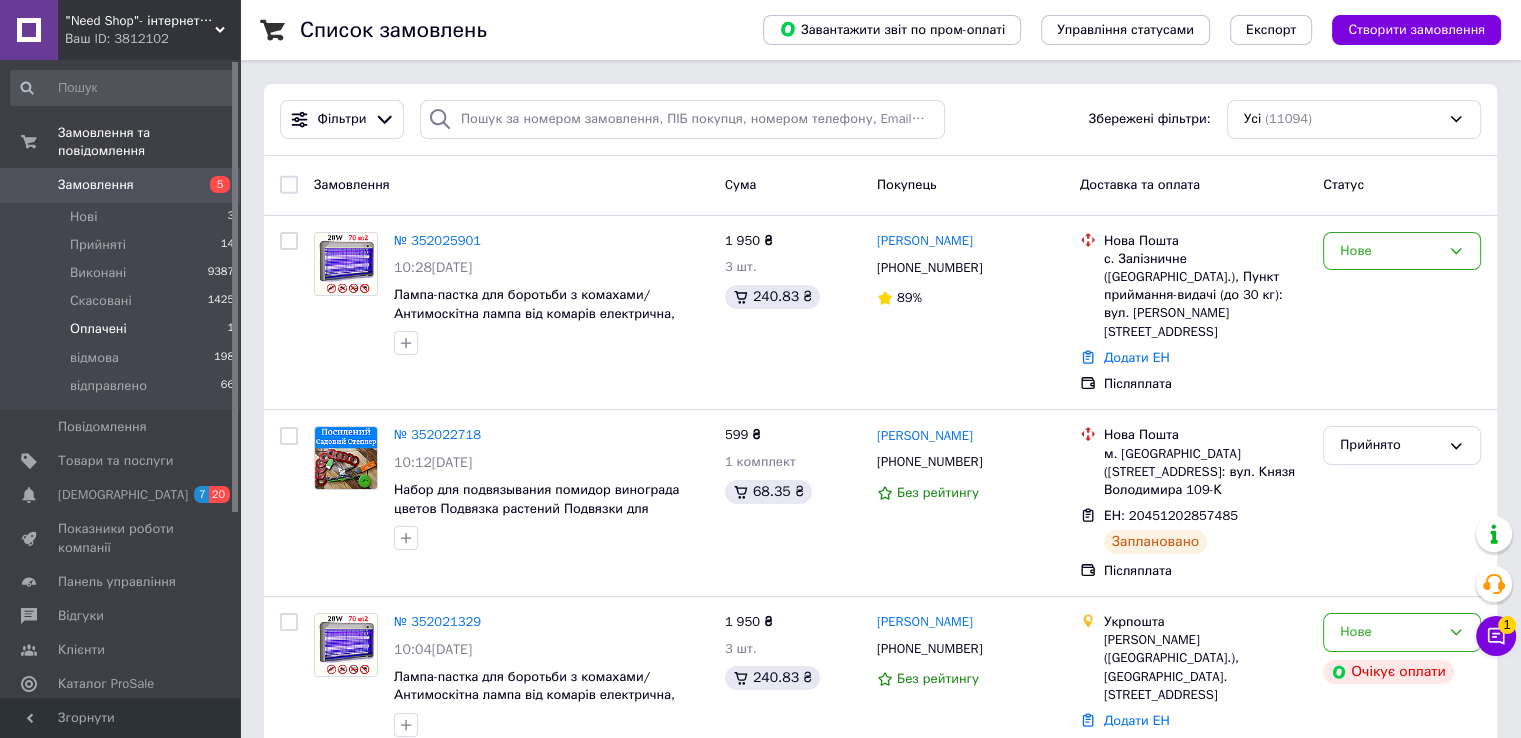 click on "Оплачені" at bounding box center (98, 329) 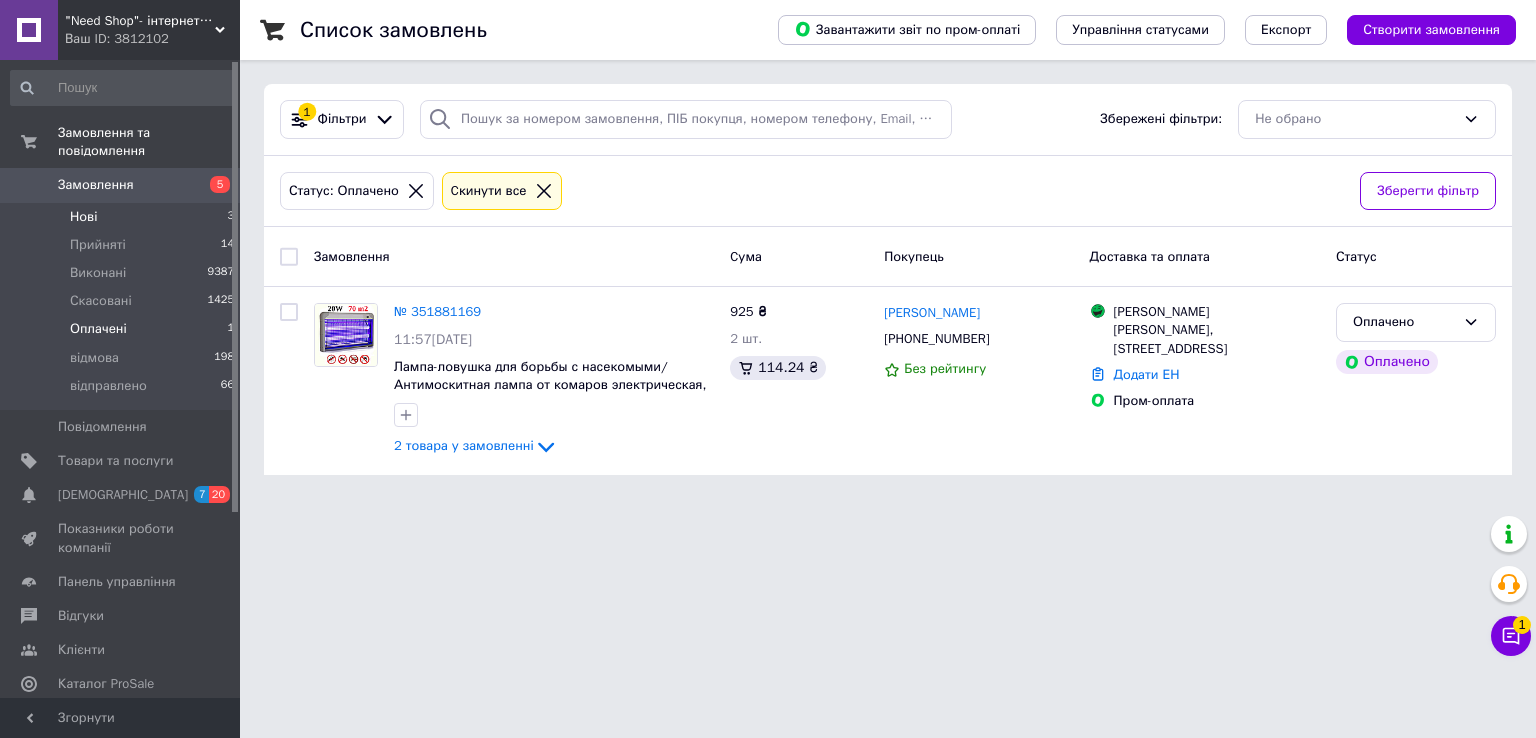 click on "Нові" at bounding box center [83, 217] 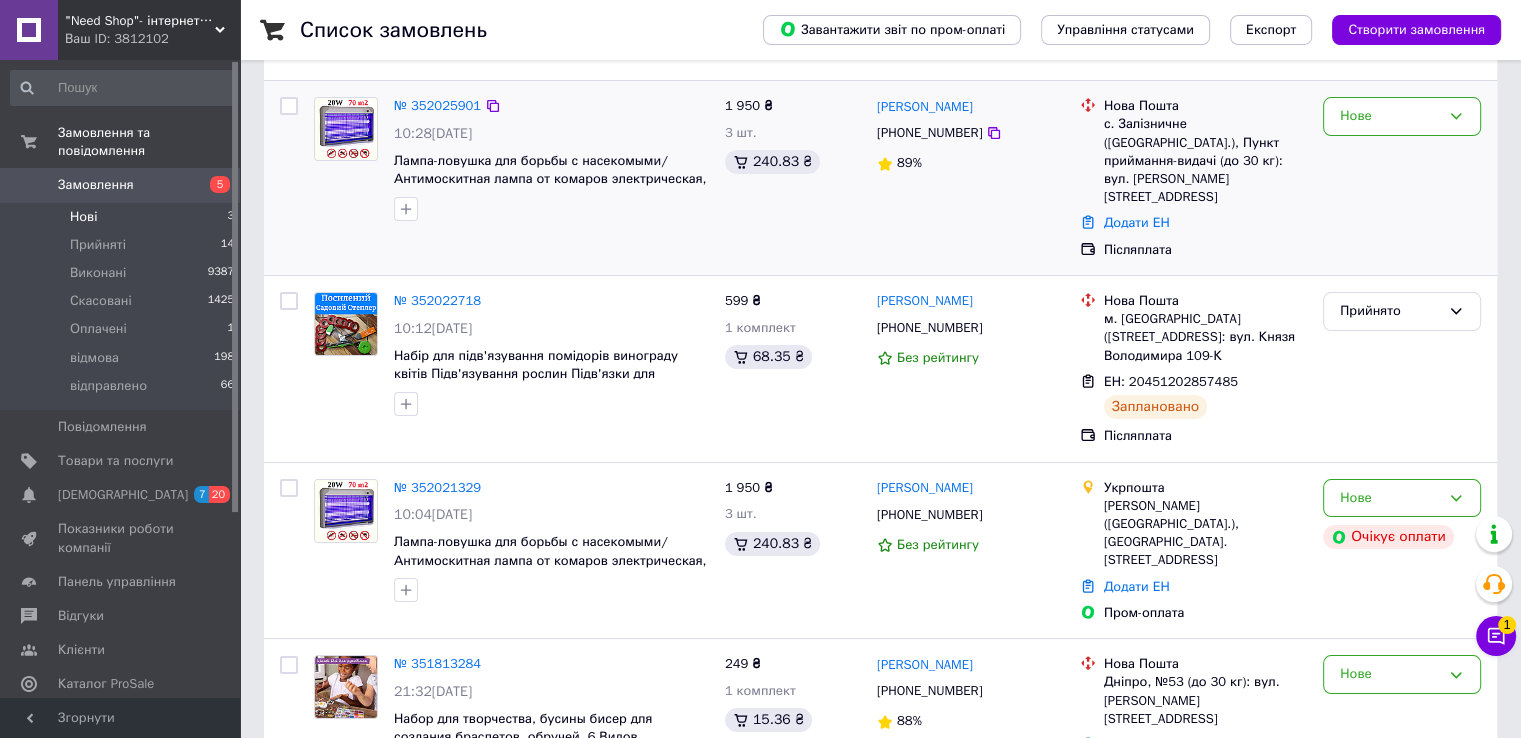 scroll, scrollTop: 212, scrollLeft: 0, axis: vertical 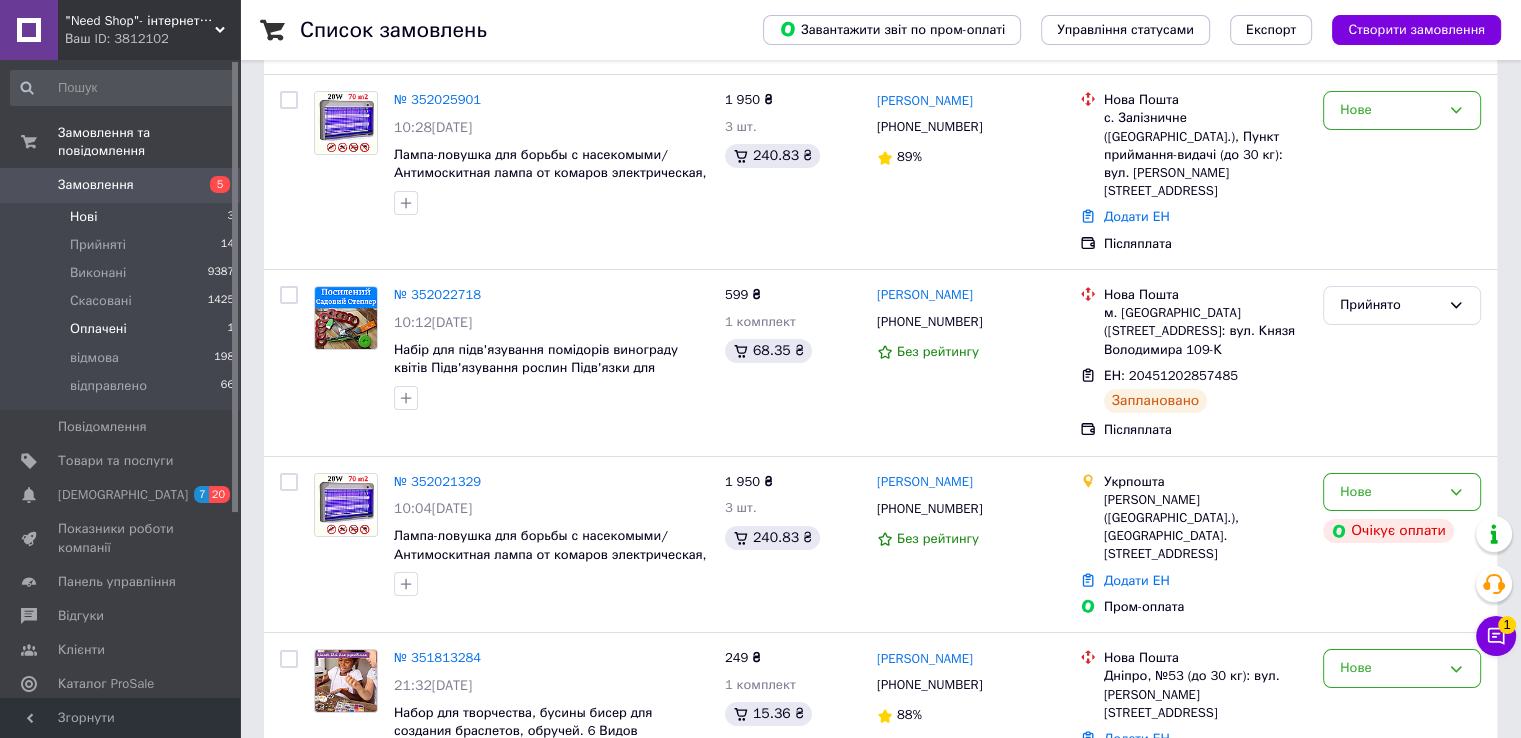 click on "Оплачені" at bounding box center (98, 329) 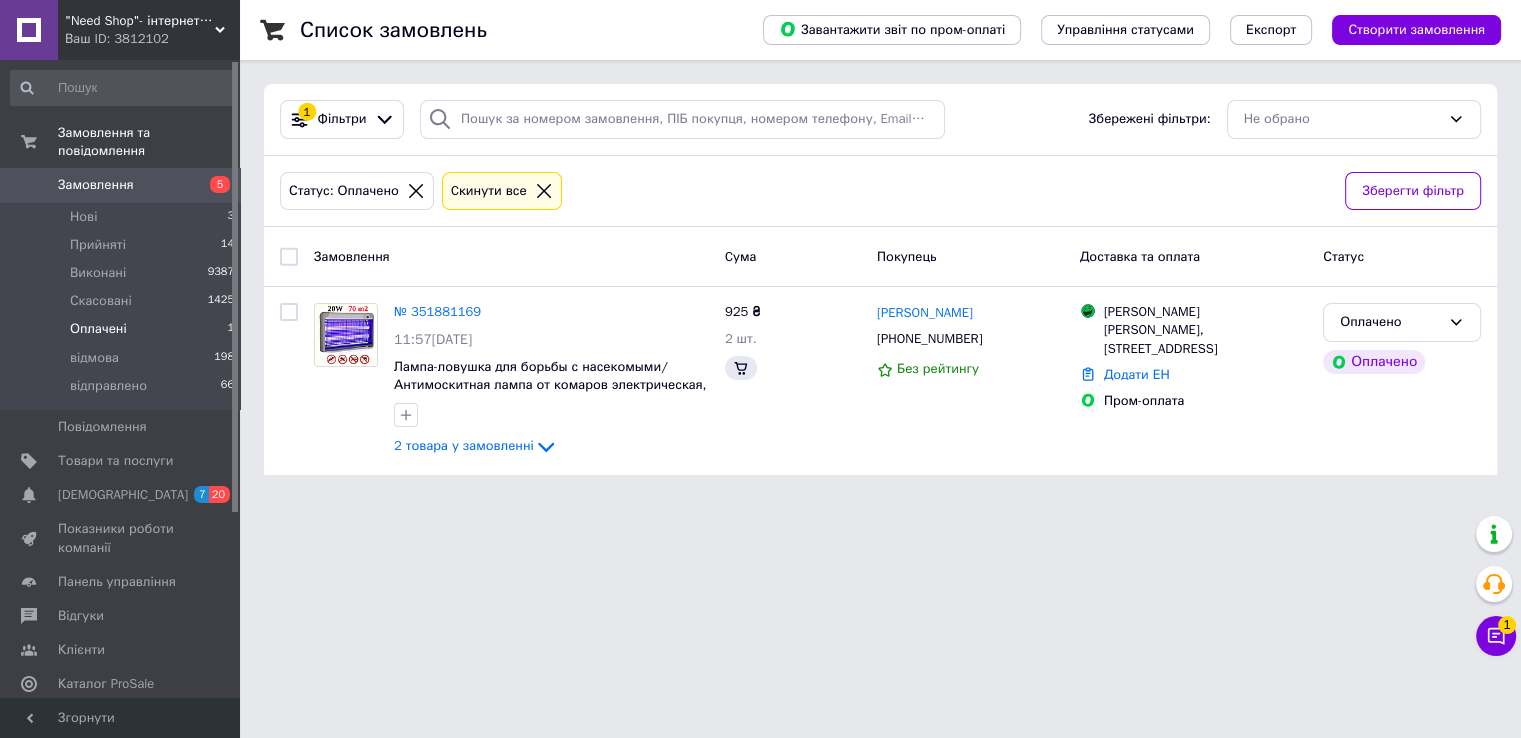 scroll, scrollTop: 0, scrollLeft: 0, axis: both 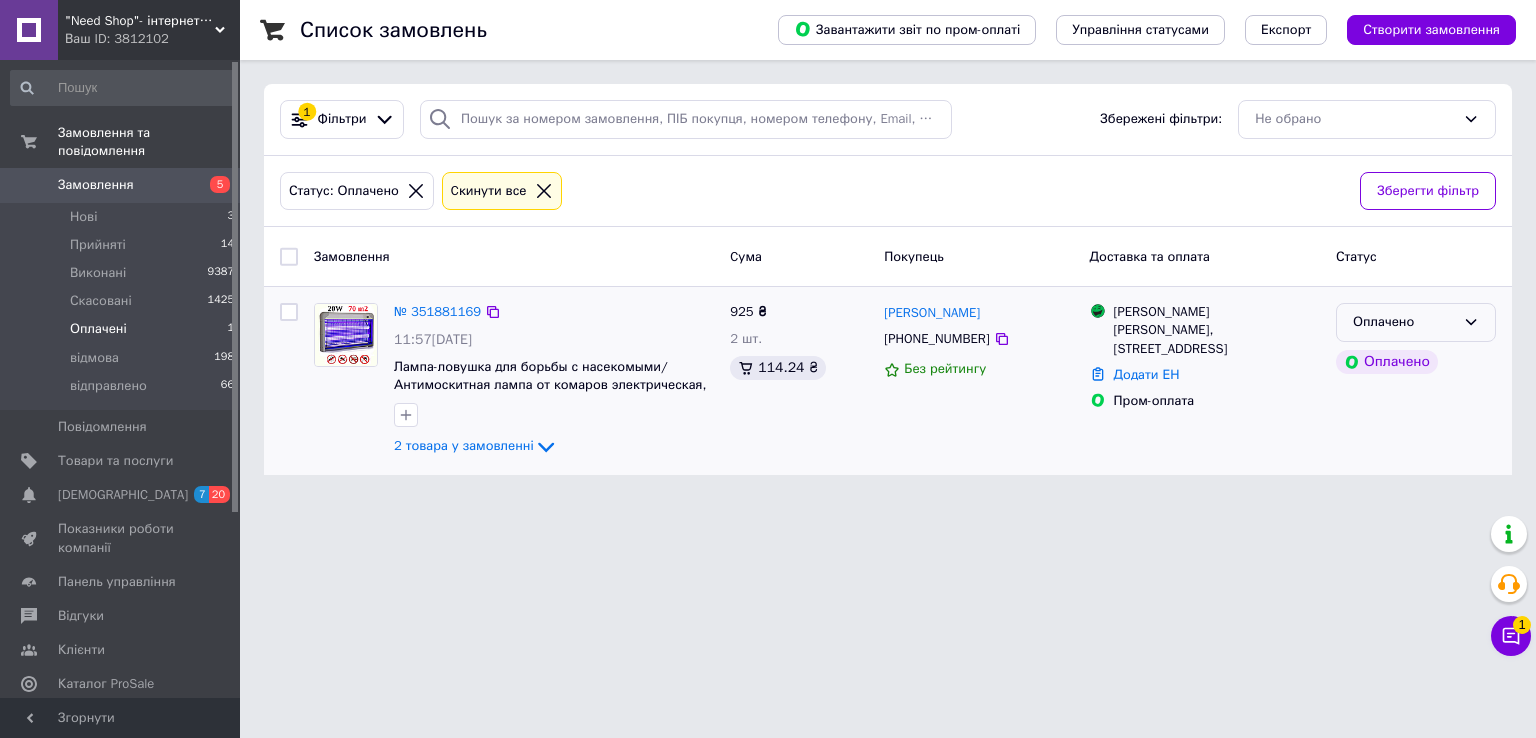 click 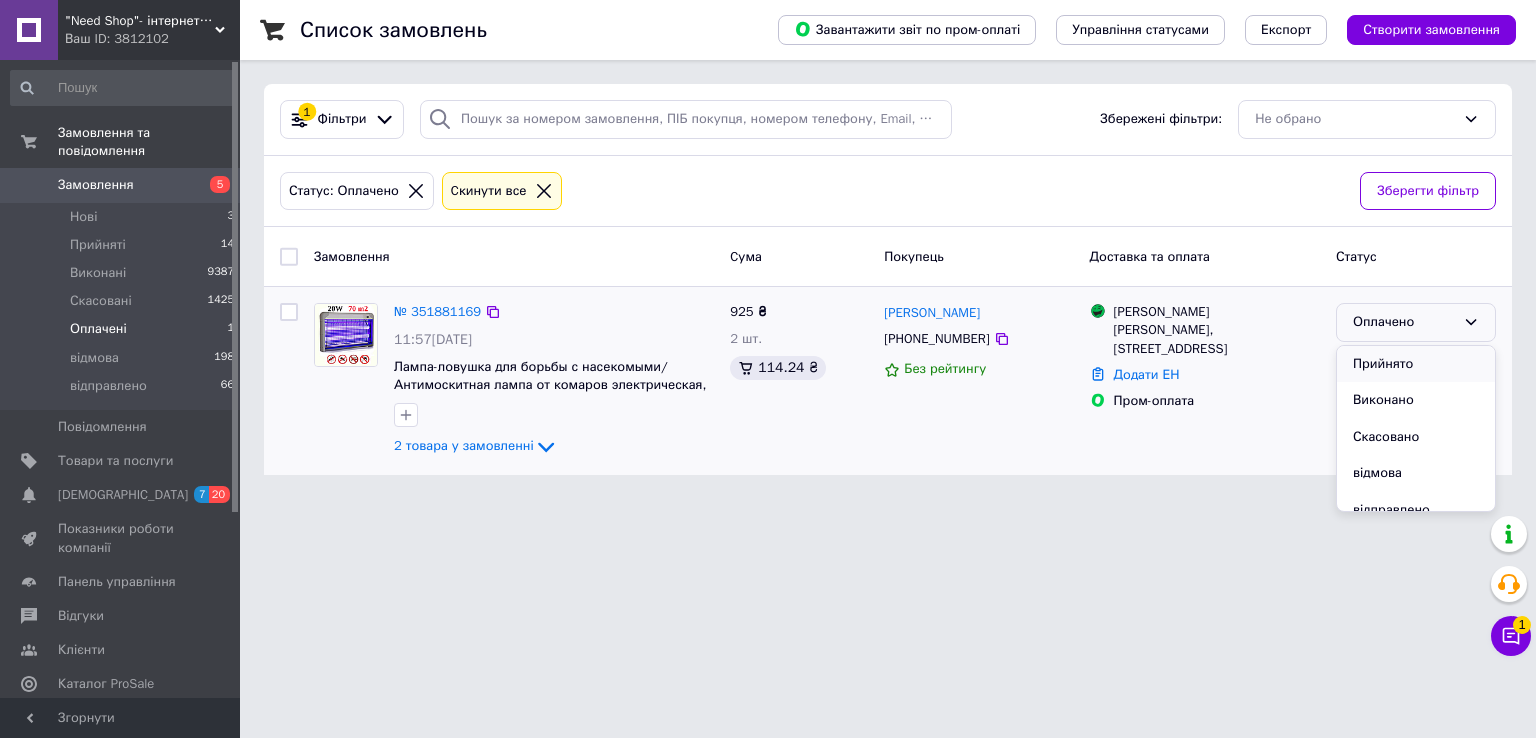 click on "Прийнято" at bounding box center (1416, 364) 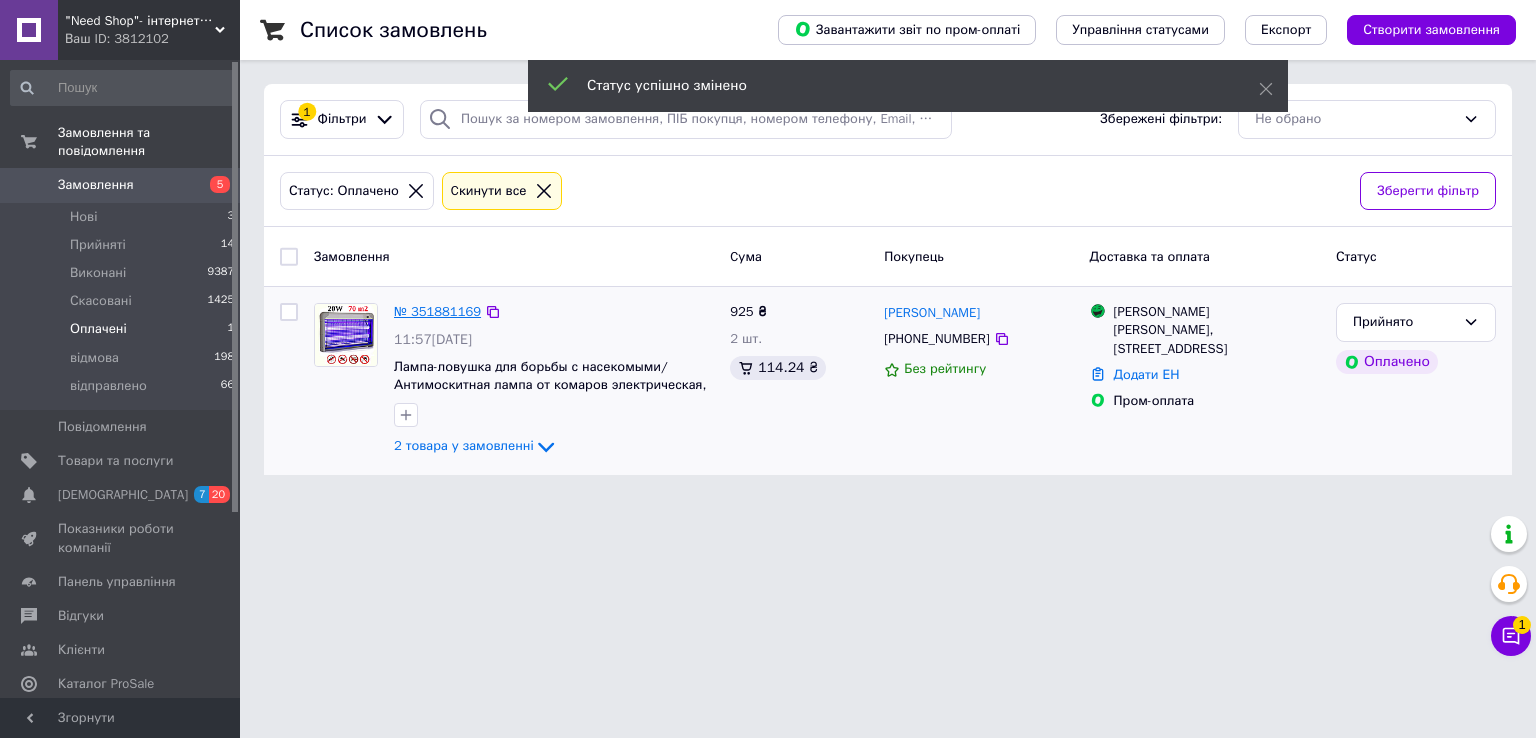 click on "№ 351881169" at bounding box center [437, 311] 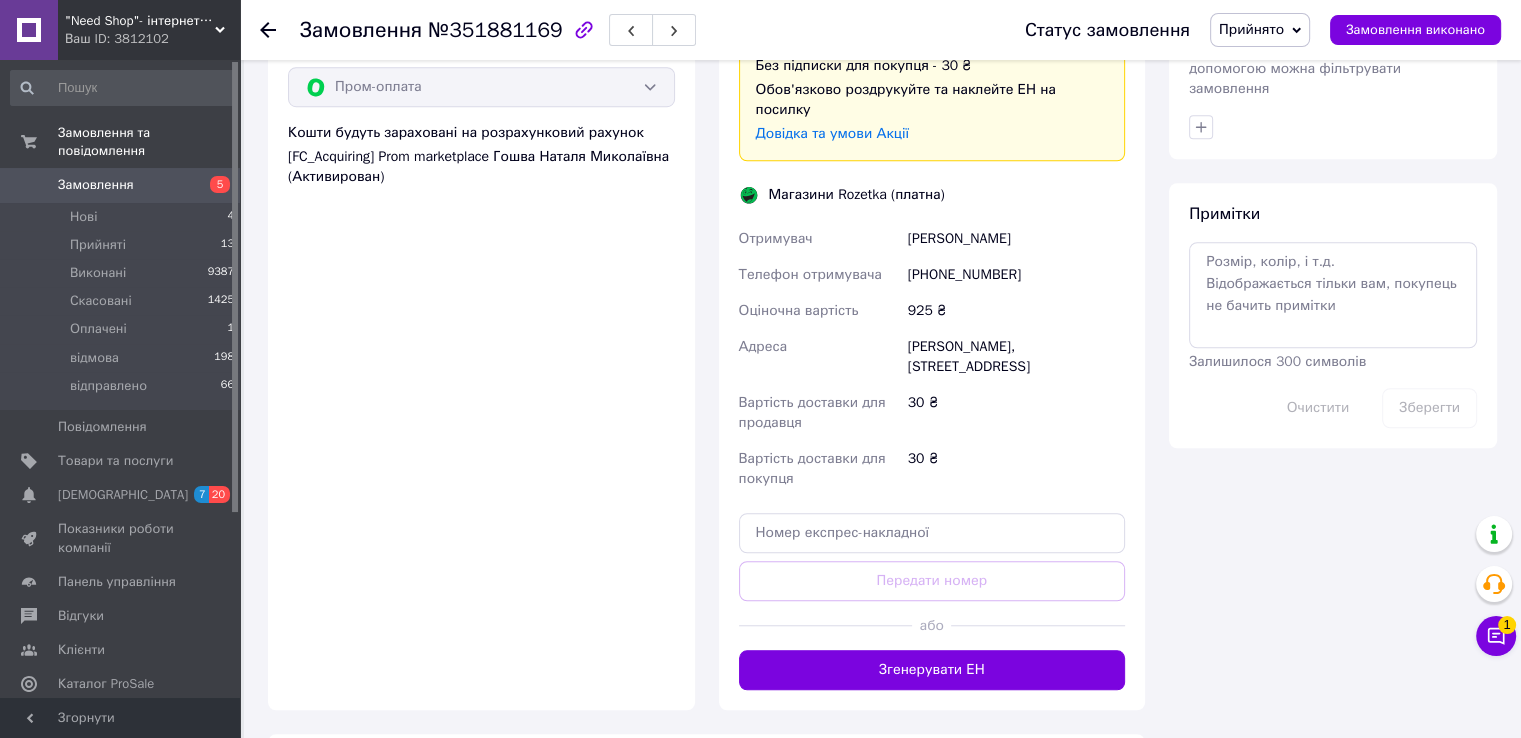 scroll, scrollTop: 1532, scrollLeft: 0, axis: vertical 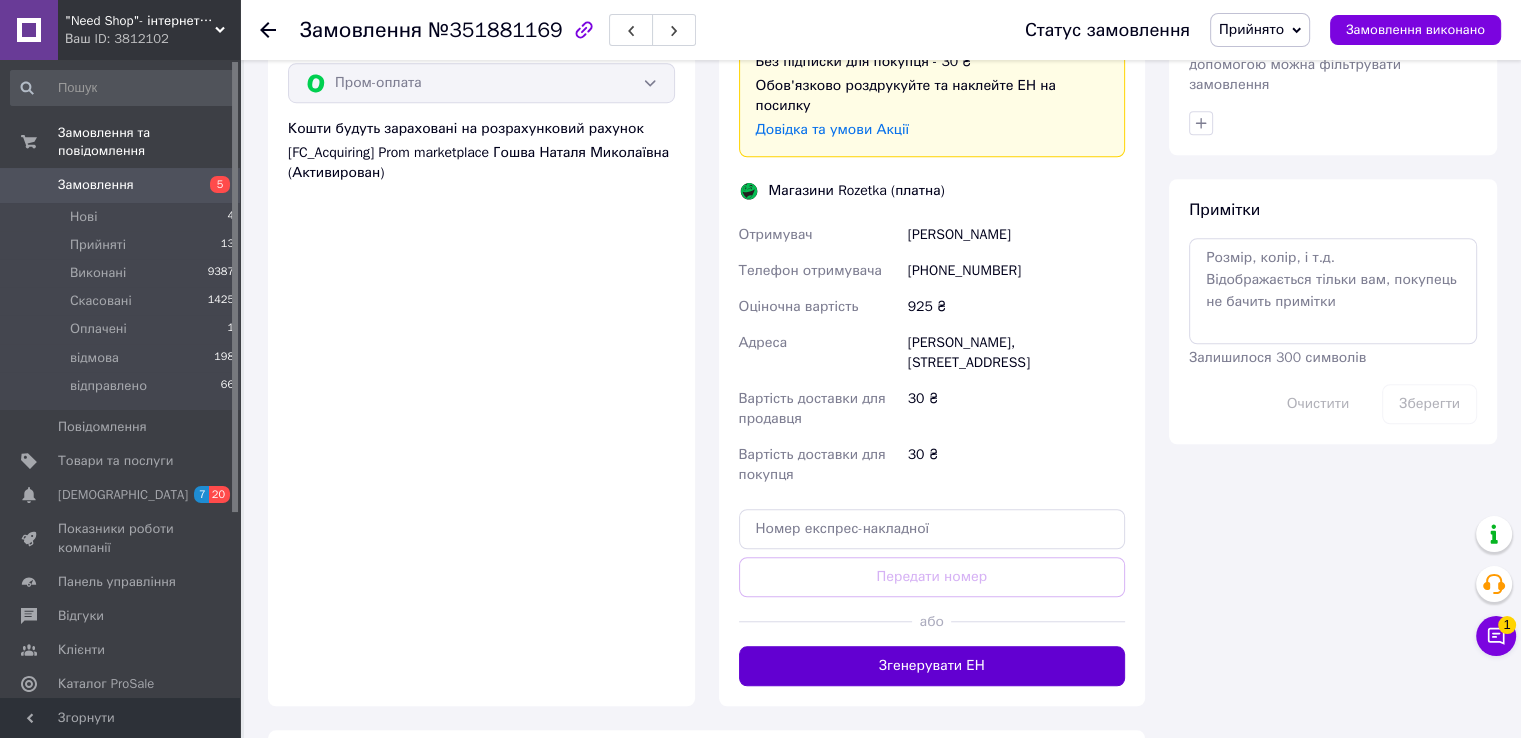 click on "Згенерувати ЕН" at bounding box center [932, 666] 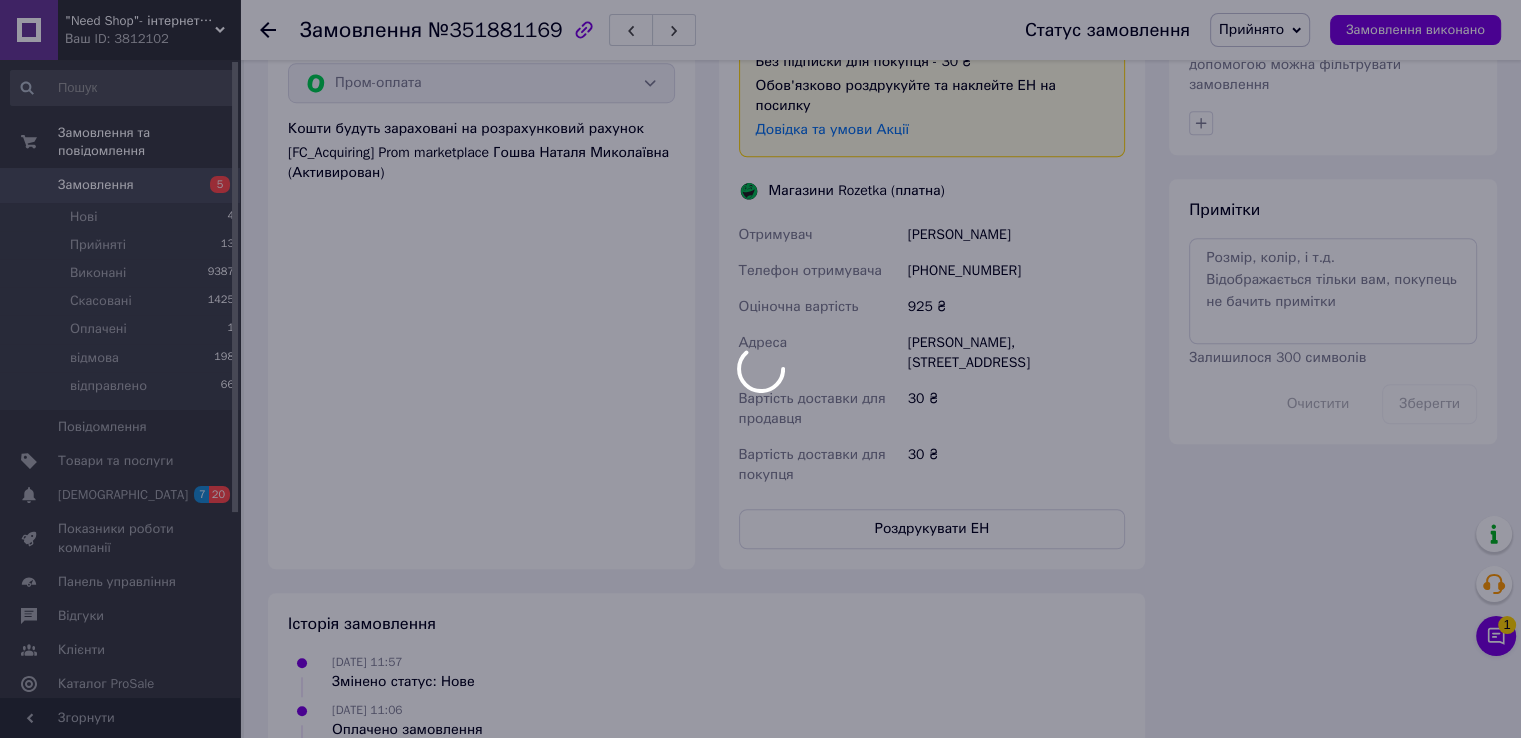 click at bounding box center [760, 369] 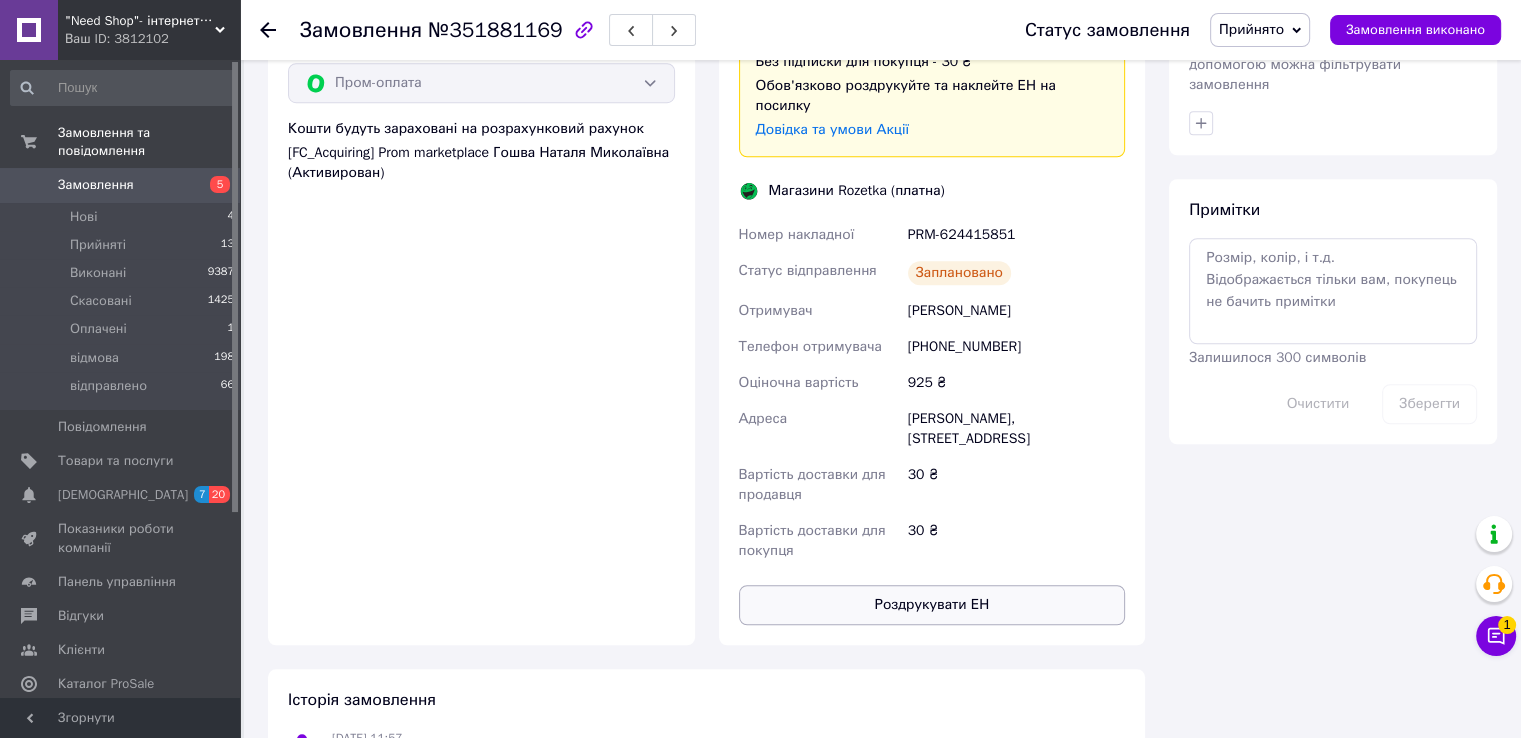click on "Роздрукувати ЕН" at bounding box center [932, 605] 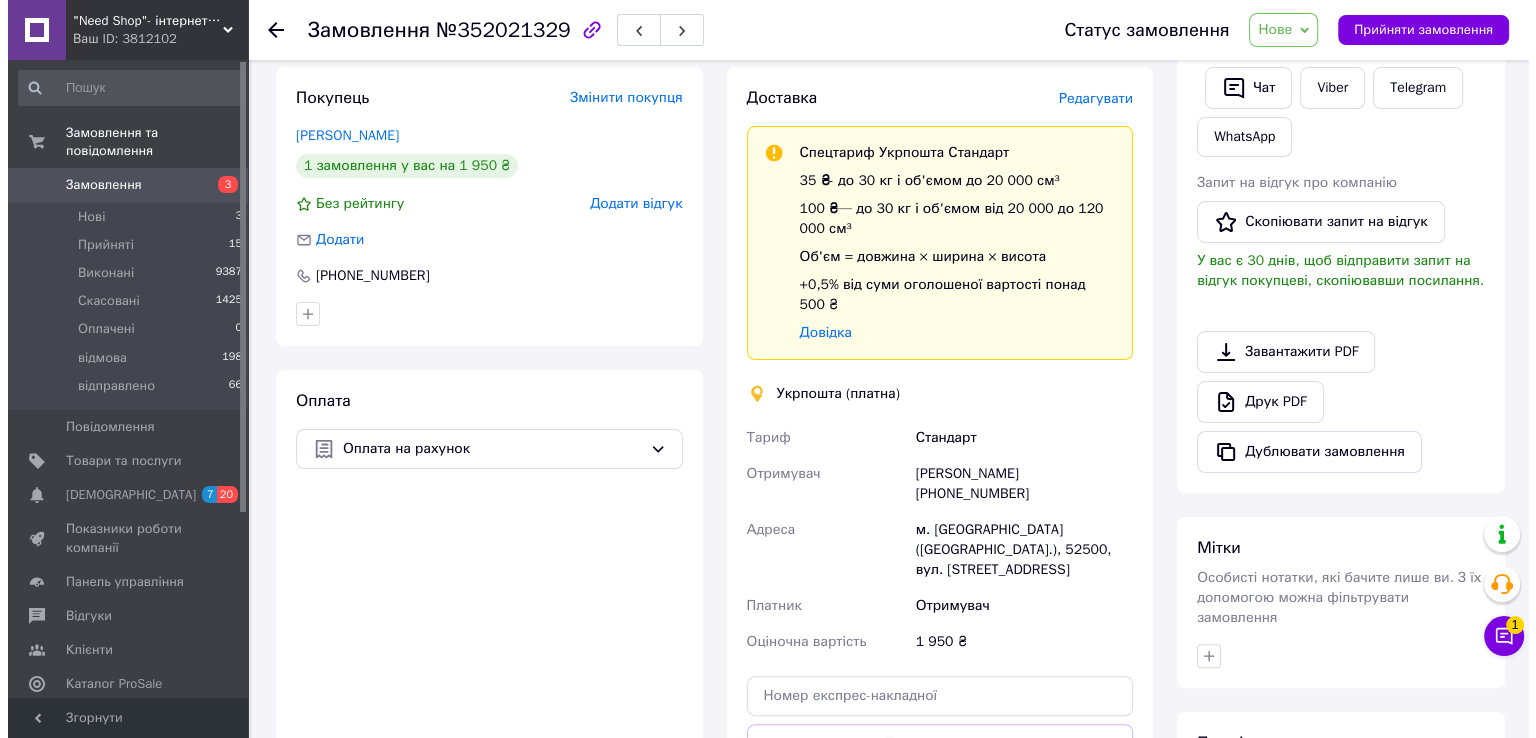 scroll, scrollTop: 427, scrollLeft: 0, axis: vertical 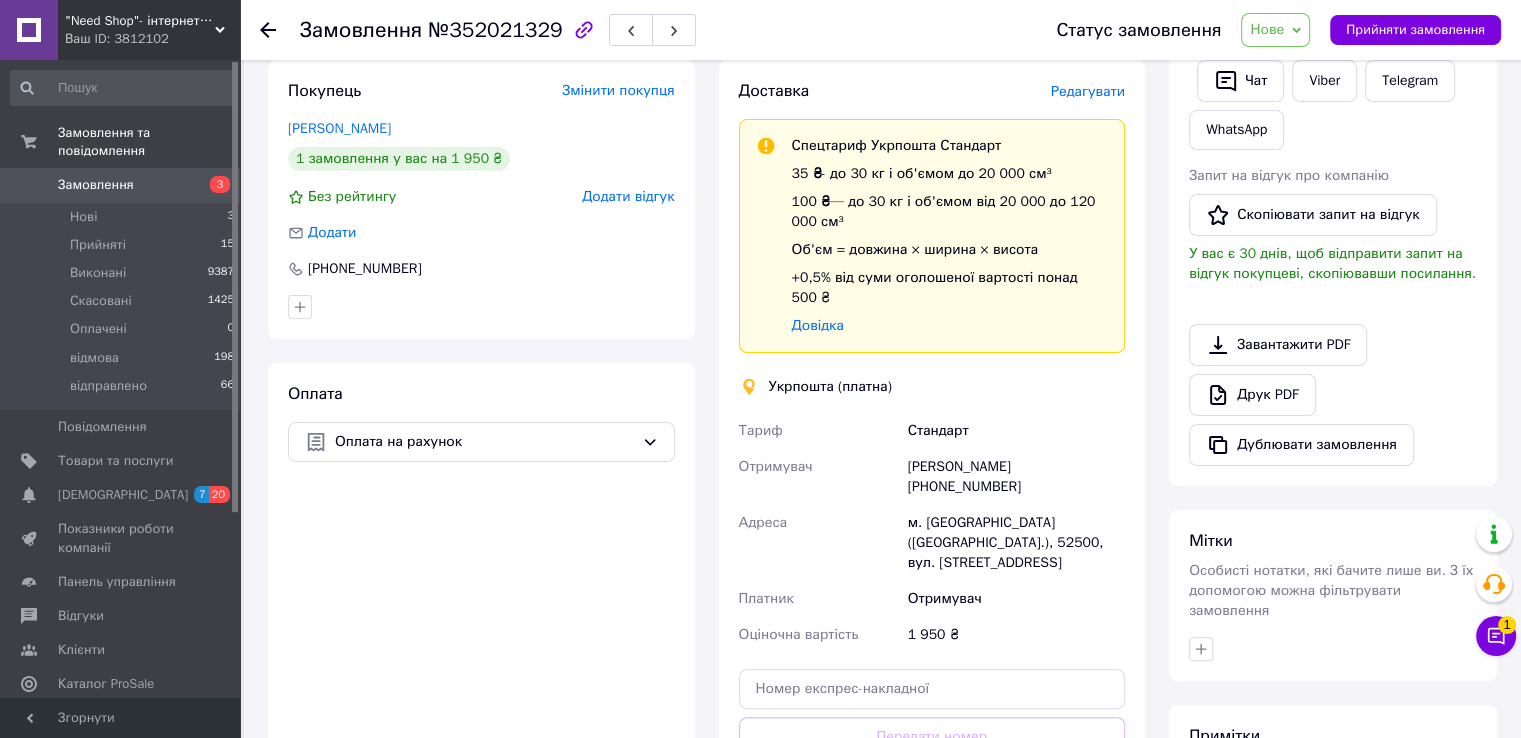 click on "Редагувати" at bounding box center (1088, 91) 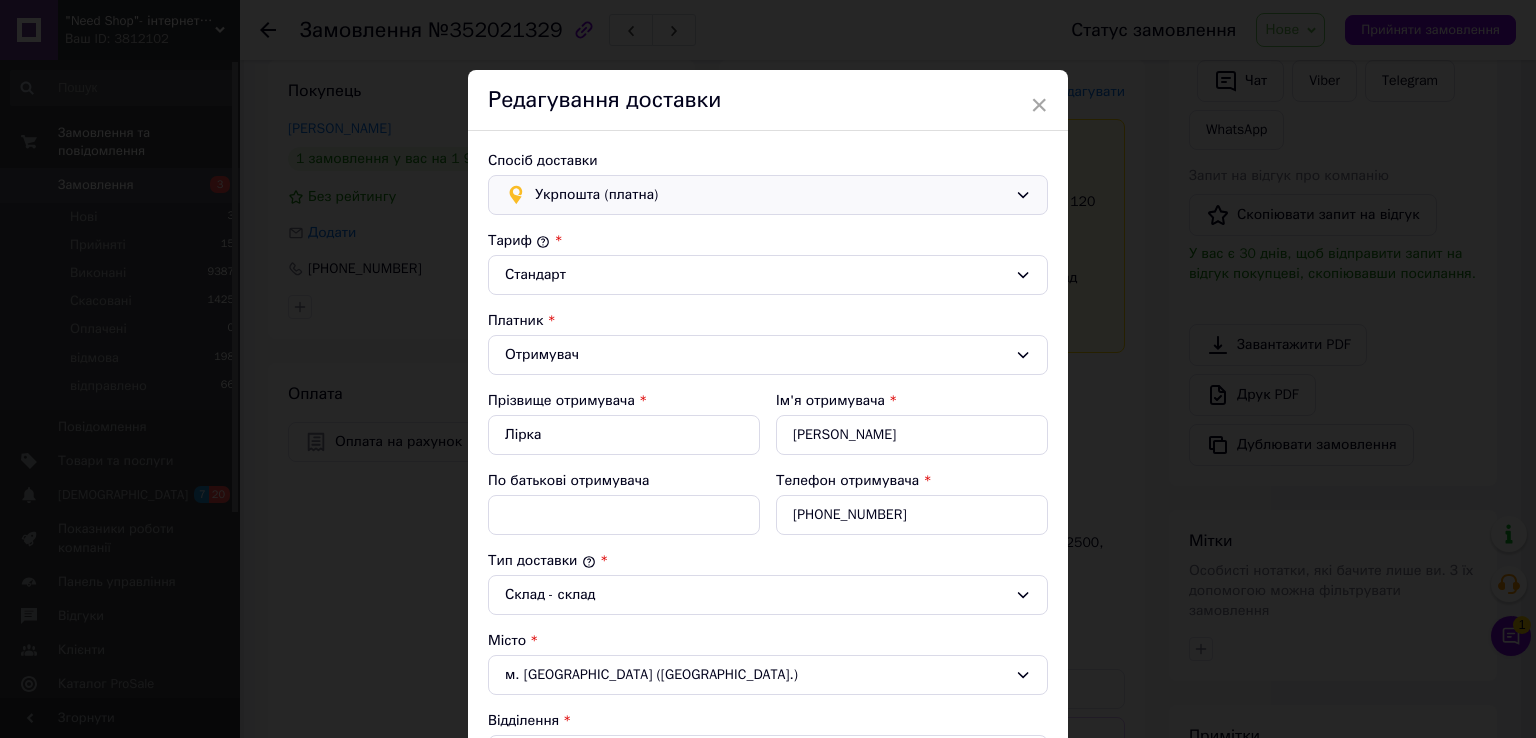 click on "Укрпошта (платна)" at bounding box center [771, 195] 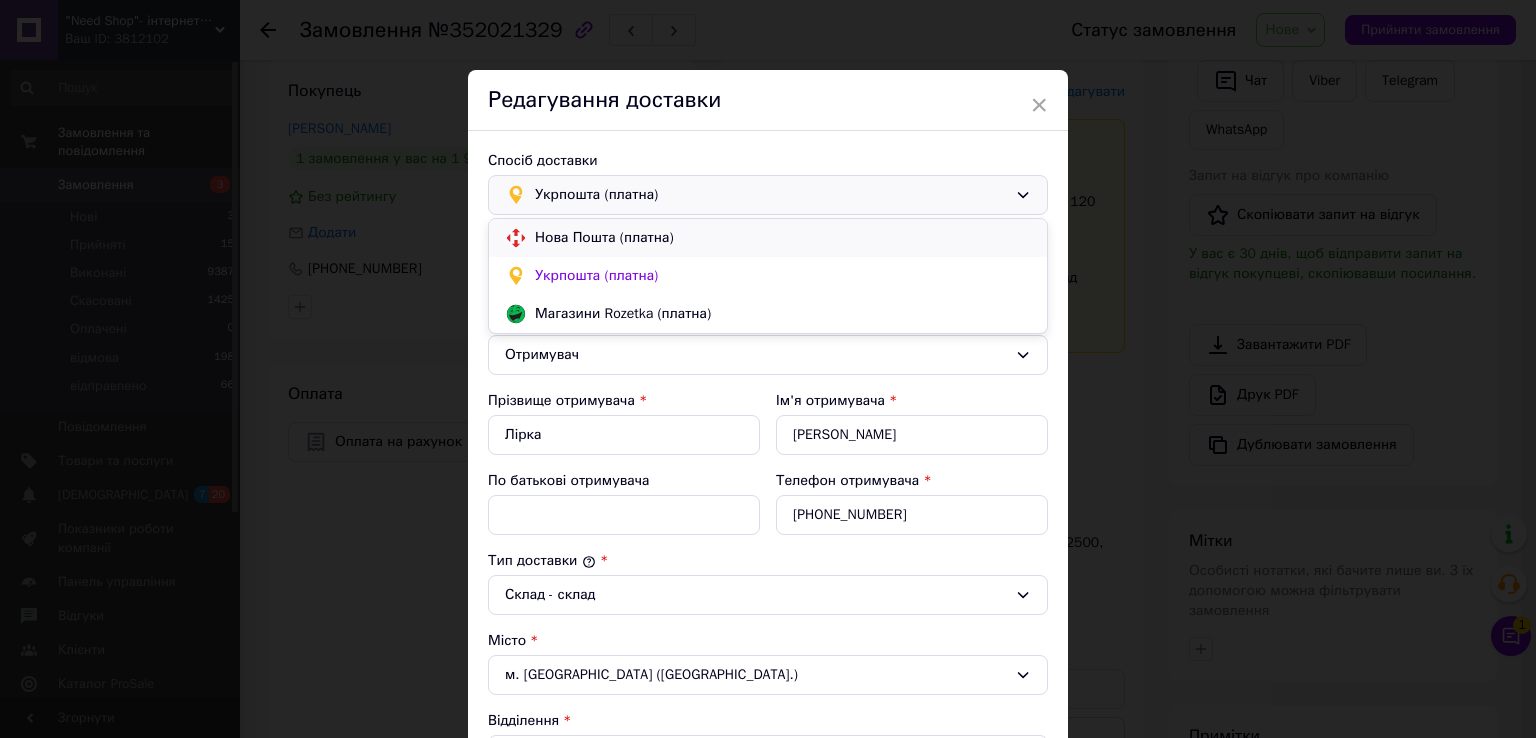 click on "Нова Пошта (платна)" at bounding box center (783, 238) 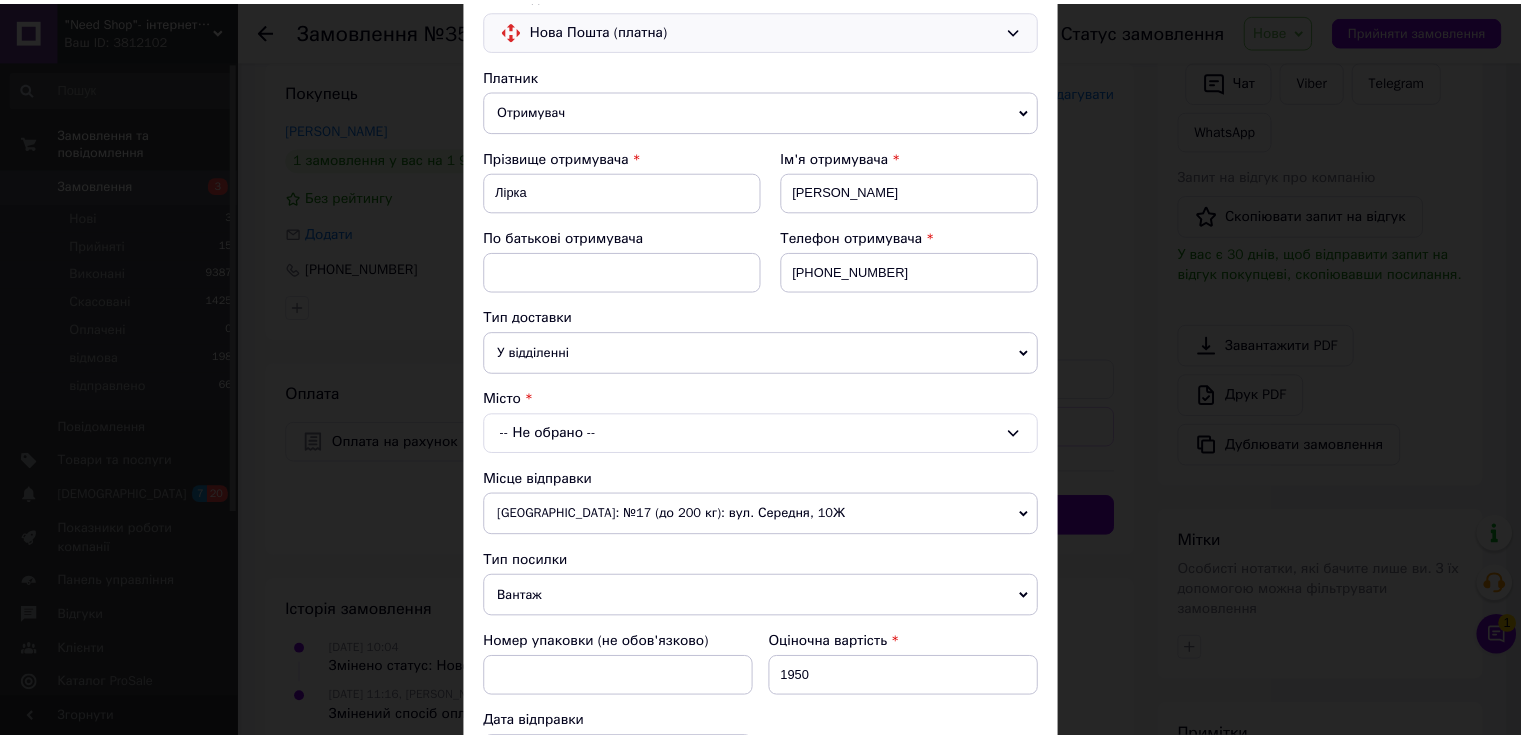 scroll, scrollTop: 0, scrollLeft: 0, axis: both 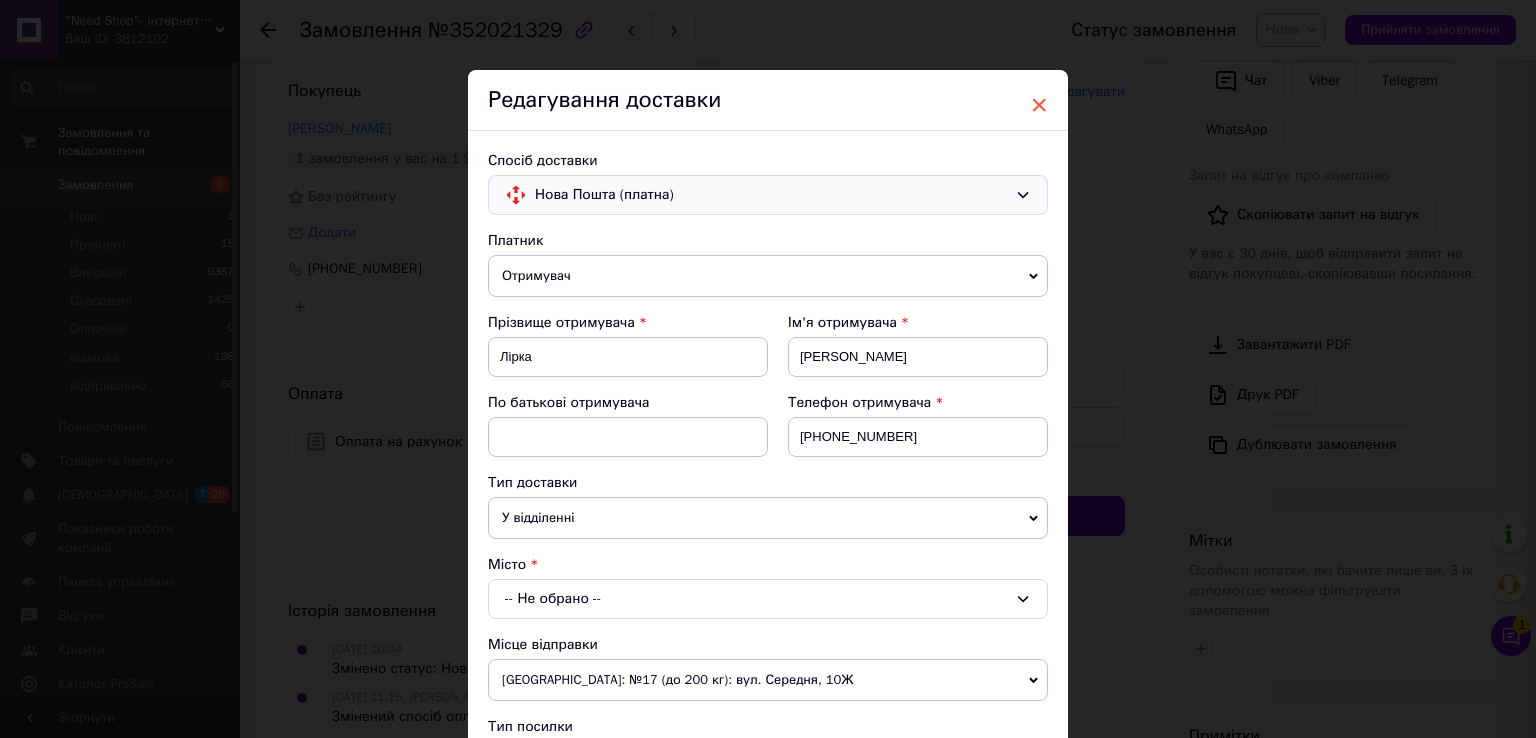 click on "×" at bounding box center (1039, 105) 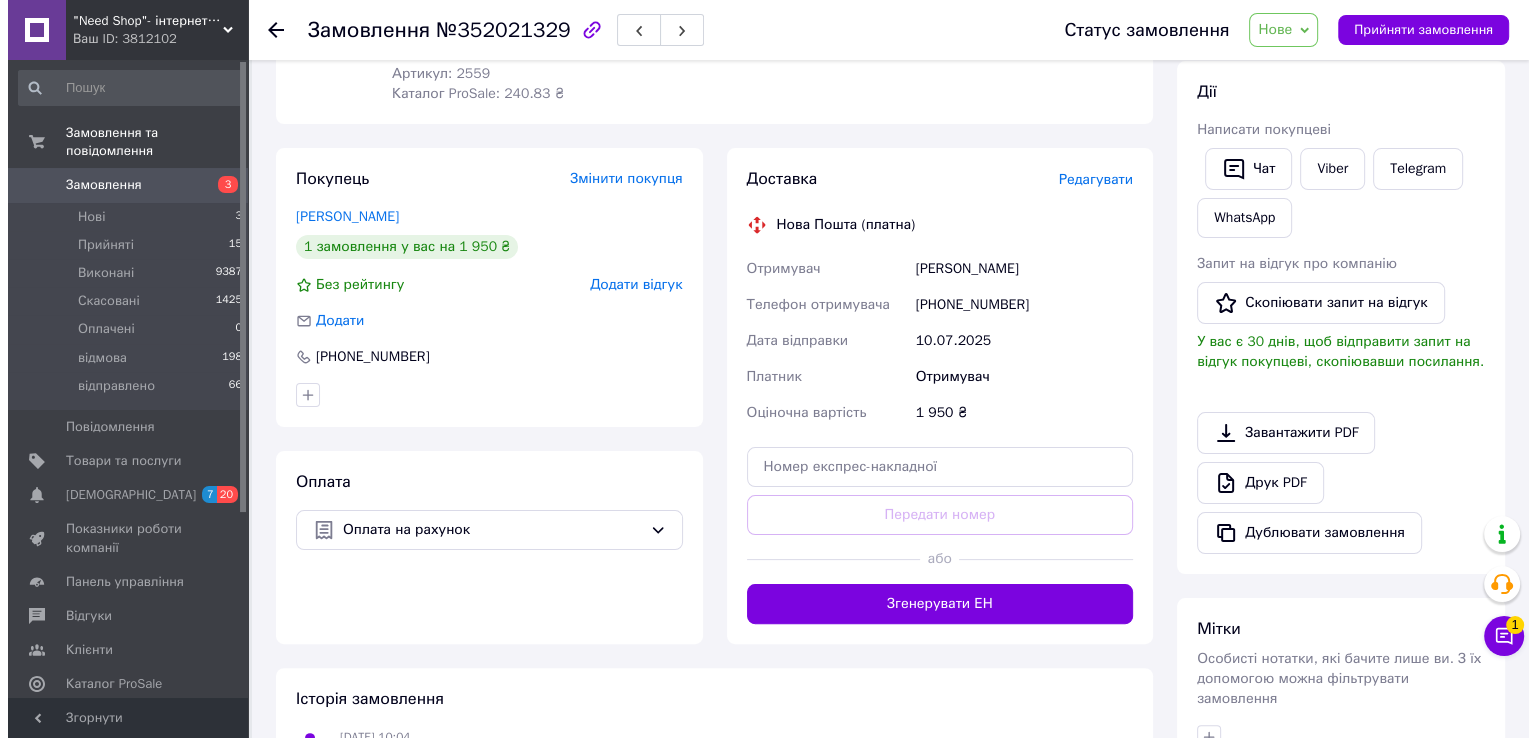 scroll, scrollTop: 335, scrollLeft: 0, axis: vertical 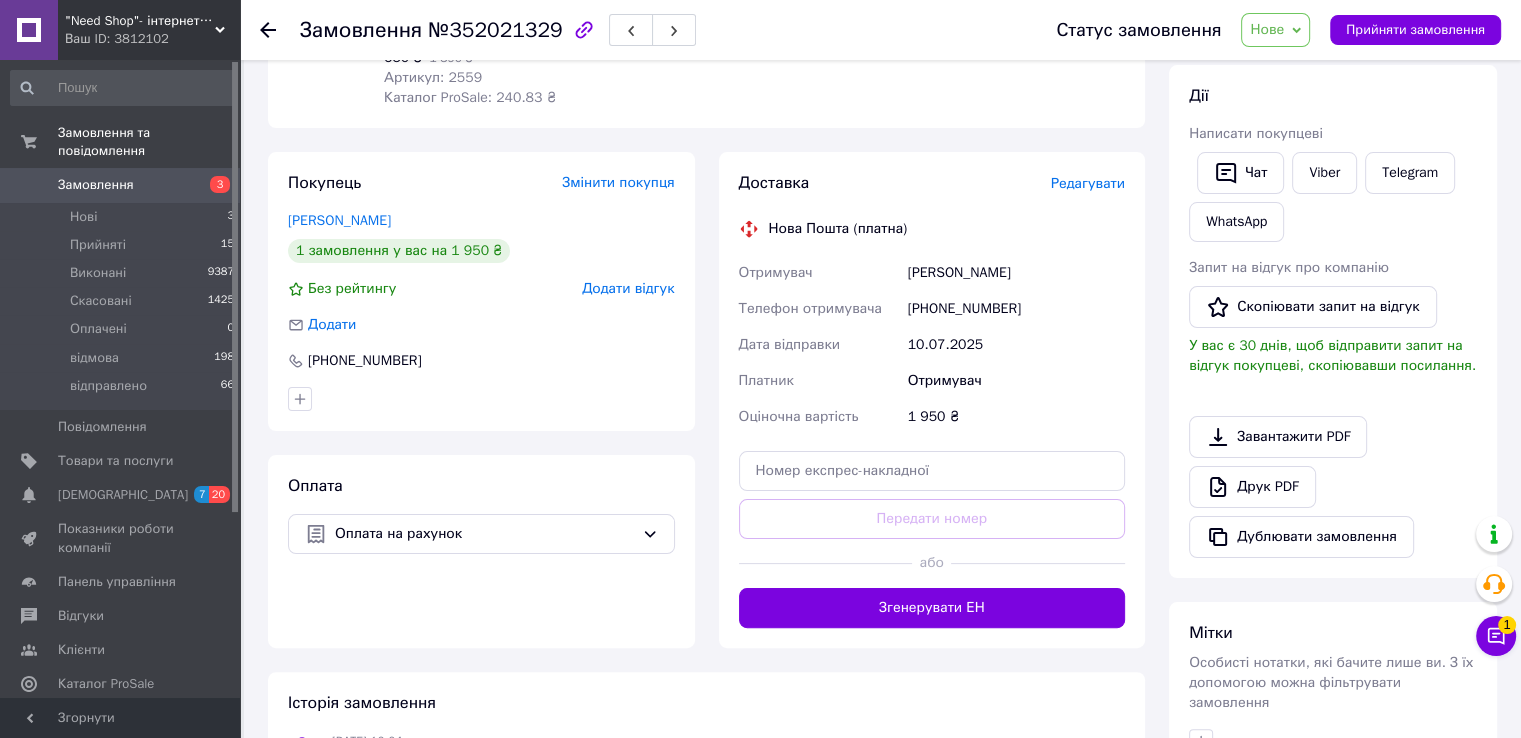 click on "Редагувати" at bounding box center [1088, 183] 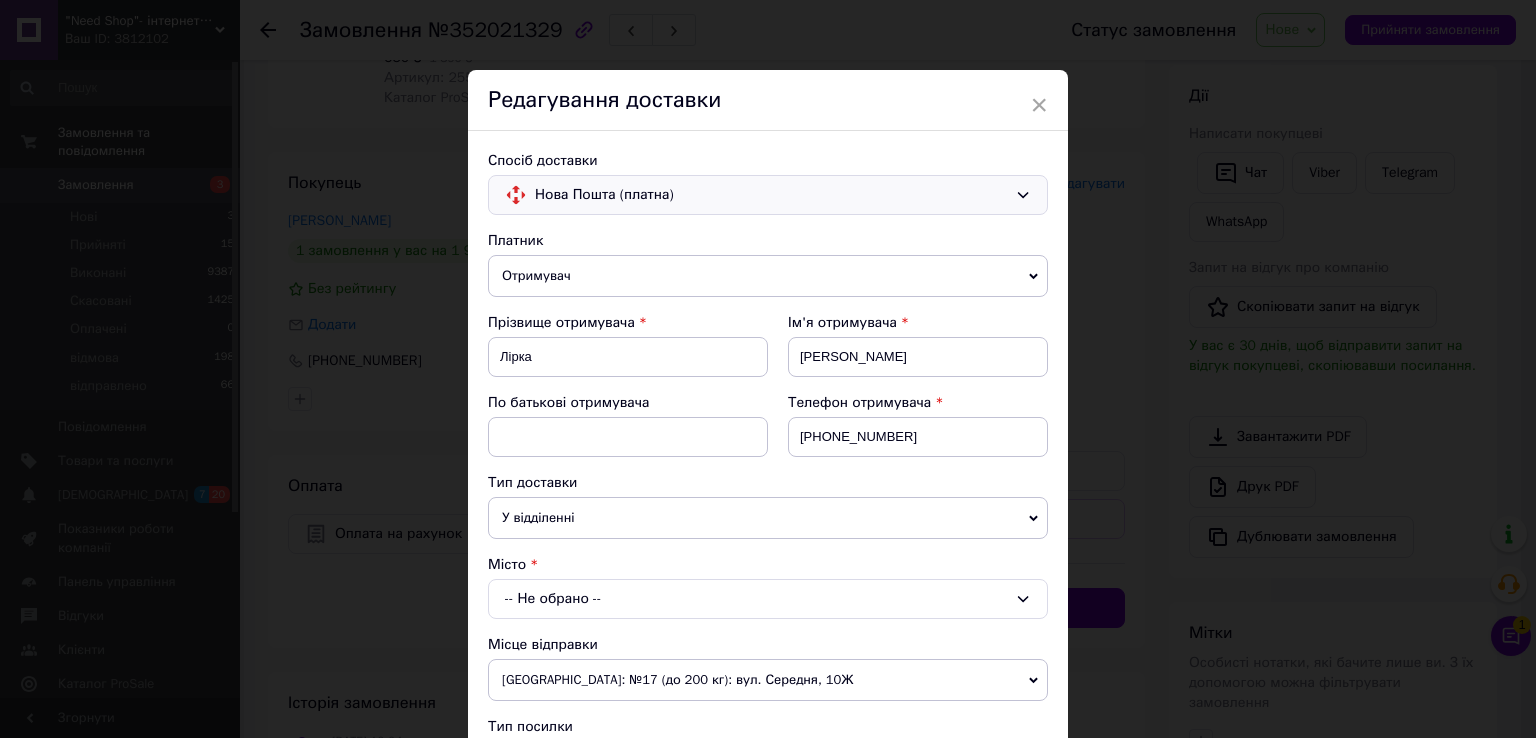 click on "Нова Пошта (платна)" at bounding box center [771, 195] 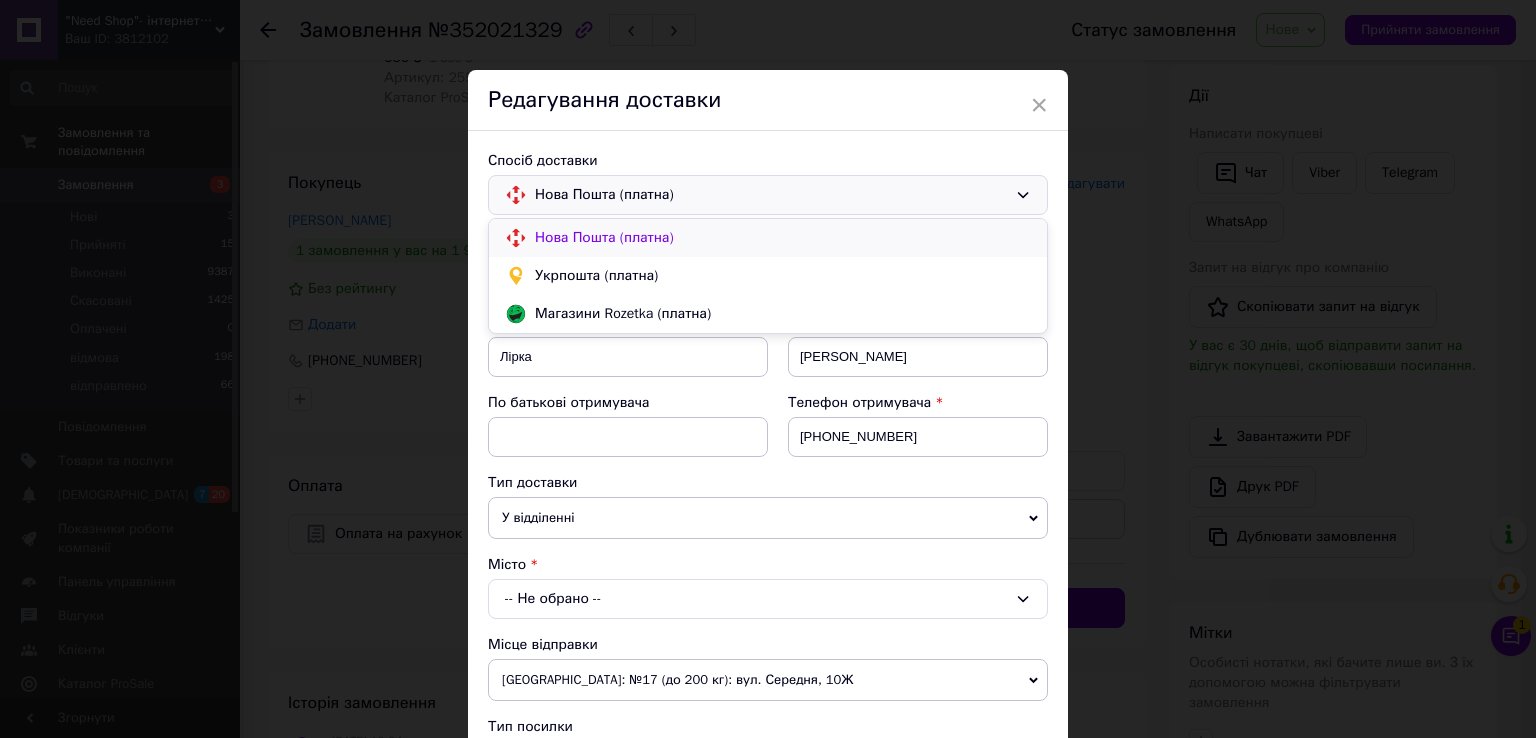 click on "Нова Пошта (платна)" at bounding box center (783, 238) 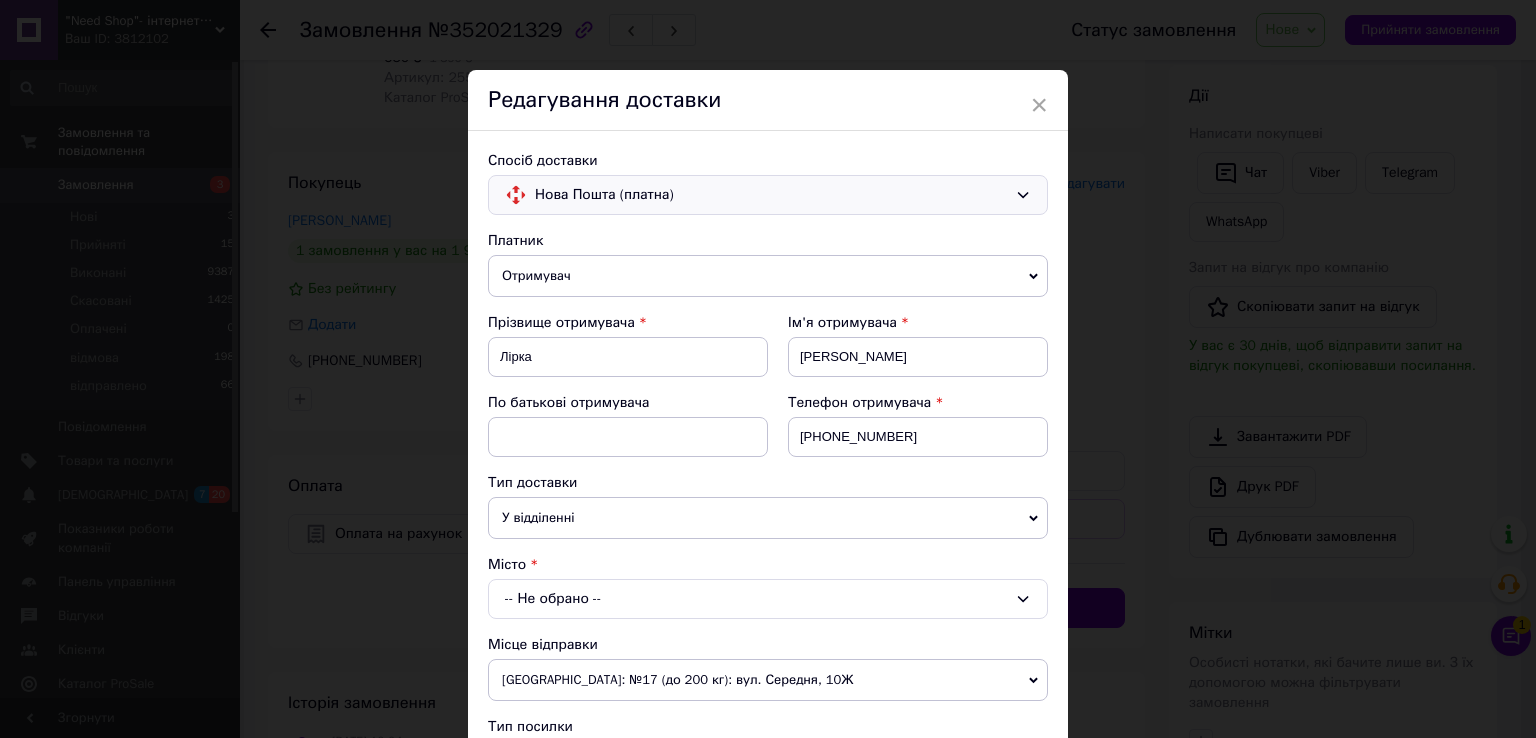 click on "-- Не обрано --" at bounding box center [768, 599] 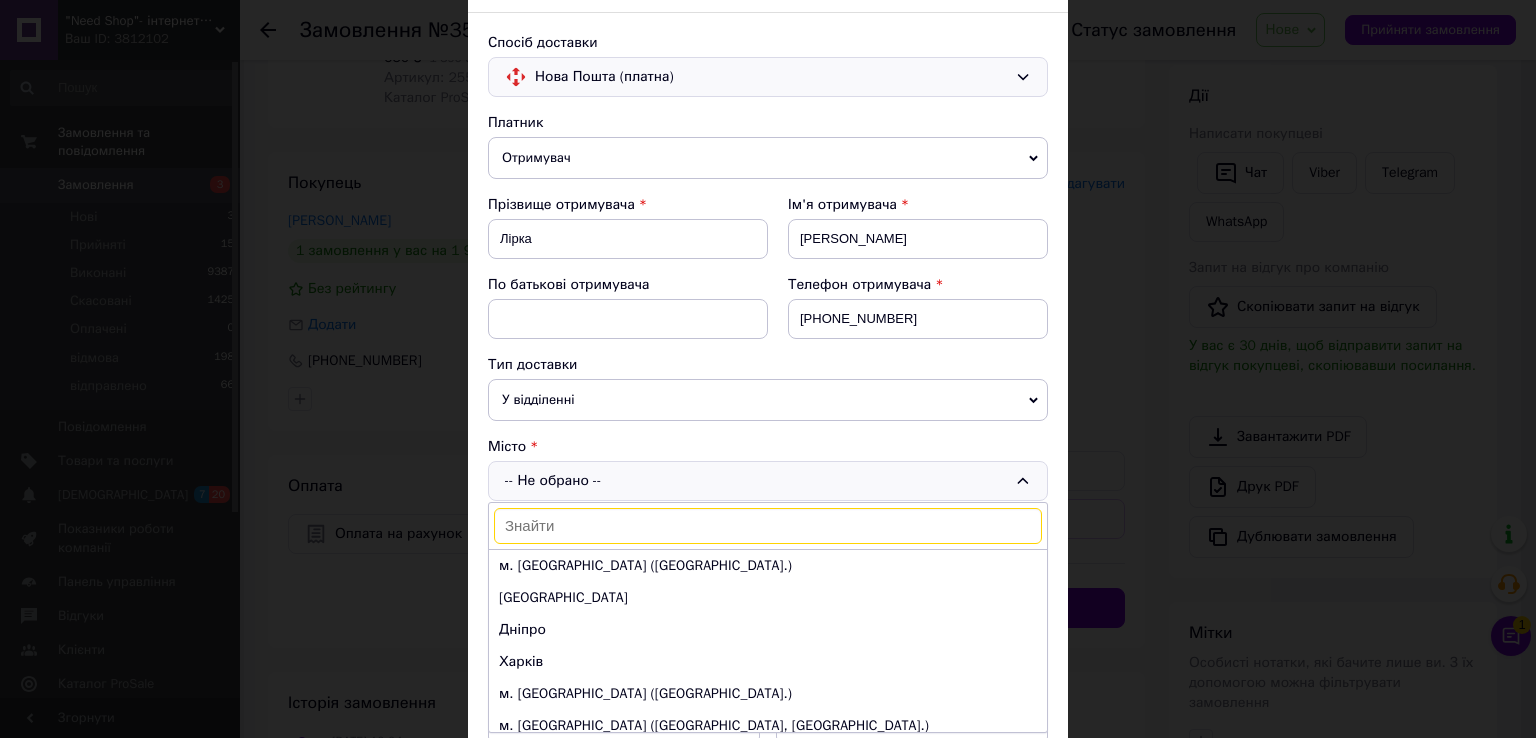 scroll, scrollTop: 130, scrollLeft: 0, axis: vertical 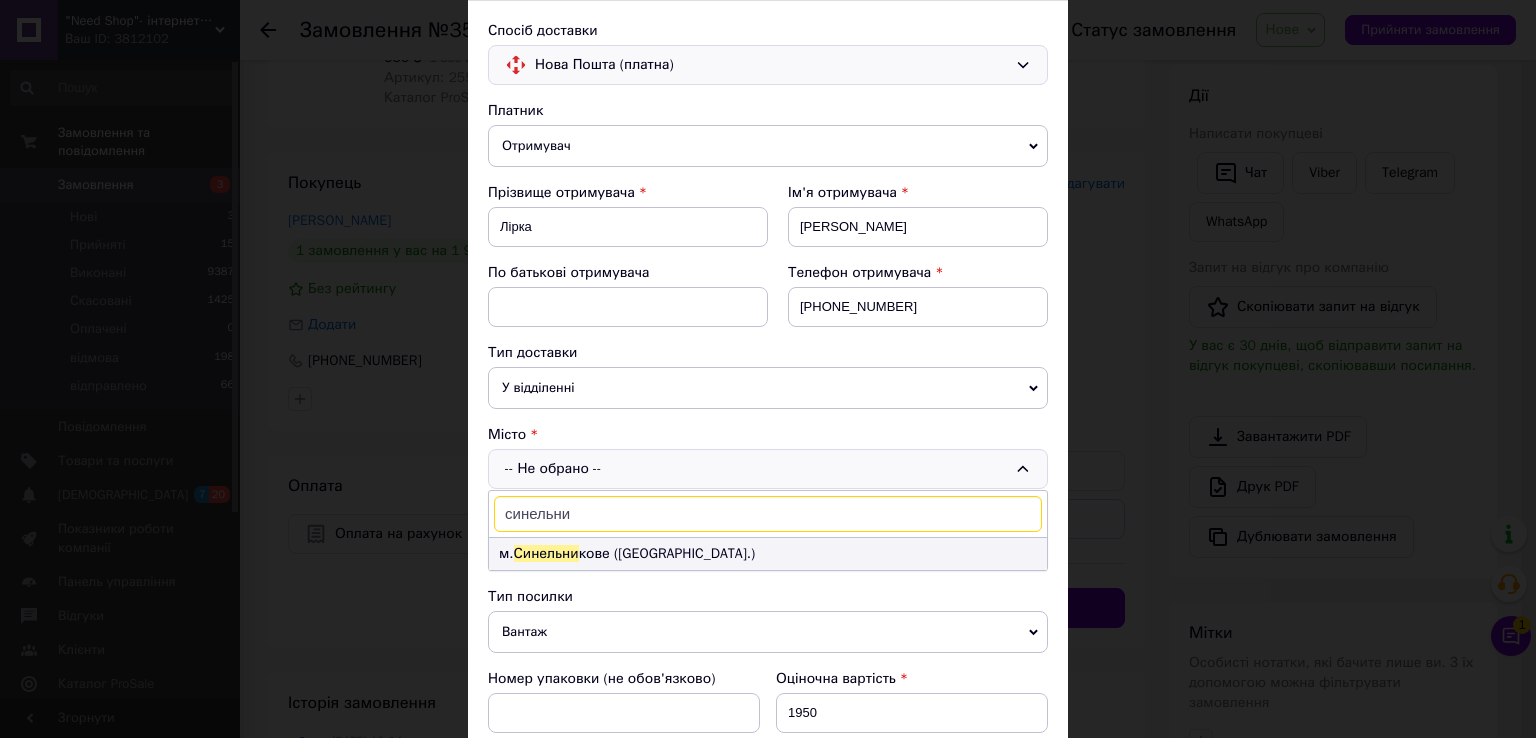type on "синельни" 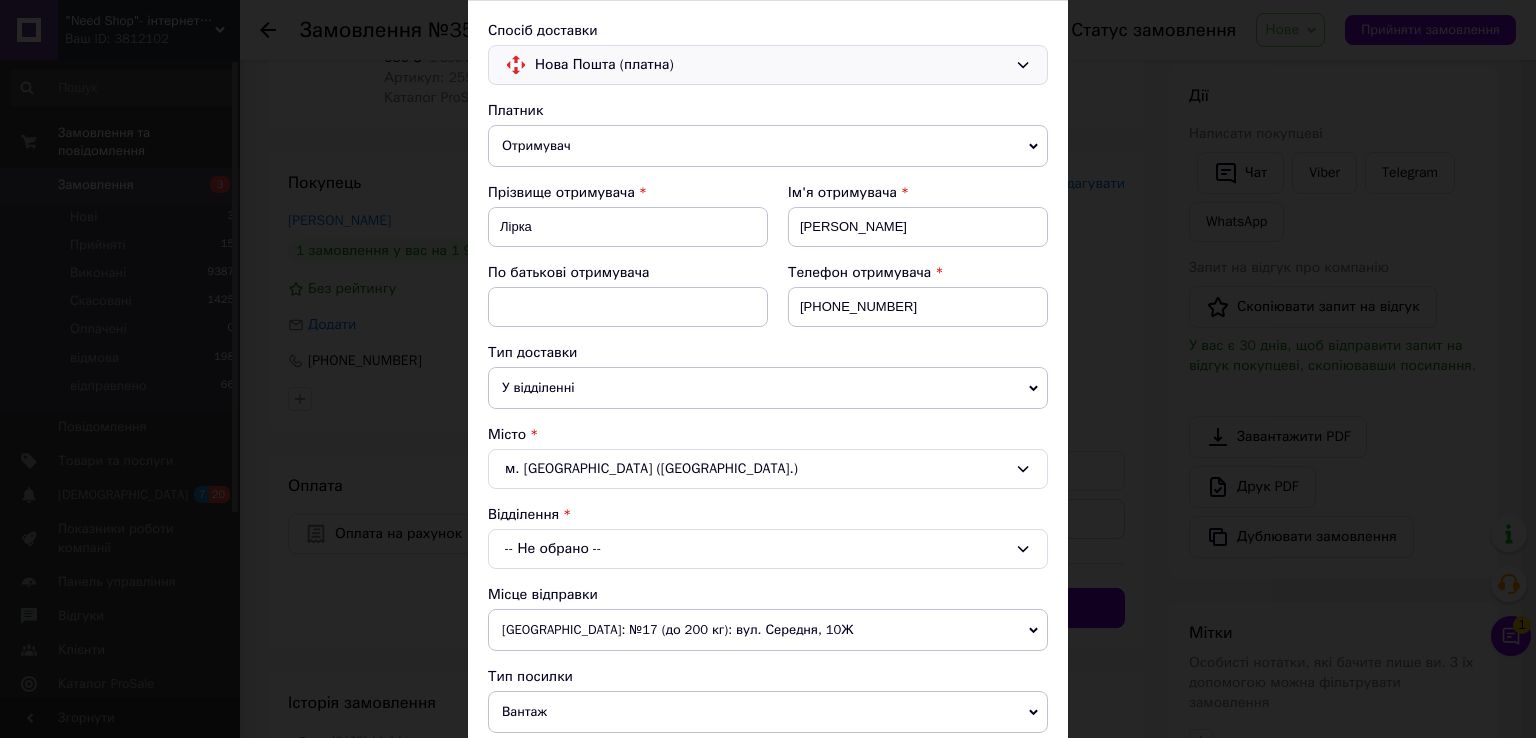 click on "-- Не обрано --" at bounding box center (768, 549) 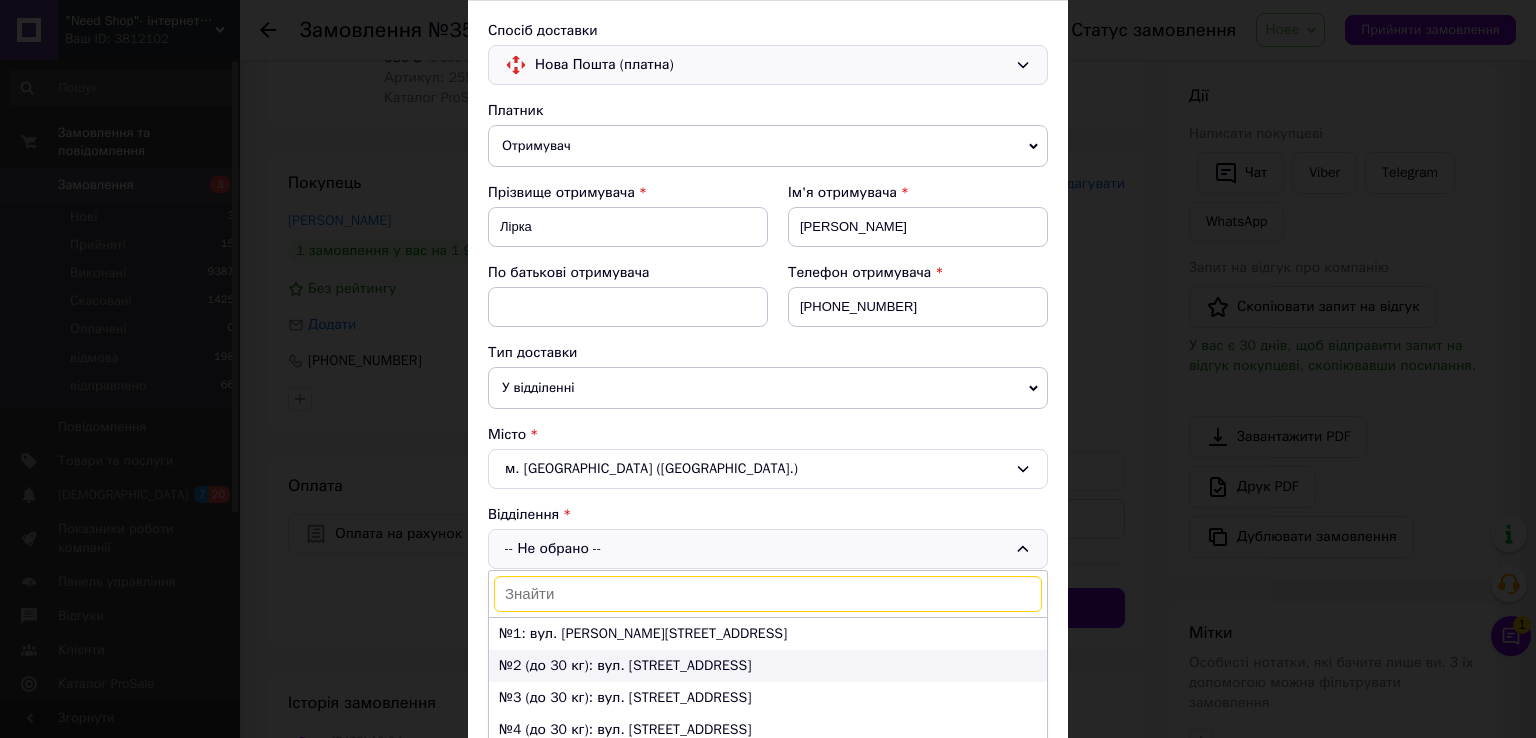 click on "№2 (до 30 кг): вул. Садова, 124" at bounding box center [768, 666] 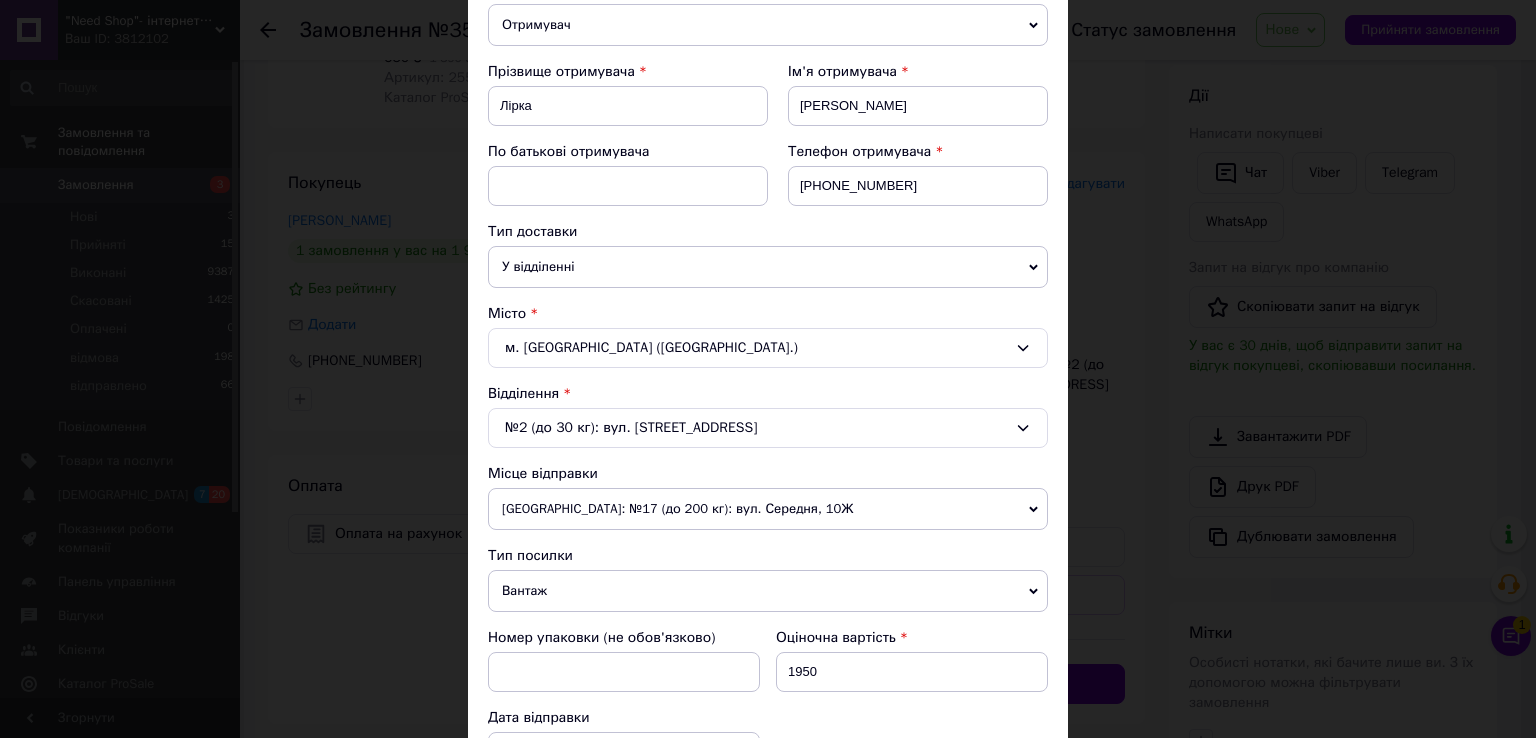 scroll, scrollTop: 176, scrollLeft: 0, axis: vertical 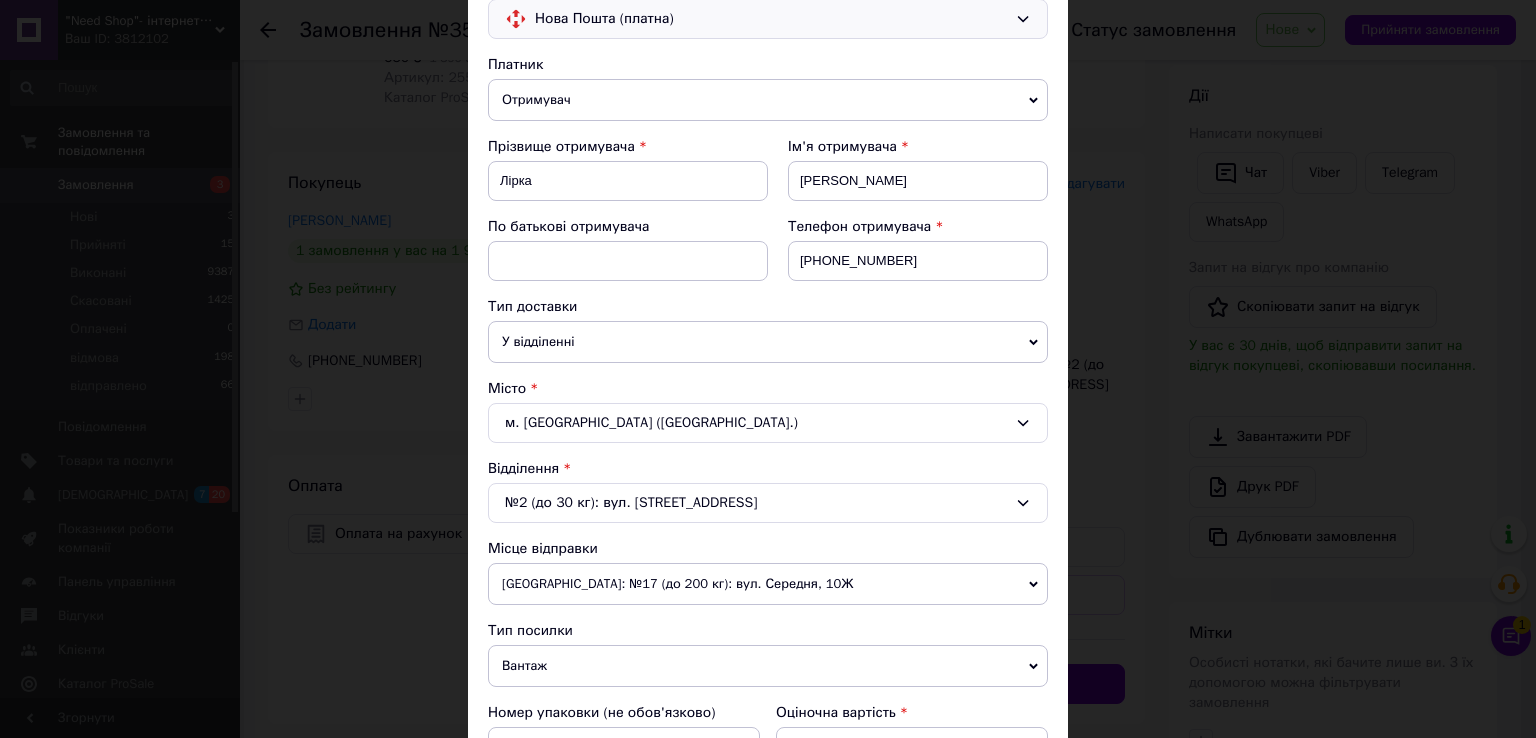 click on "№2 (до 30 кг): вул. Садова, 124" at bounding box center [768, 503] 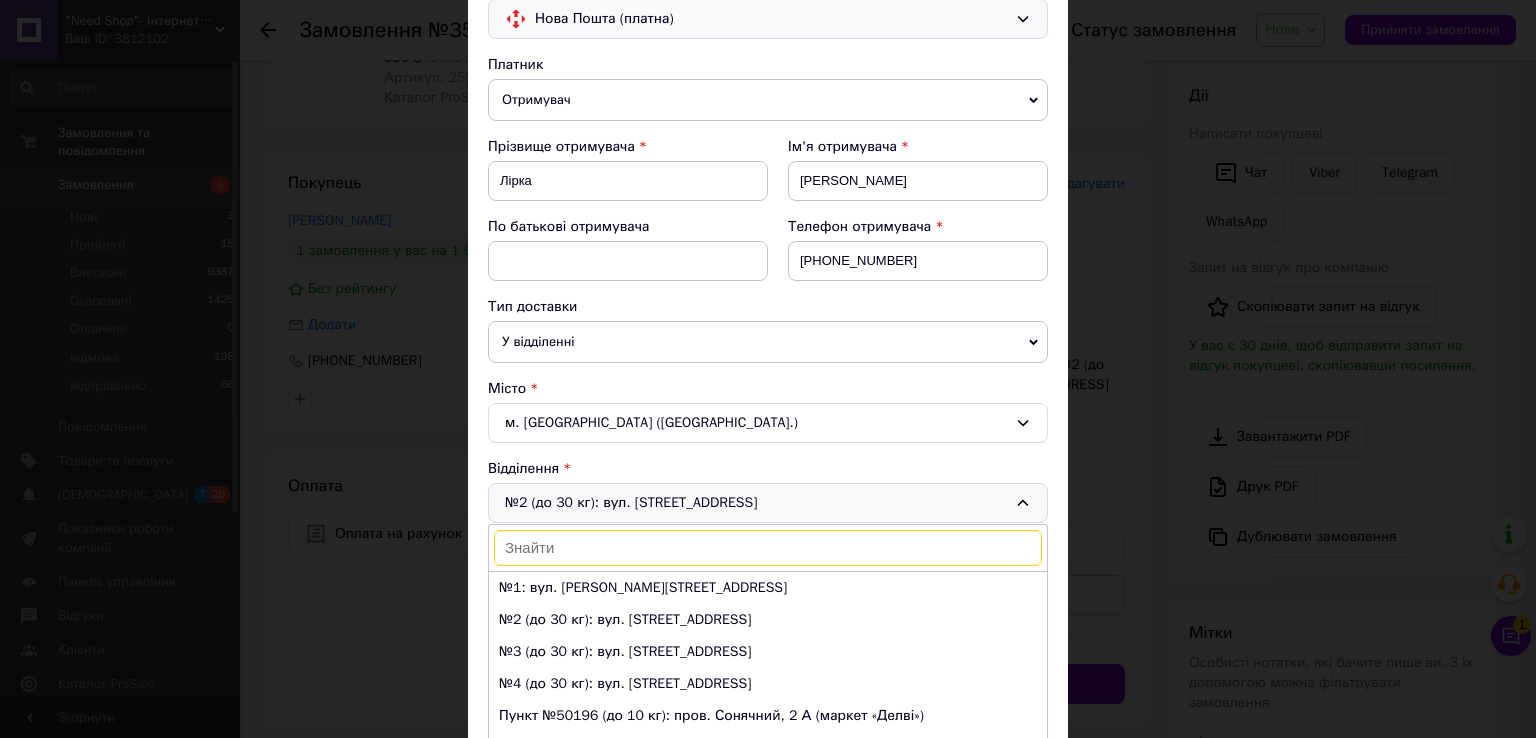 scroll, scrollTop: 32, scrollLeft: 0, axis: vertical 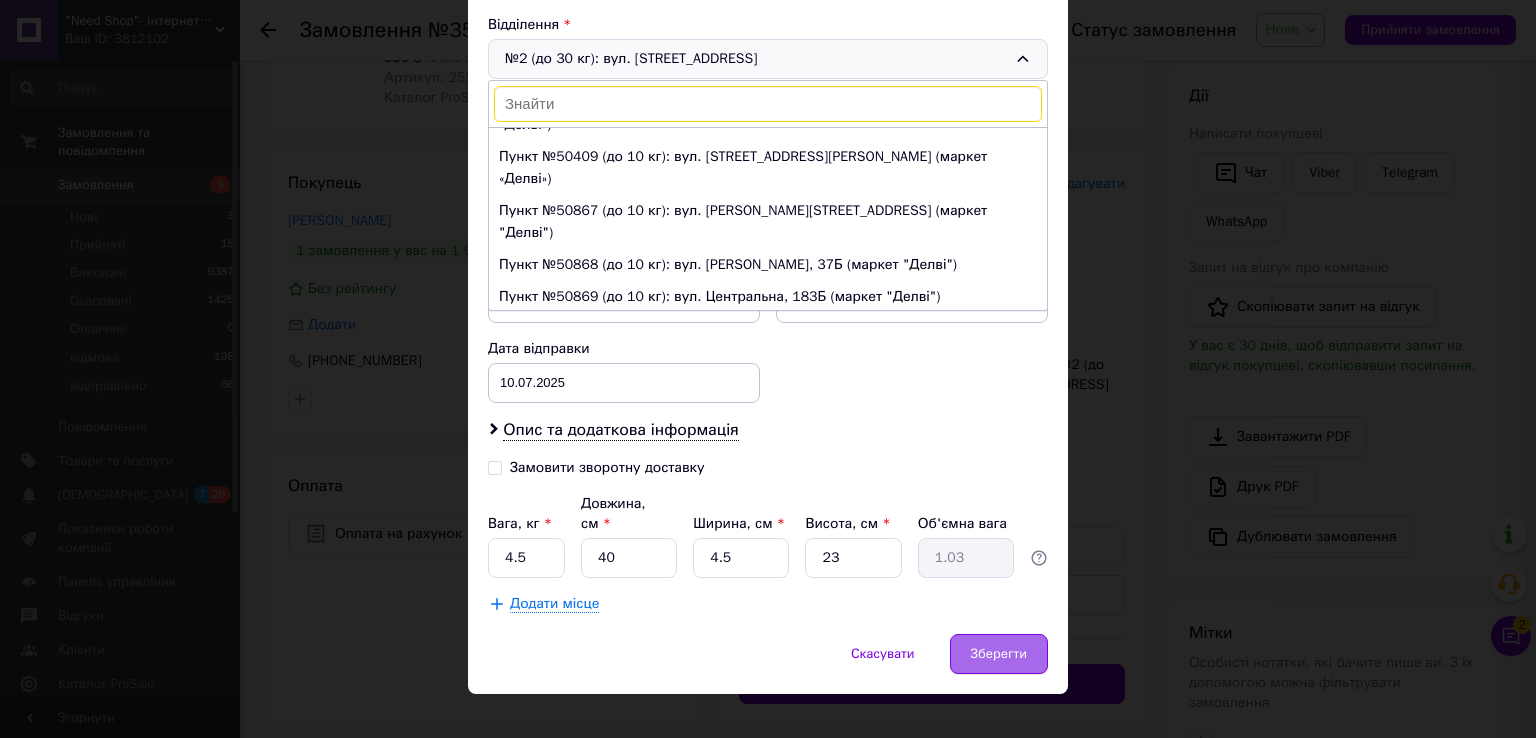 click on "Зберегти" at bounding box center [999, 654] 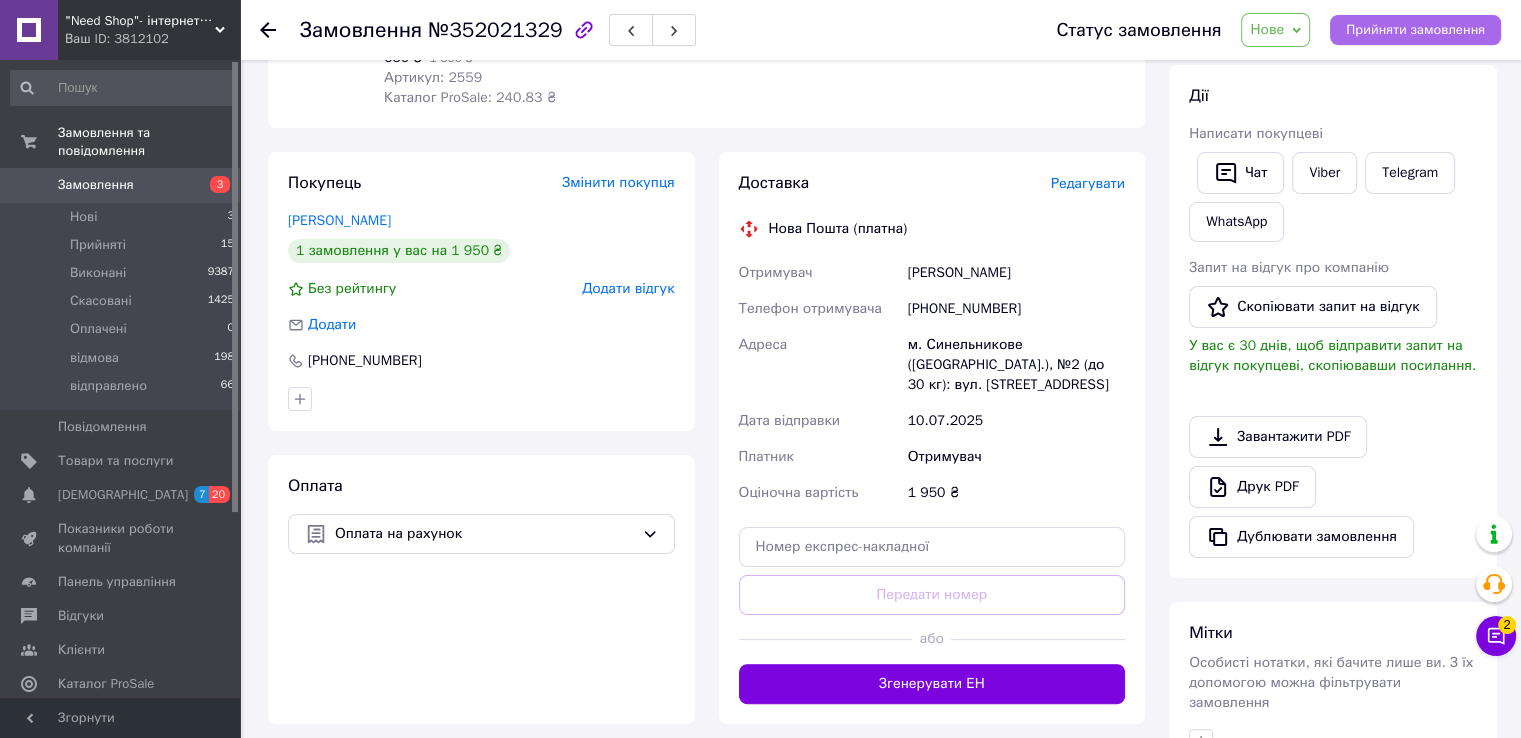 click on "Прийняти замовлення" at bounding box center (1415, 30) 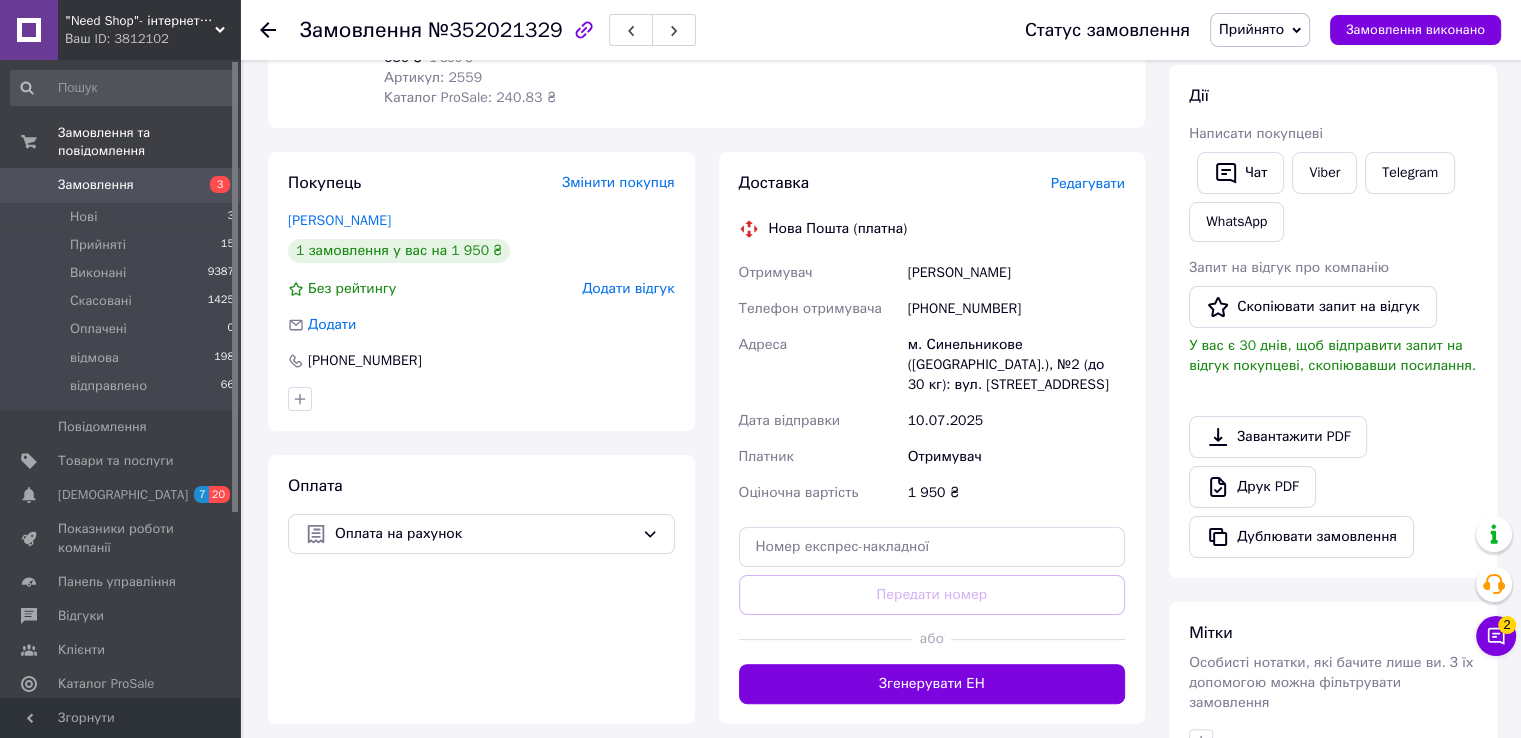 click on "Оплата Оплата на рахунок" at bounding box center (481, 589) 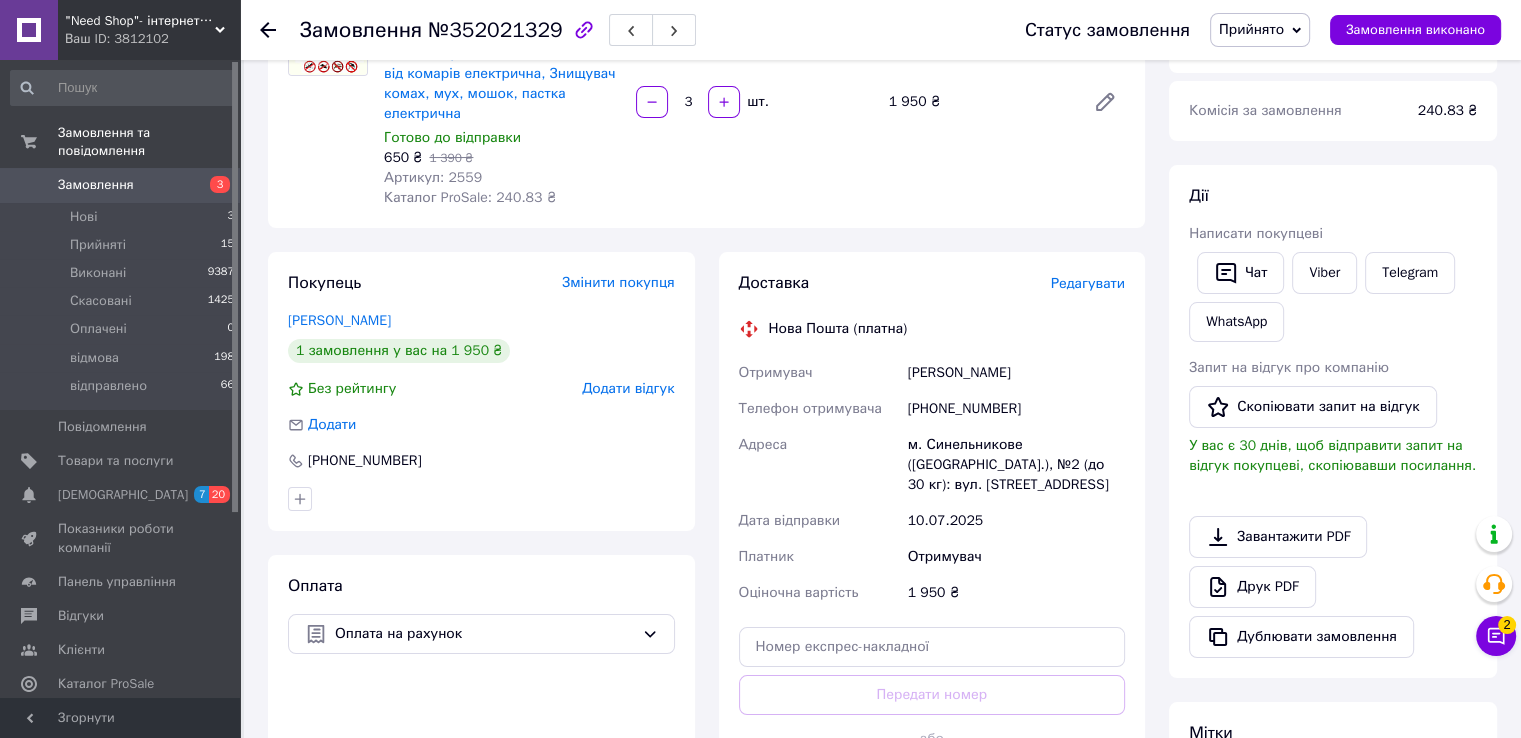 scroll, scrollTop: 239, scrollLeft: 0, axis: vertical 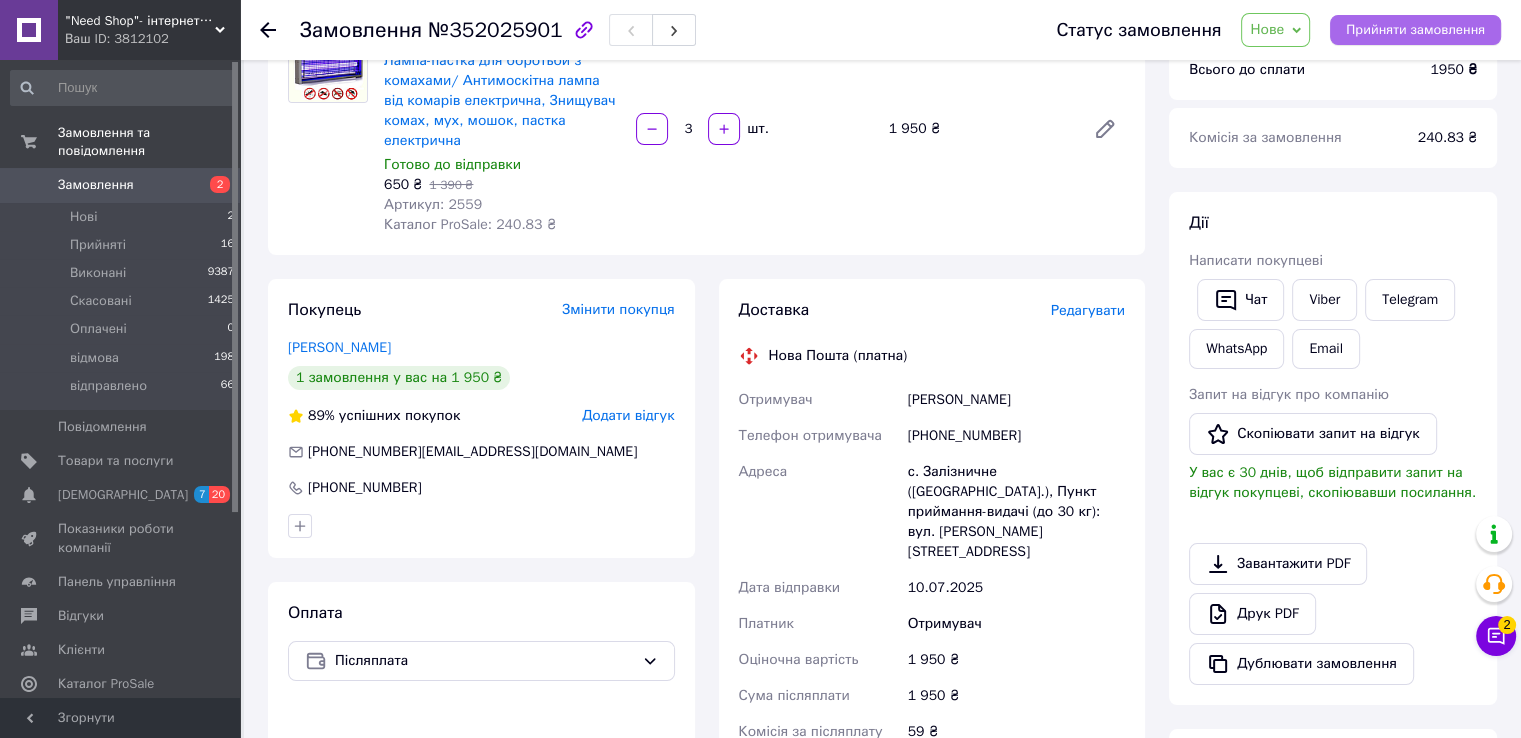 click on "Прийняти замовлення" at bounding box center [1415, 30] 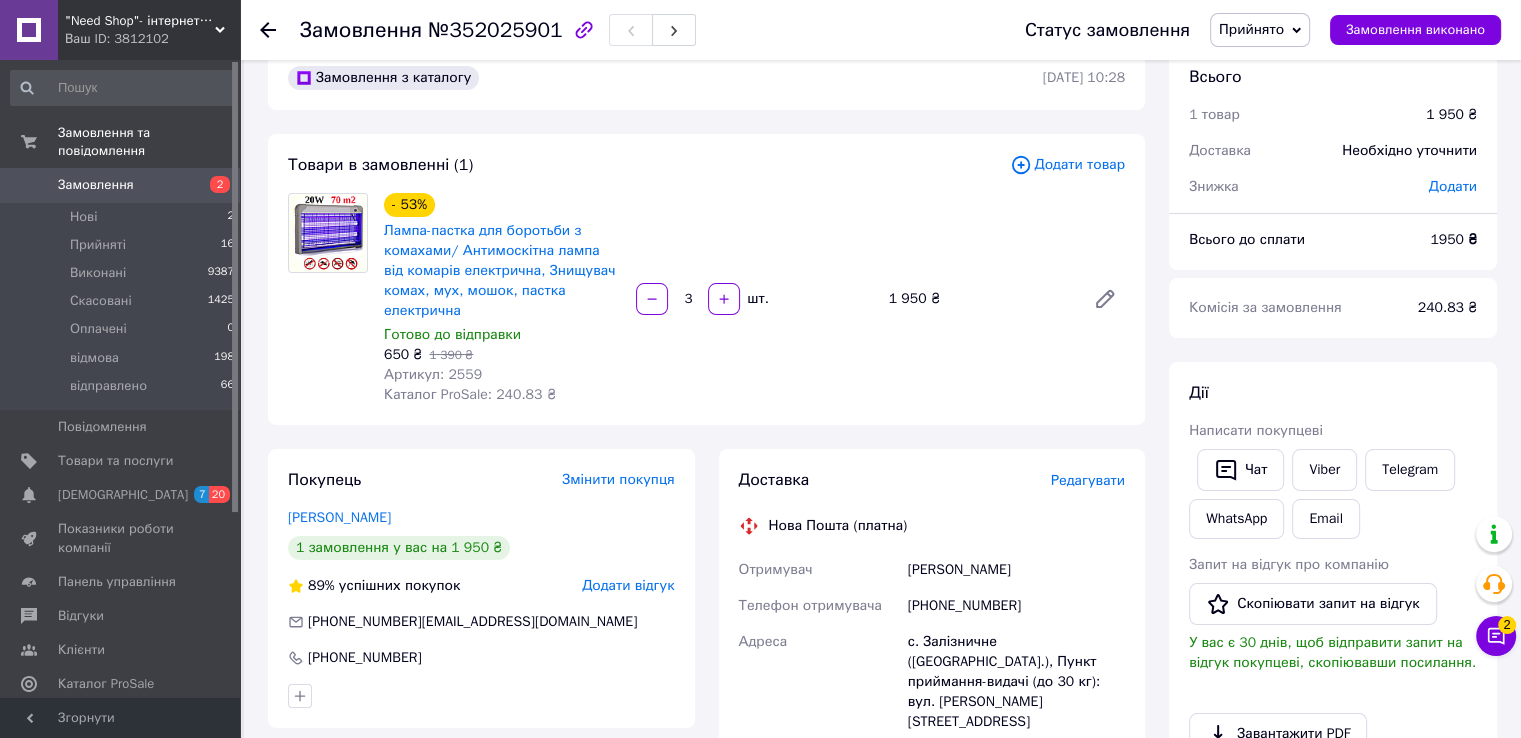 scroll, scrollTop: 0, scrollLeft: 0, axis: both 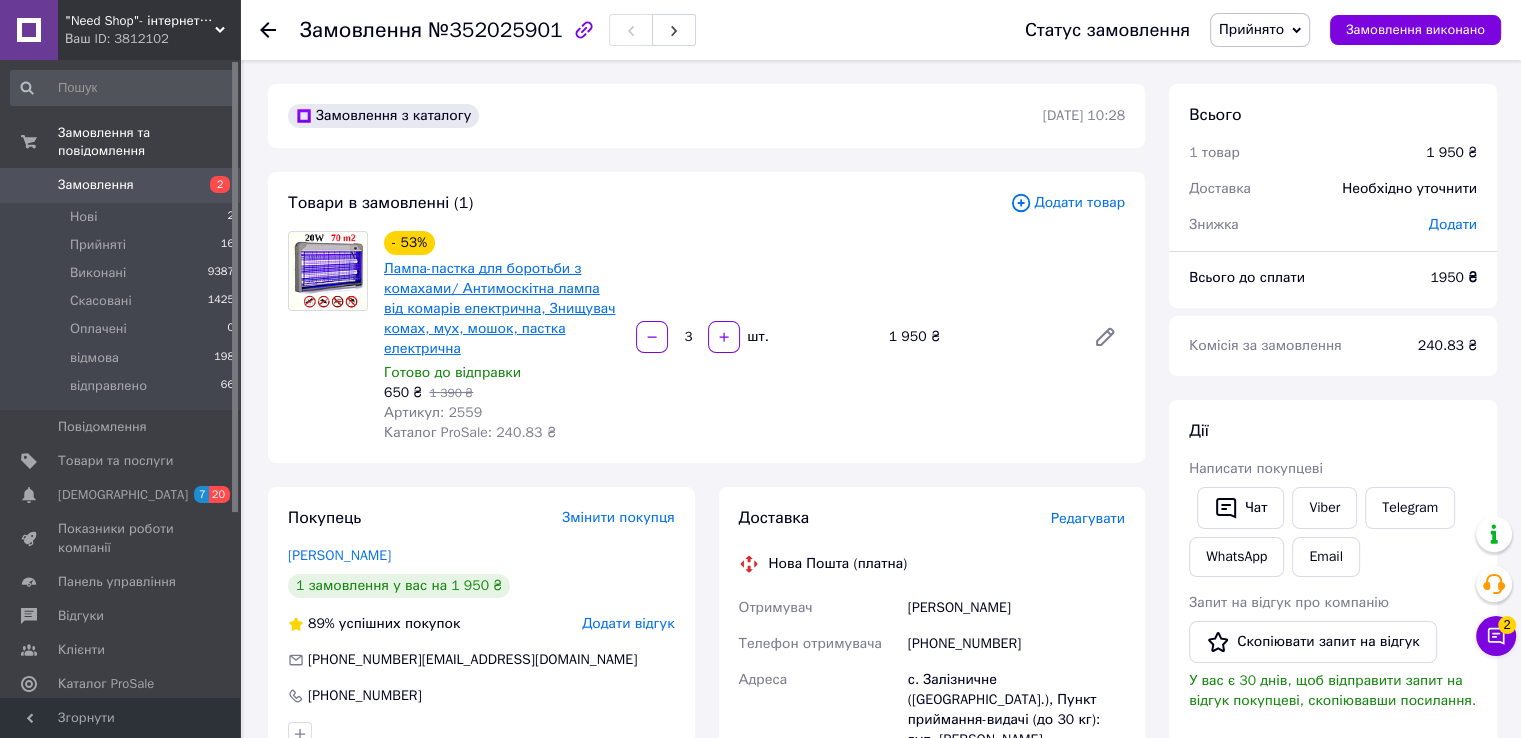 click on "Лампа-пастка для боротьби з комахами/ Антимоскітна лампа від комарів електрична, Знищувач комах, мух, мошок, пастка електрична" at bounding box center [499, 308] 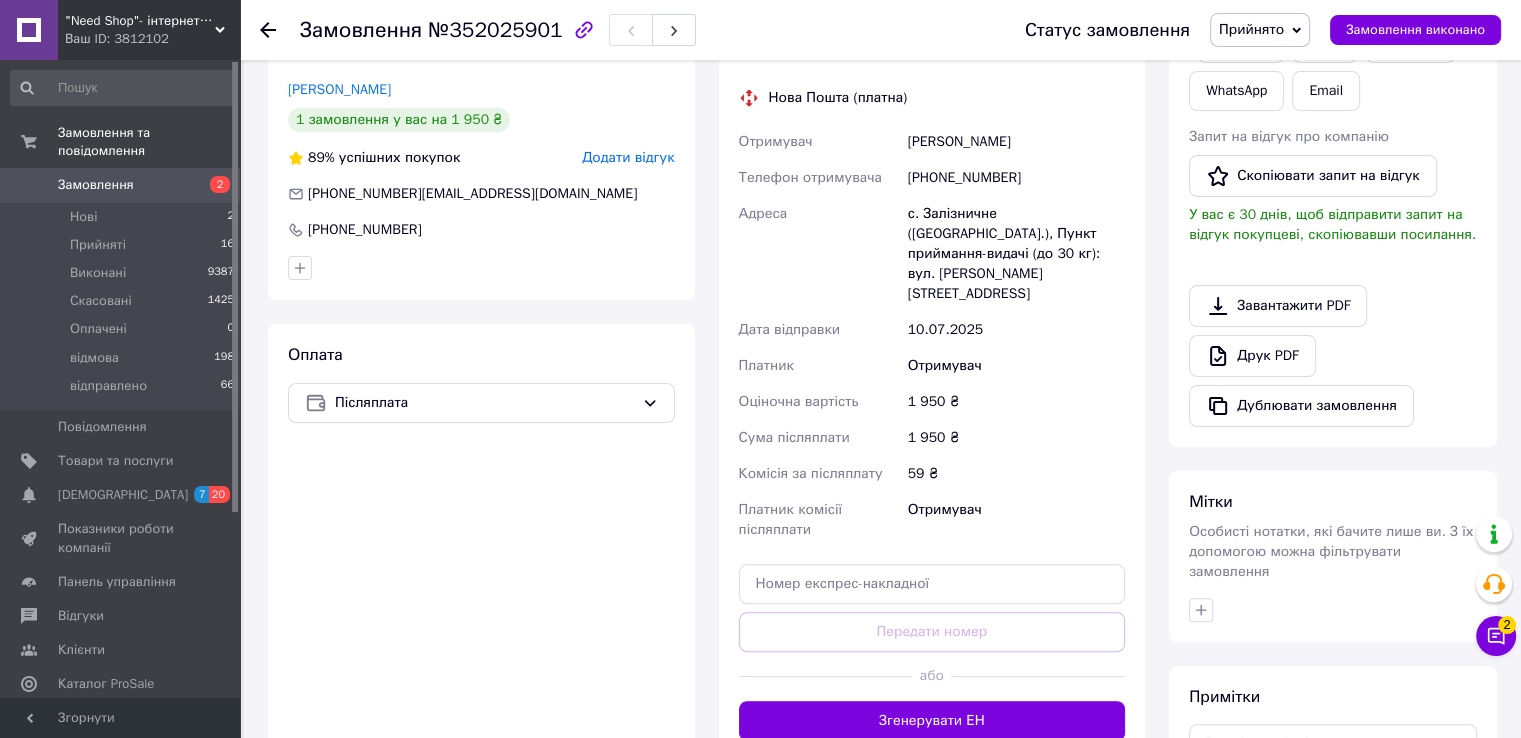 scroll, scrollTop: 467, scrollLeft: 0, axis: vertical 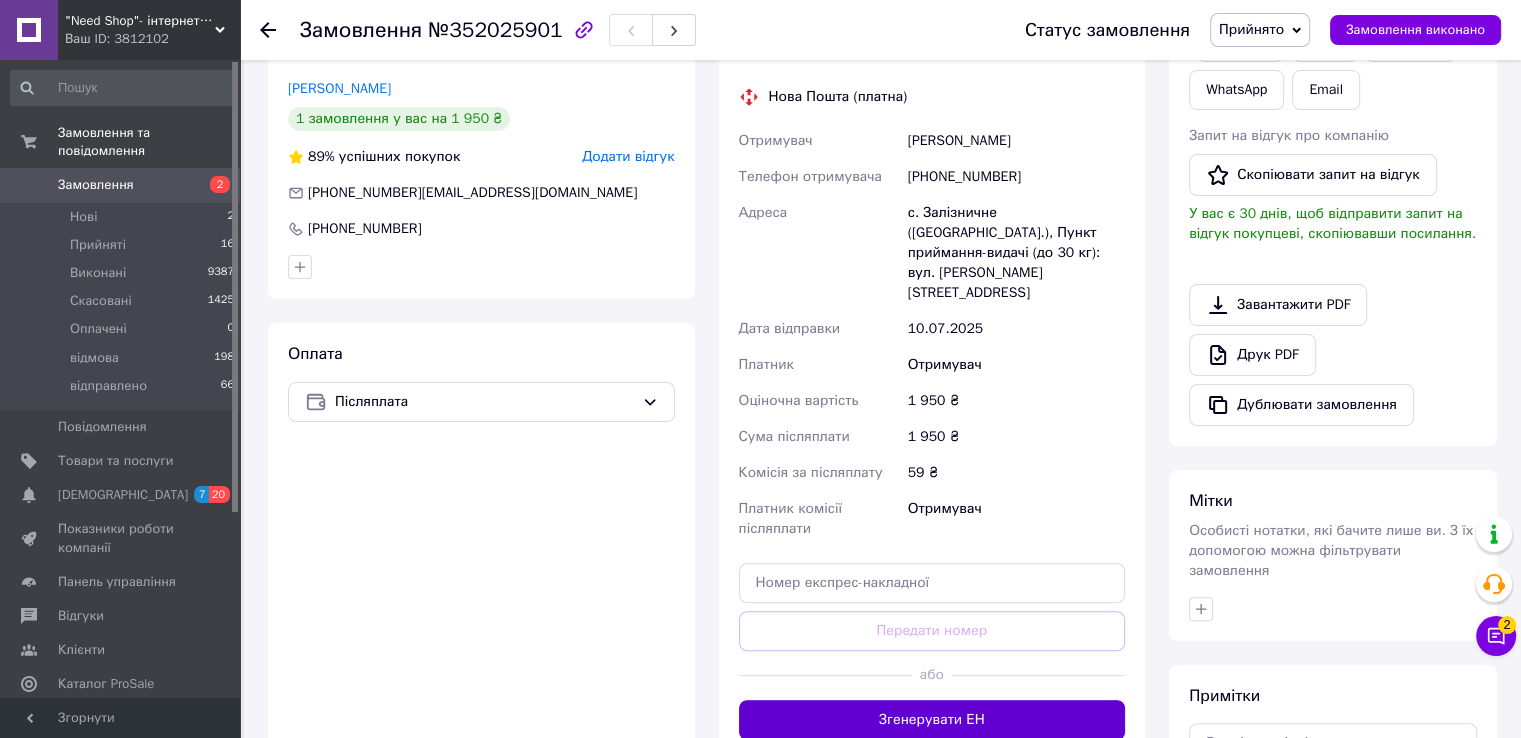 click on "Згенерувати ЕН" at bounding box center (932, 720) 